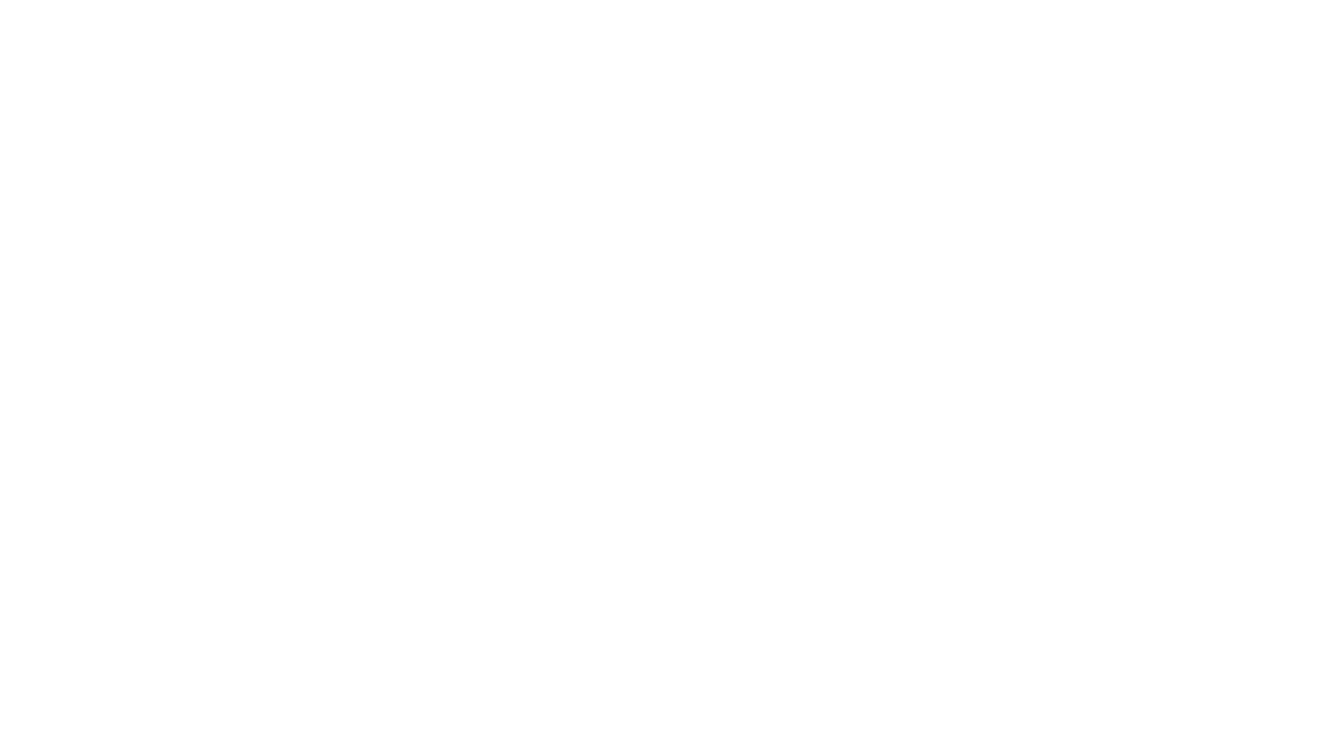 scroll, scrollTop: 0, scrollLeft: 0, axis: both 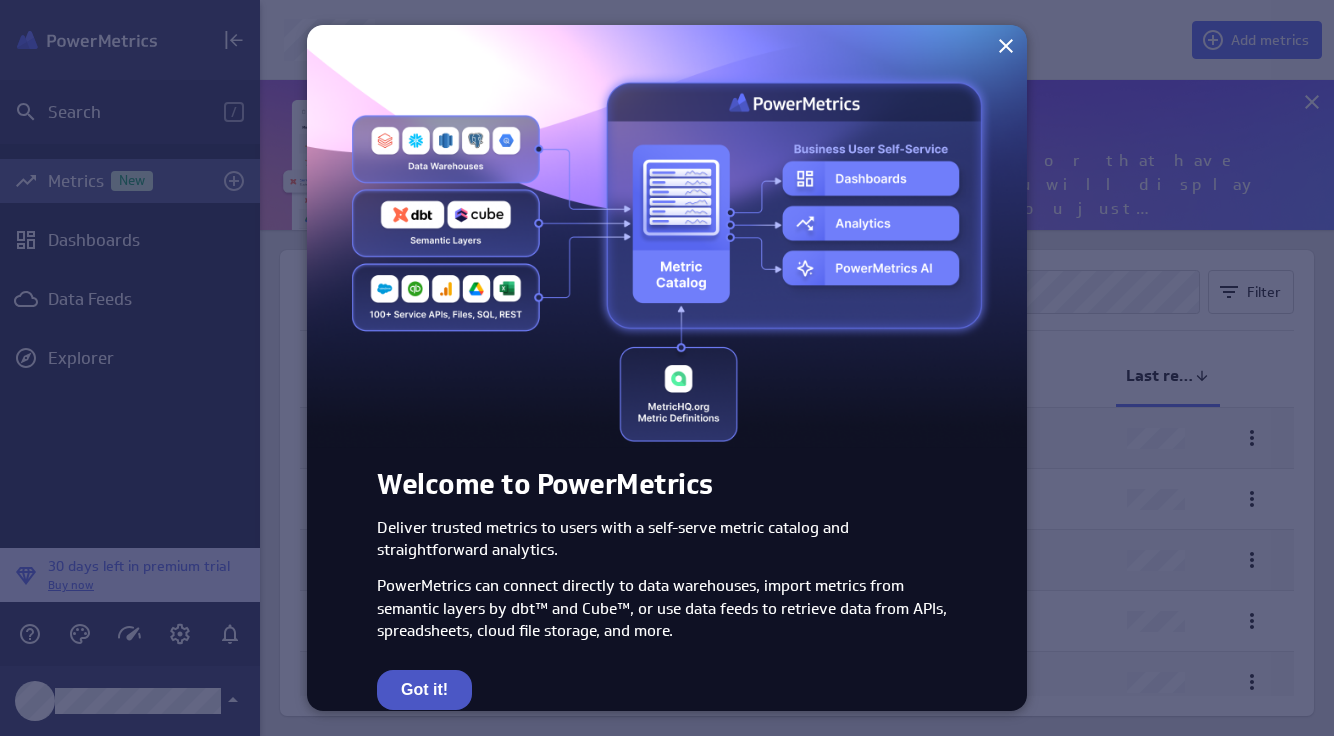 click on "Got it!" at bounding box center (424, 690) 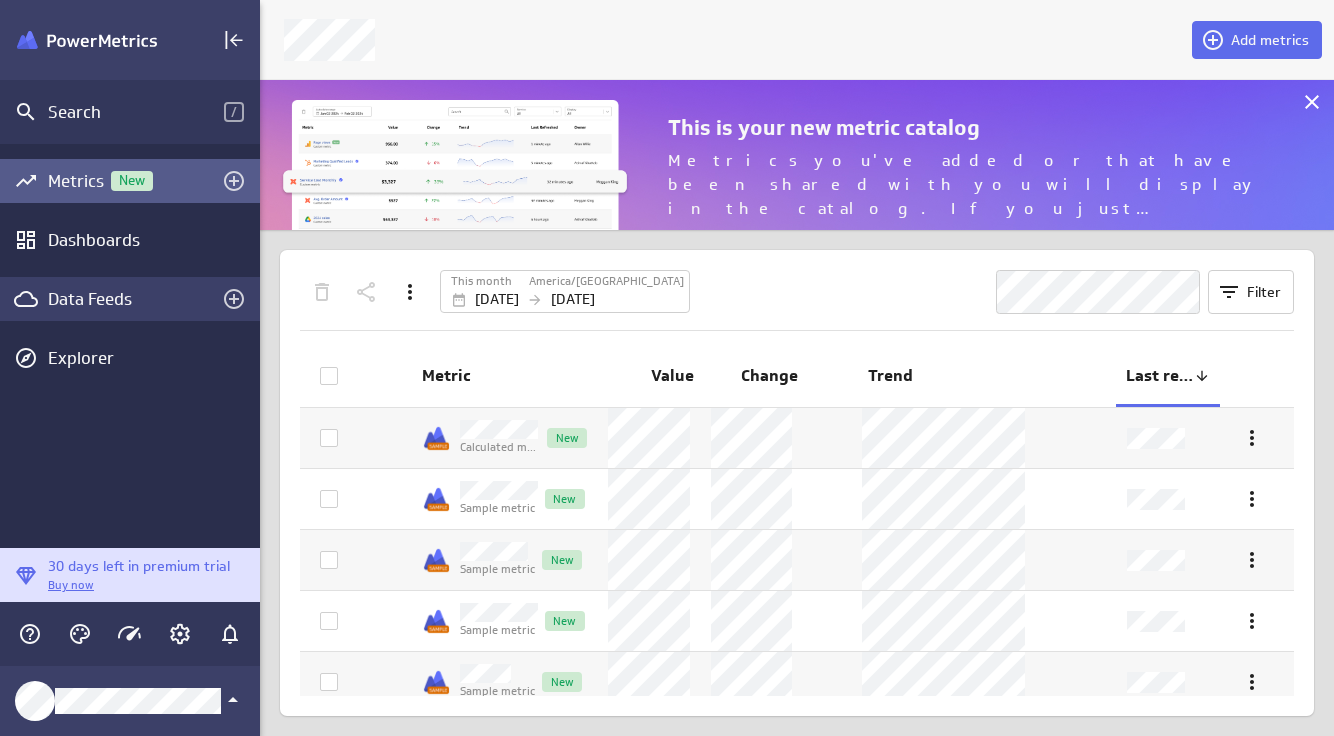 click on "Data Feeds" at bounding box center (130, 299) 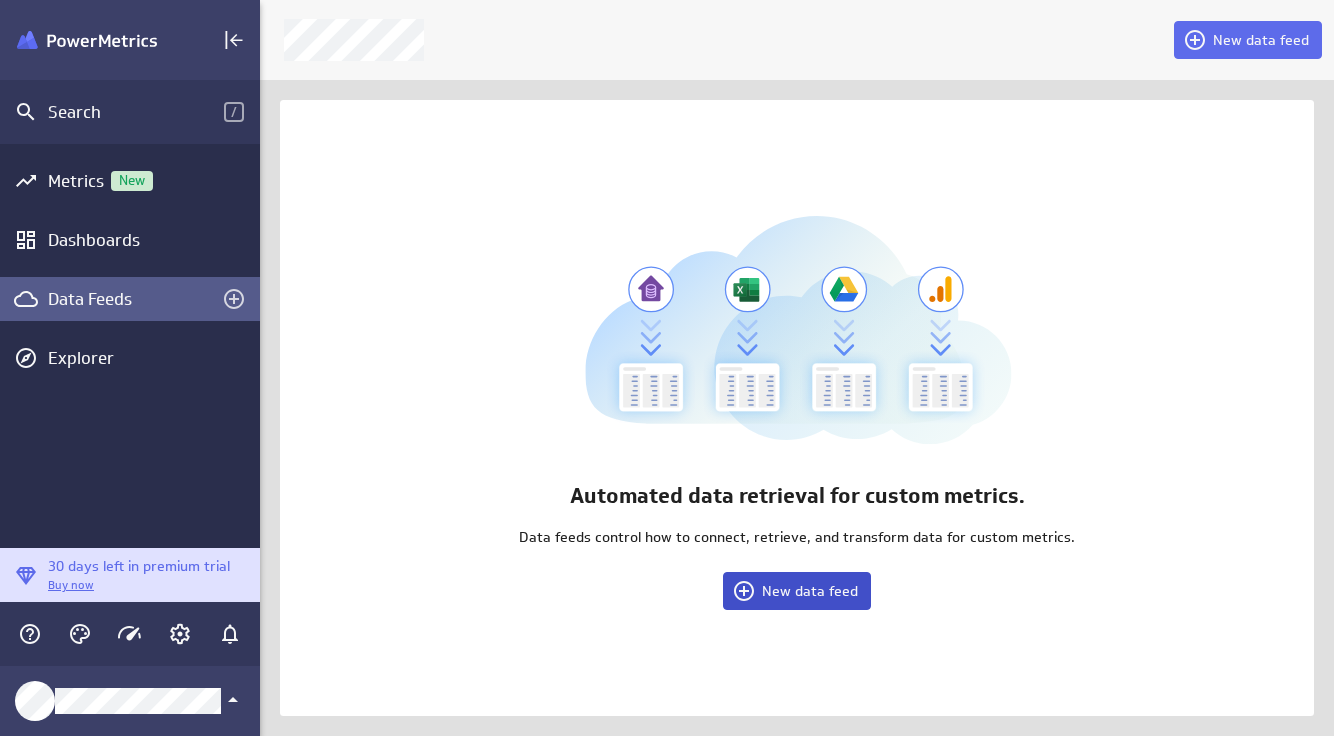 click on "New data feed" at bounding box center (810, 591) 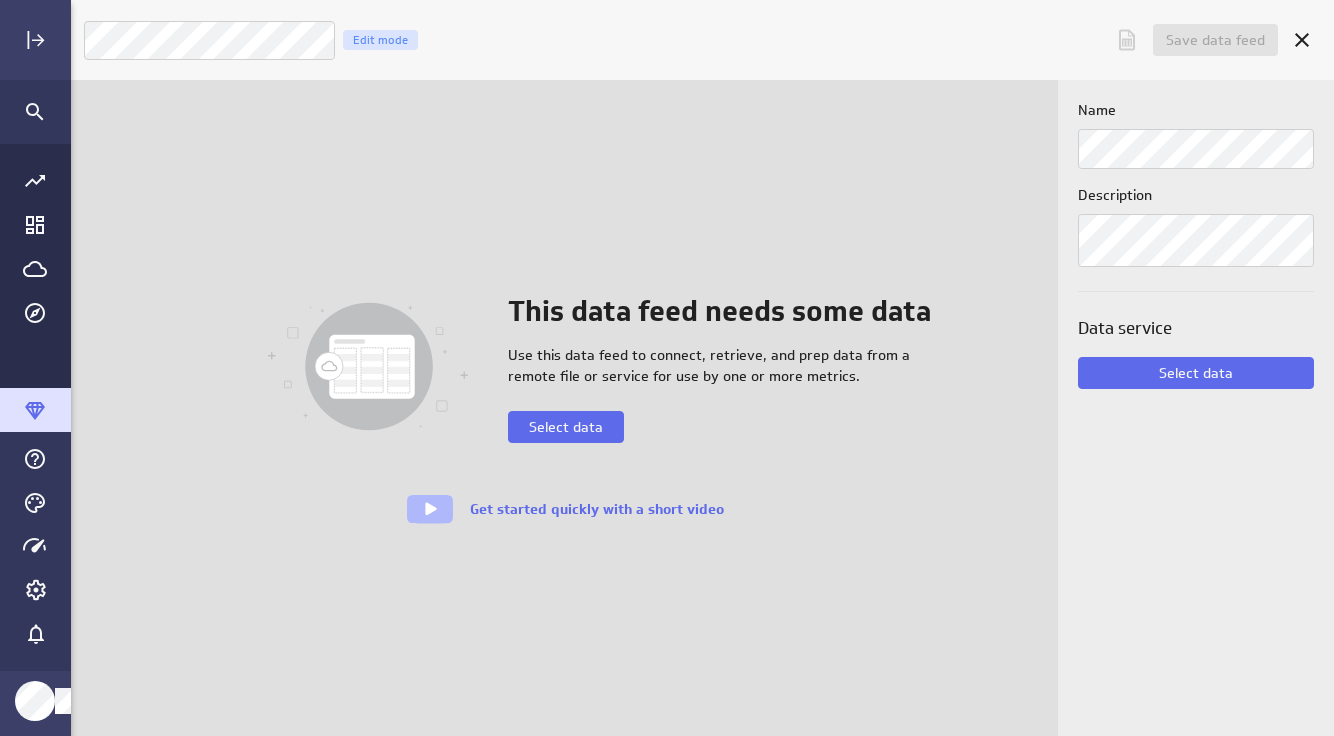 scroll, scrollTop: 10, scrollLeft: 10, axis: both 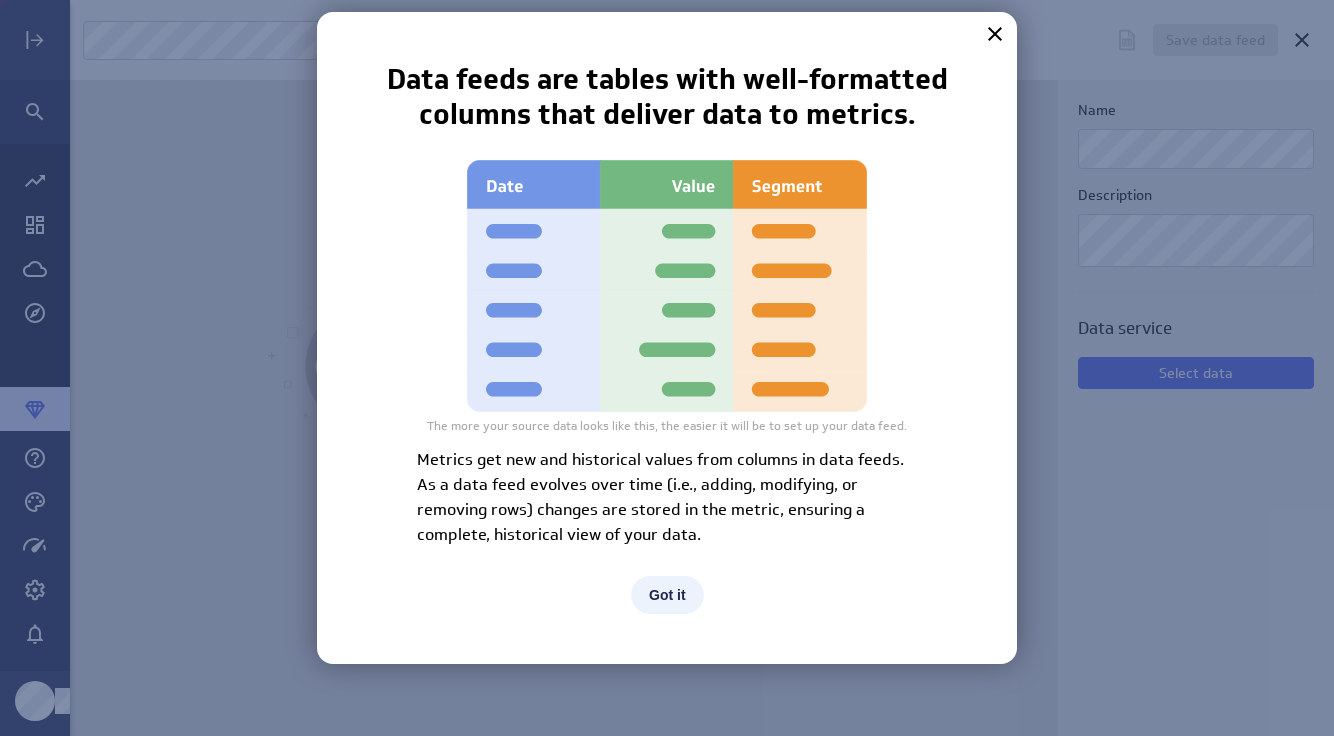click on "Got it" at bounding box center [667, 595] 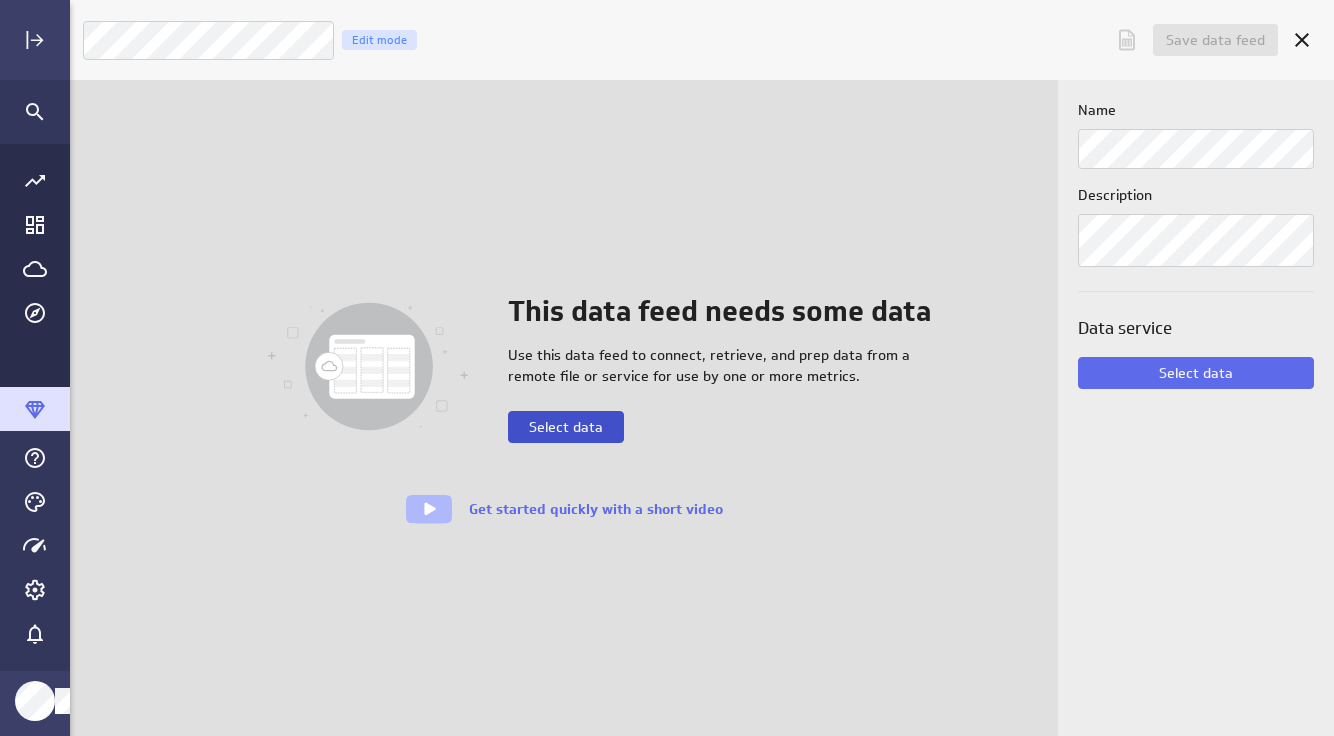 click on "Select data" at bounding box center (566, 427) 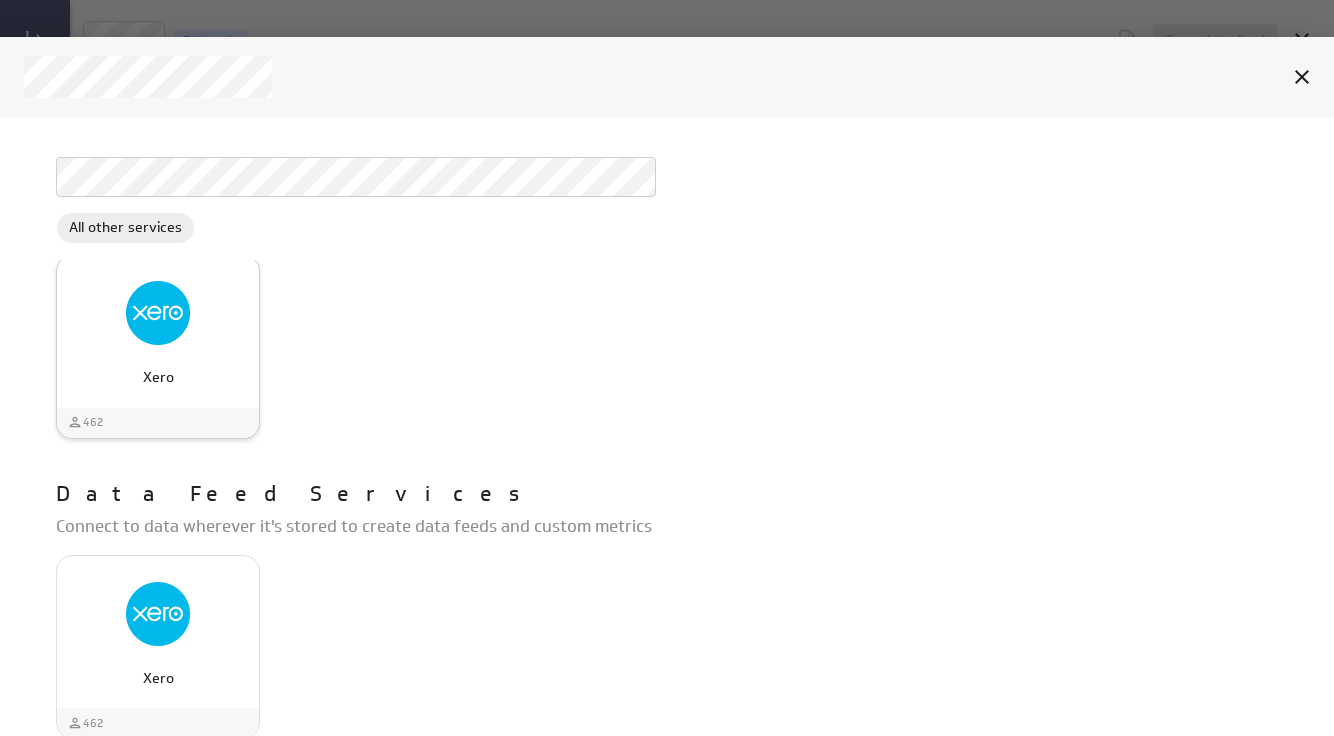 scroll, scrollTop: 125, scrollLeft: 0, axis: vertical 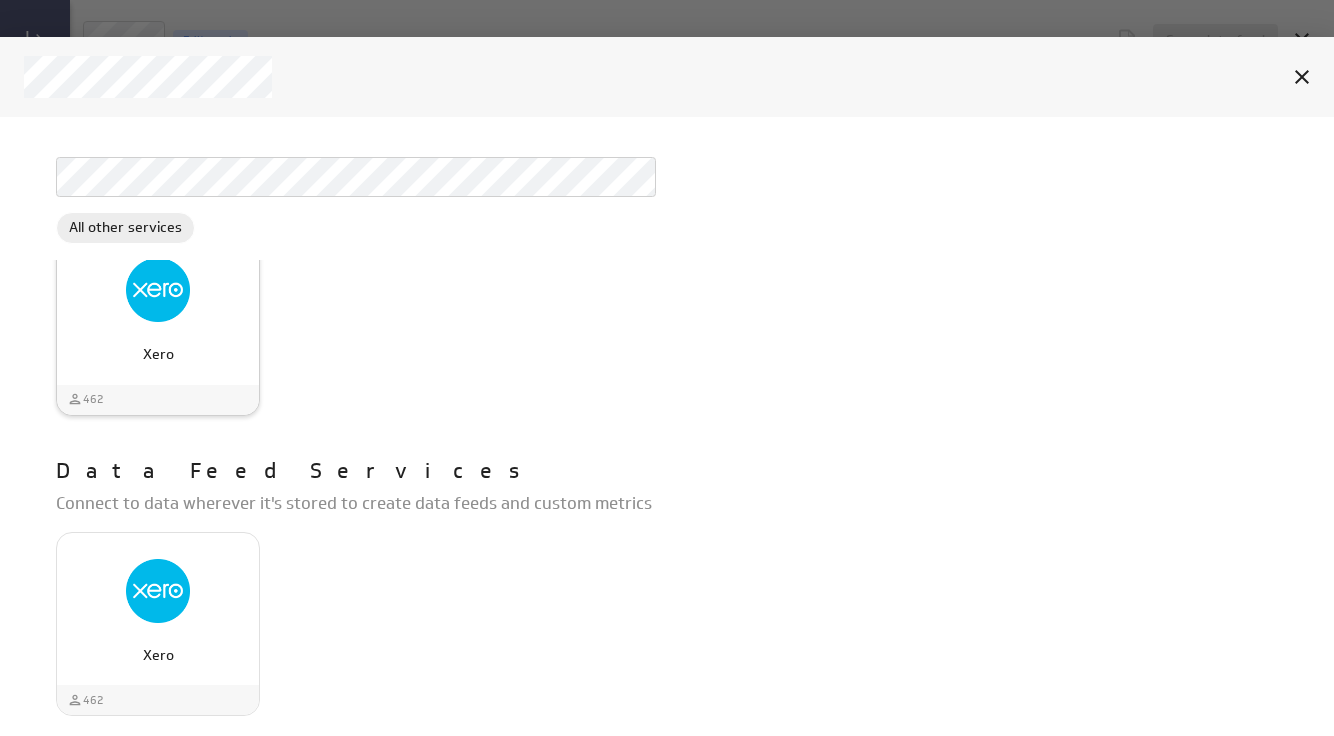 click at bounding box center [158, 290] 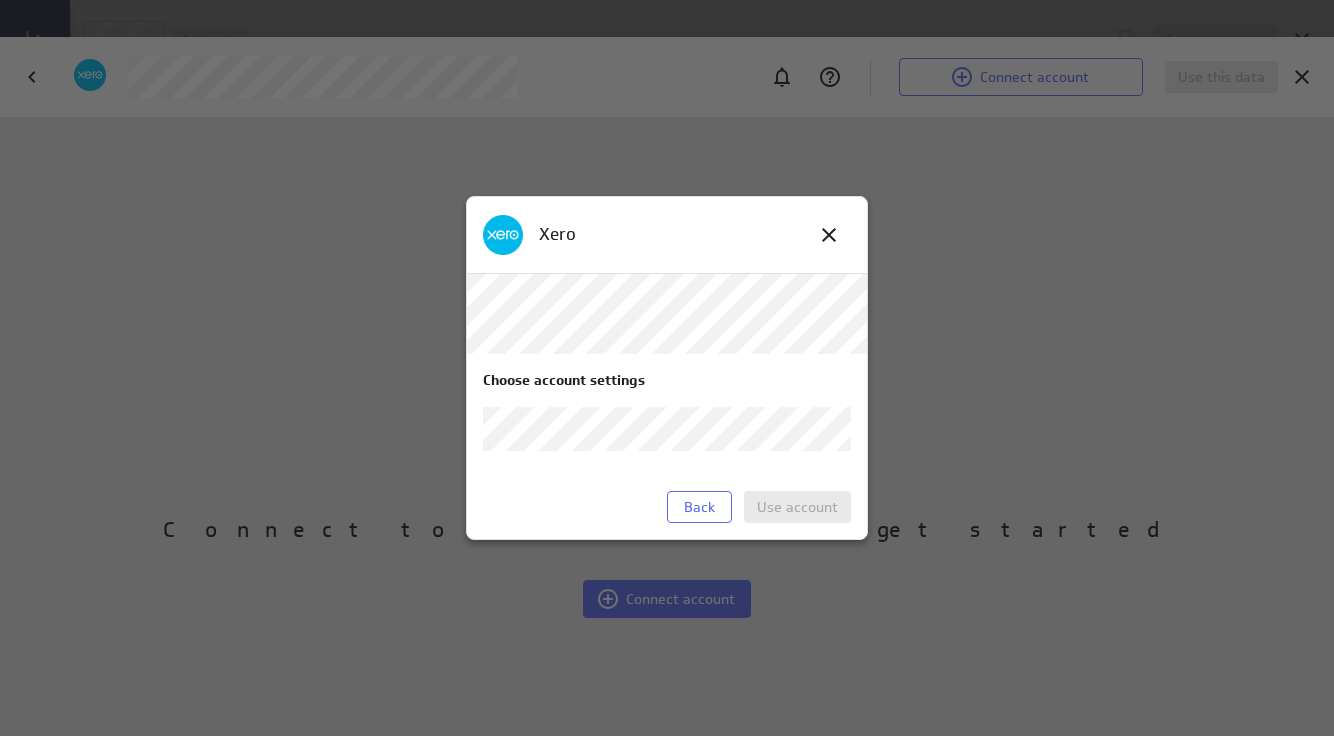 click on "Save data feed Xero Edit mode This data feed needs some data Use this data feed to connect, retrieve, and prep data from a remote file or service for use by one or more metrics. Select data Get started quickly with a short video Name Description Data service Select data (no message) PowerMetrics Assistant Hey [PERSON_NAME]. I’m your PowerMetrics Assistant. If I can’t answer your question, try searching in our  Help Center  (that’s what I do!) You can also contact the  Support Team . How can I help you [DATE]?
Connect account Use this data Connect to an account to get started Connect account Xero Choose account settings Xero organization Back Use account" at bounding box center [667, 368] 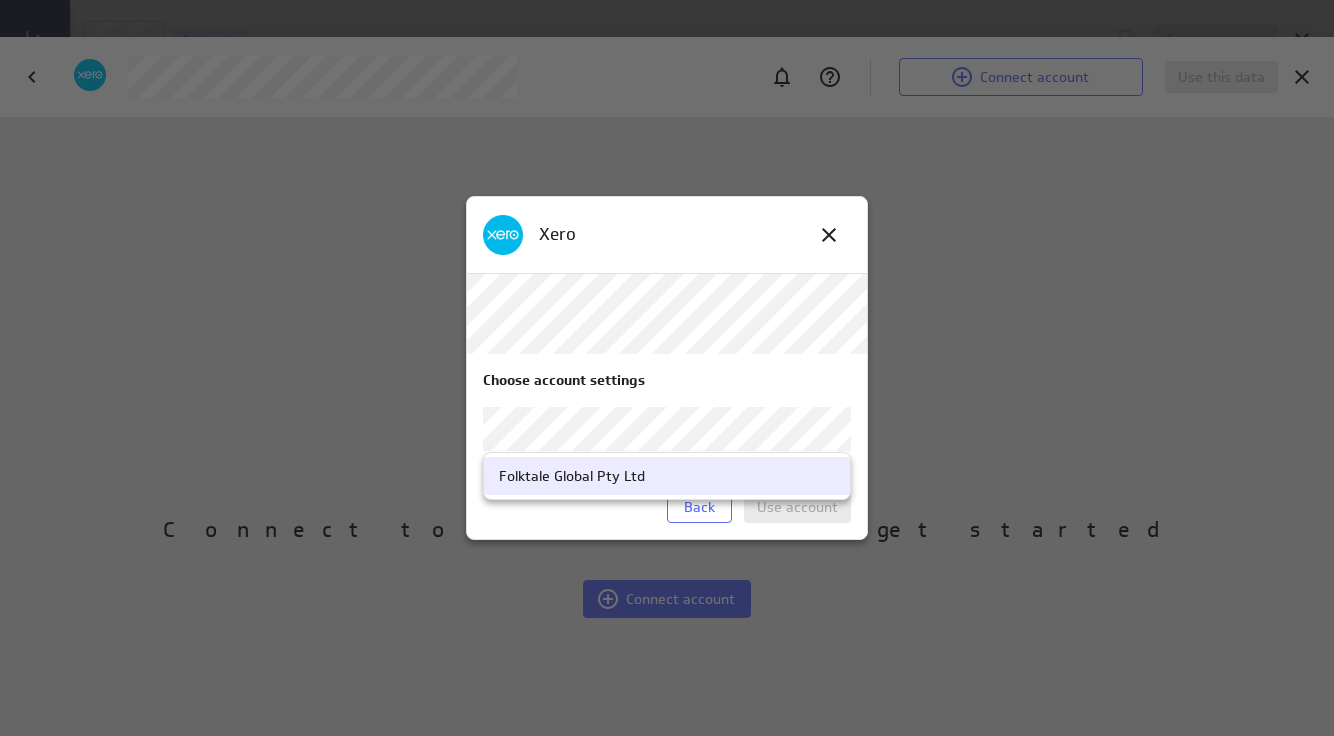 click on "Folktale Global Pty Ltd" at bounding box center [572, 476] 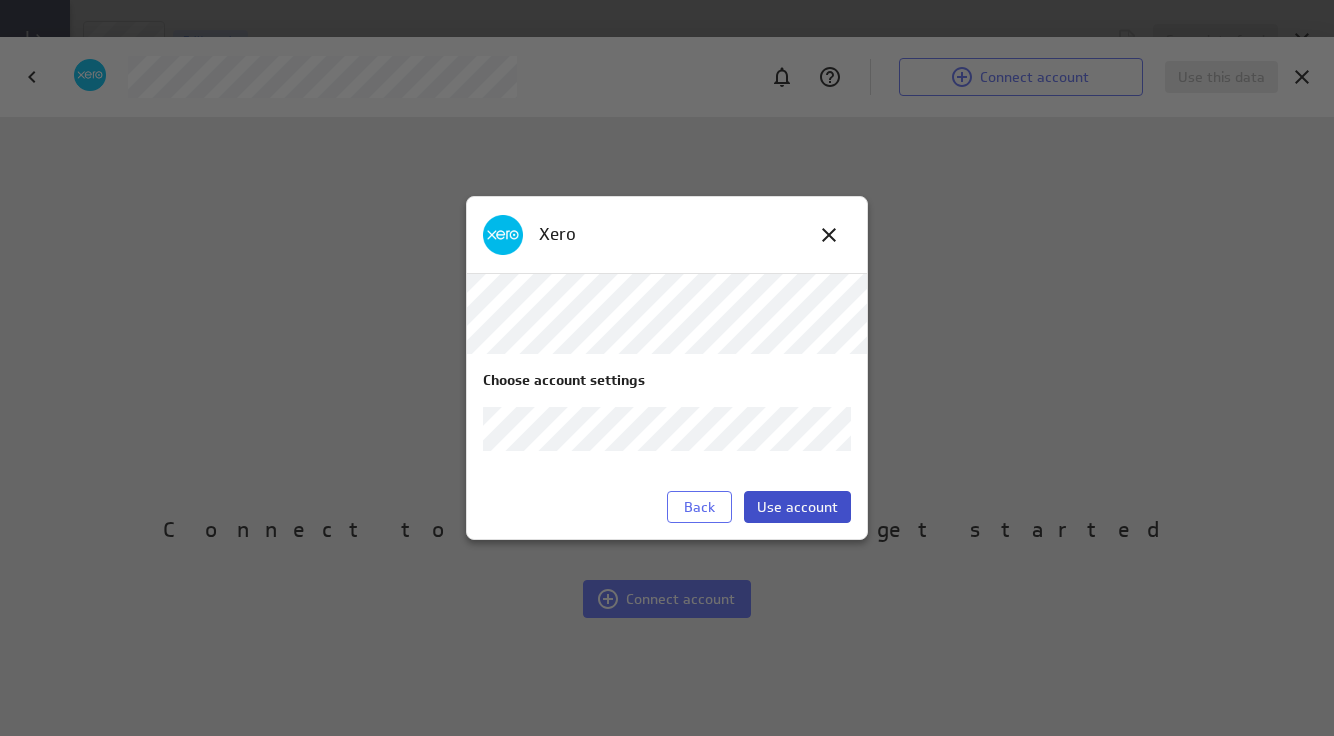 click on "Use account" at bounding box center [797, 507] 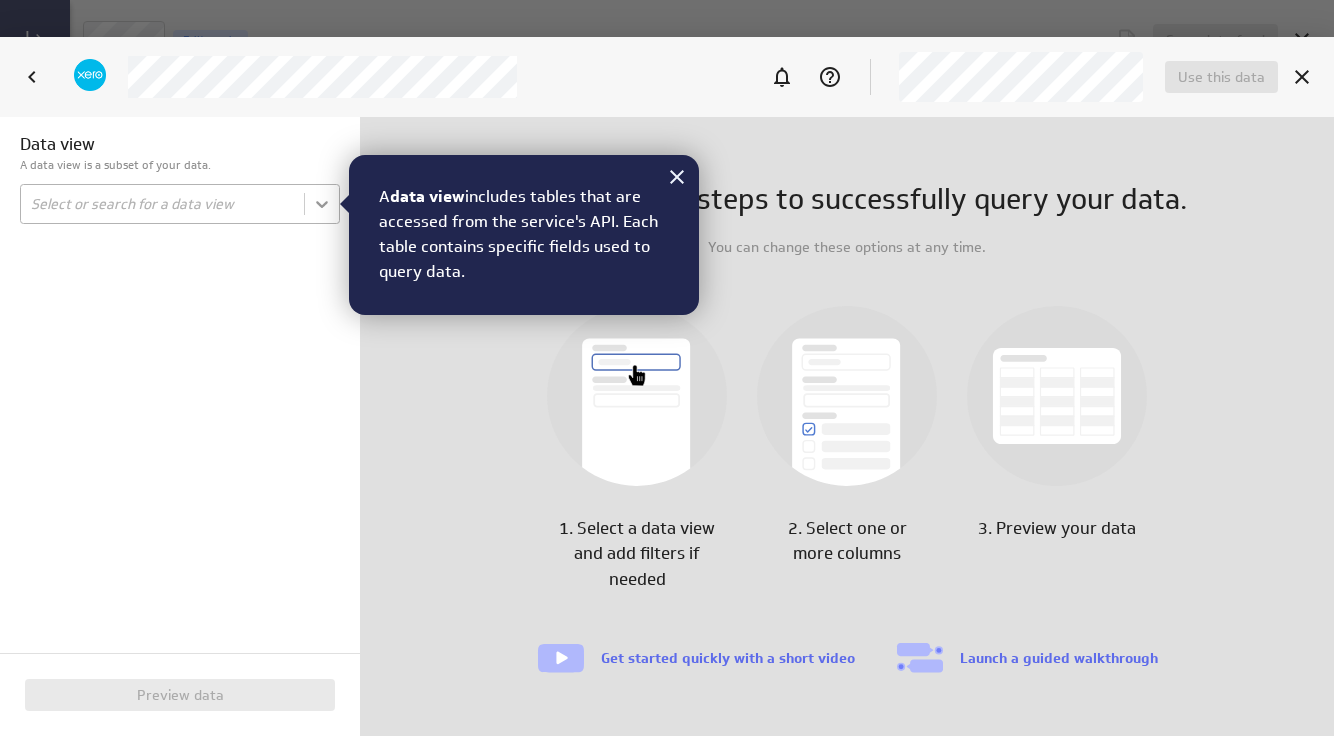 click on "Save data feed Xero Edit mode This data feed needs some data Use this data feed to connect, retrieve, and prep data from a remote file or service for use by one or more metrics. Select data Get started quickly with a short video Name Description Data service Select data (no message) PowerMetrics Assistant Hey [PERSON_NAME]. I’m your PowerMetrics Assistant. If I can’t answer your question, try searching in our  Help Center  (that’s what I do!) You can also contact the  Support Team . How can I help you [DATE]?
Use this data Data view A data view is a subset of your data. Select or search for a data view Preview data Follow these 3 steps to successfully query your data. You can change these options at any time. 1. Select a data view and add filters if needed 2. Select one or more columns 3. Preview your data Get started quickly with a short video Launch a guided walkthrough
A  data view" at bounding box center (667, 368) 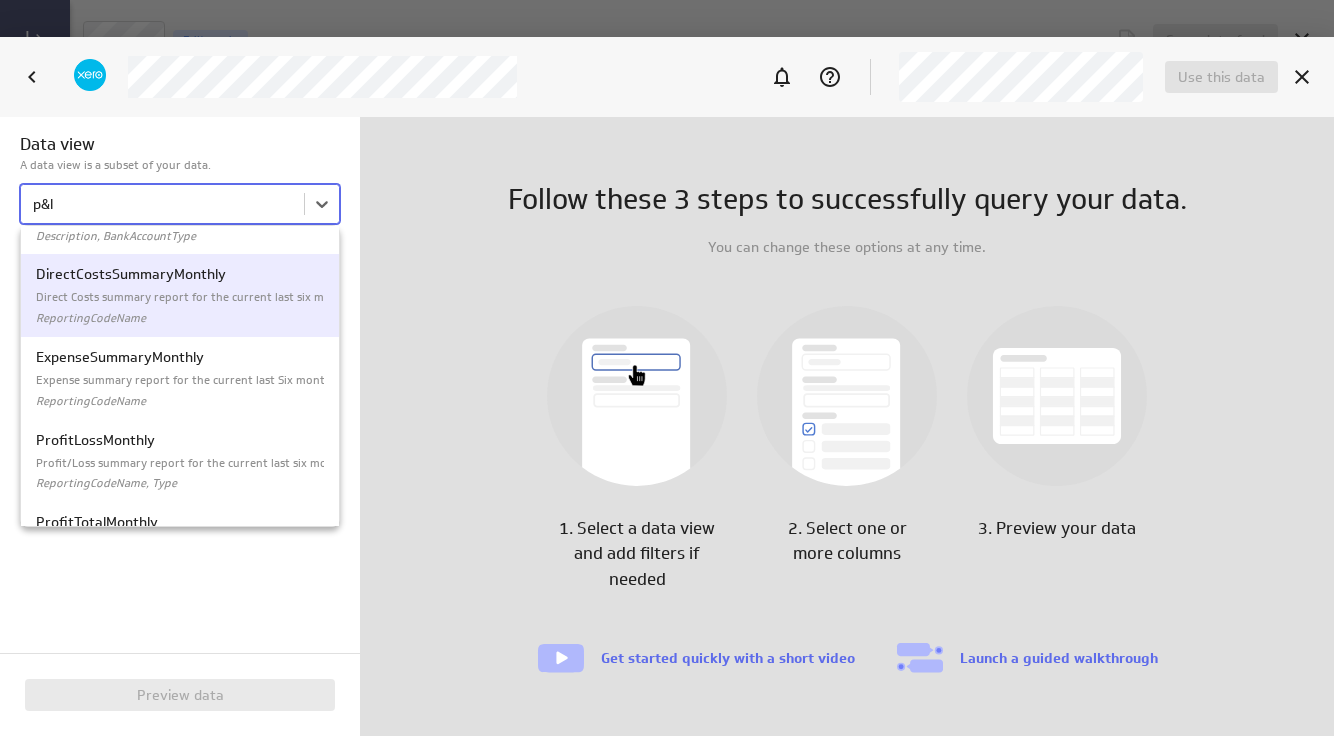 scroll, scrollTop: 101, scrollLeft: 0, axis: vertical 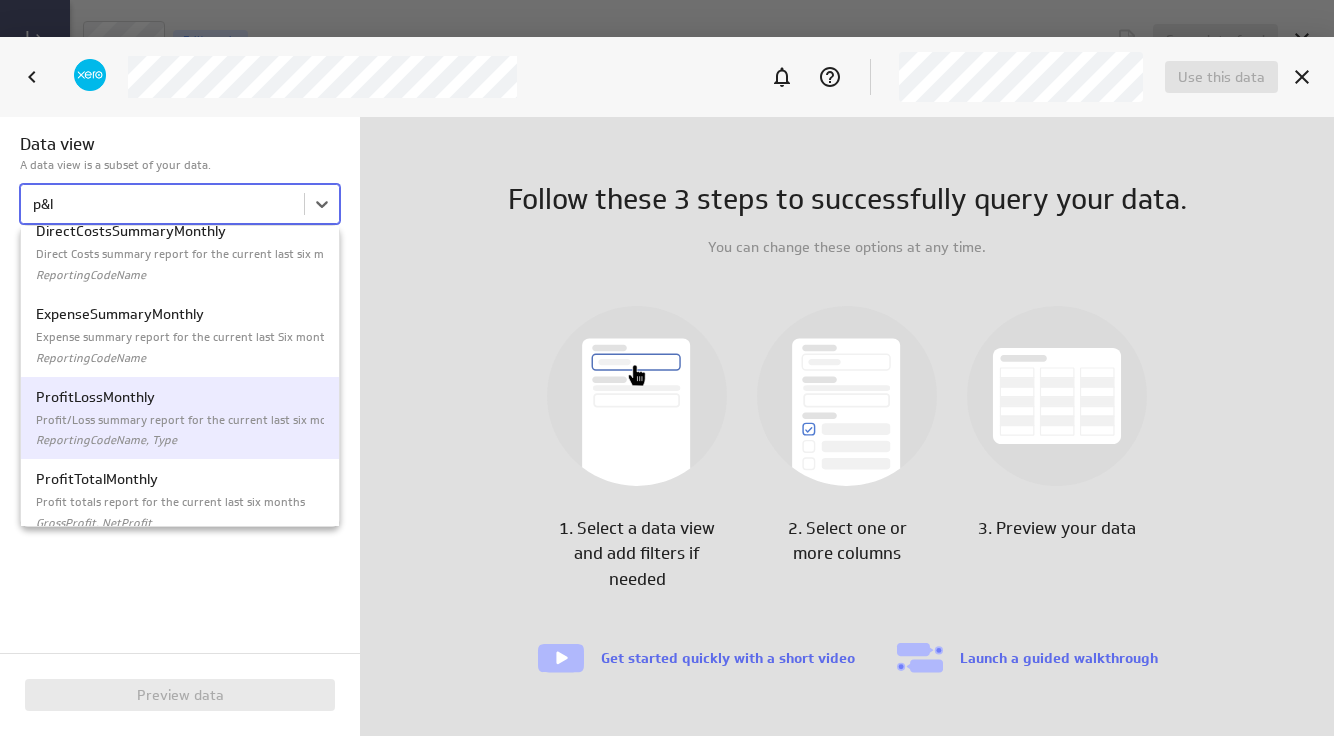 click on "ProfitLossMonthly" at bounding box center [180, 397] 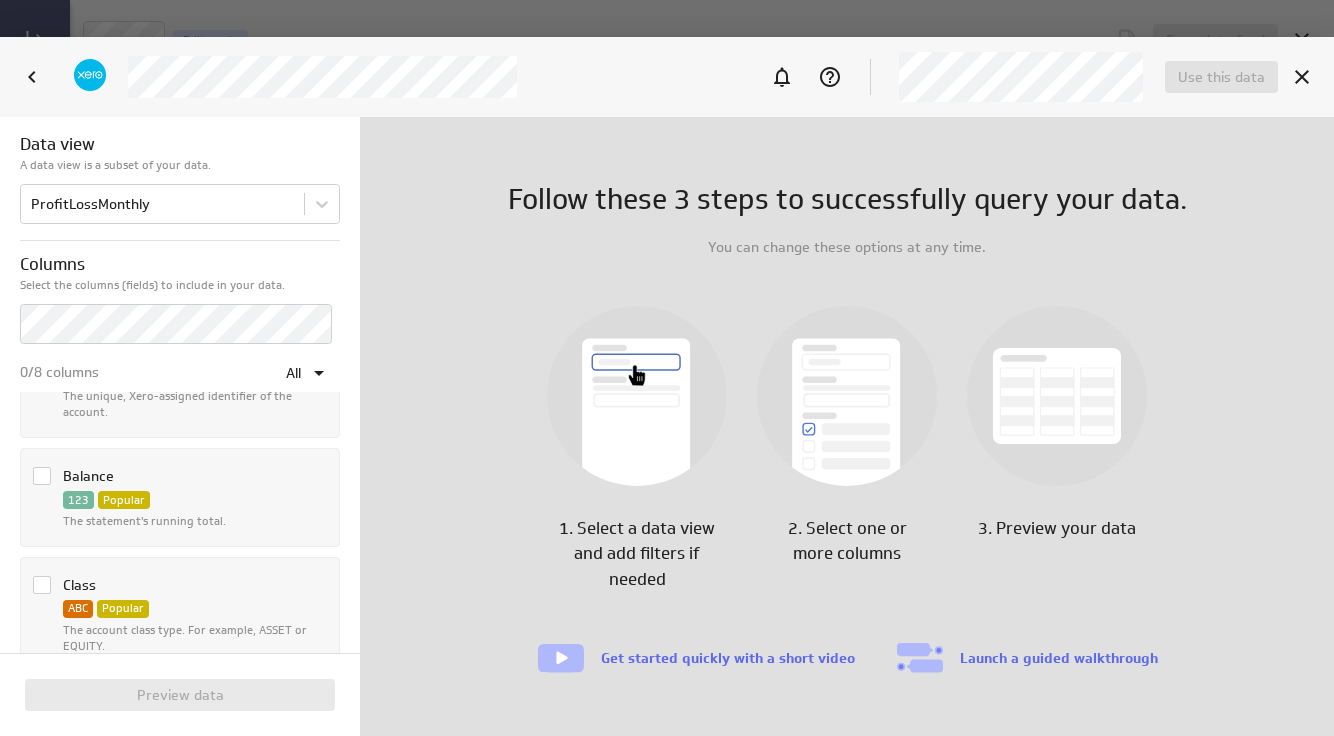 scroll, scrollTop: 0, scrollLeft: 0, axis: both 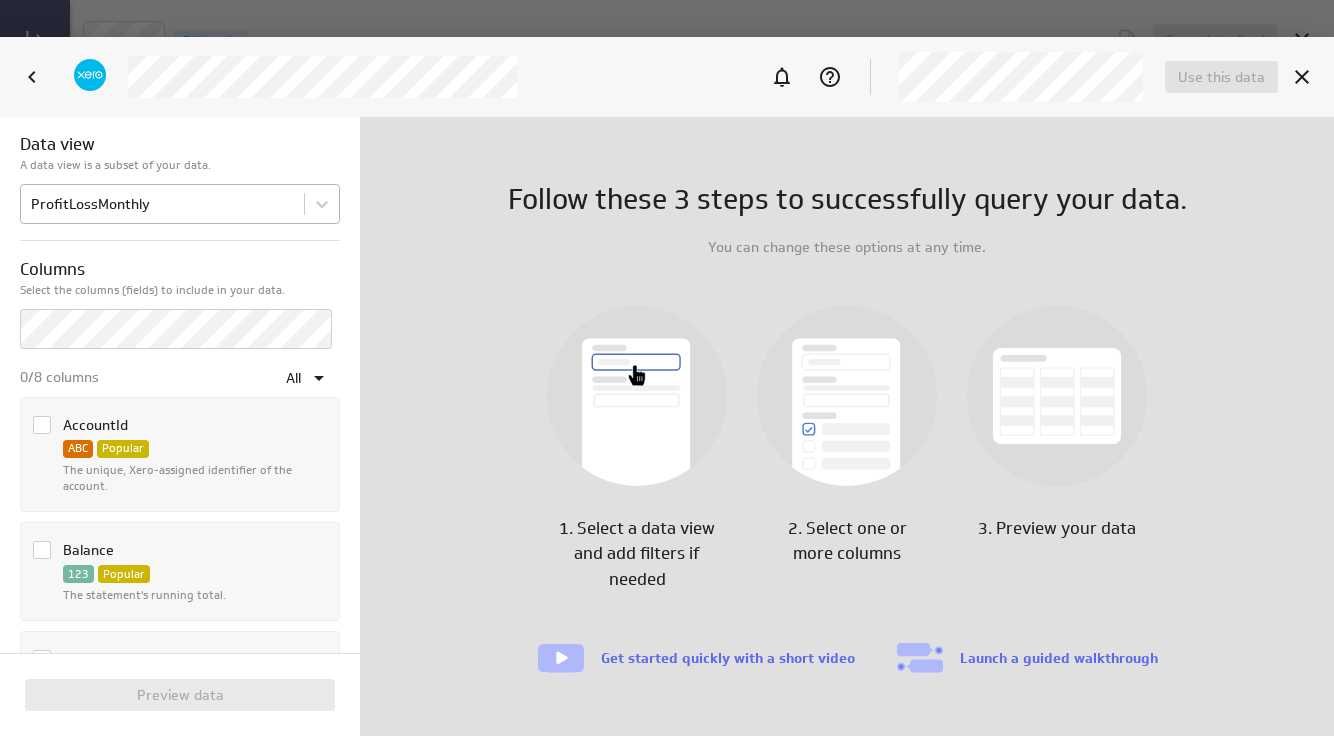 click on "Save data feed Xero Edit mode This data feed needs some data Use this data feed to connect, retrieve, and prep data from a remote file or service for use by one or more metrics. Select data Get started quickly with a short video Name Description Data service Select data (no message) PowerMetrics Assistant Hey [PERSON_NAME]. I’m your PowerMetrics Assistant. If I can’t answer your question, try searching in our  Help Center  (that’s what I do!) You can also contact the  Support Team . How can I help you [DATE]?
Use this data Data view A data view is a subset of your data. ProfitLossMonthly Columns Select the columns (fields) to include in your data. 0/8 columns All AccountId ABC Popular The unique, Xero-assigned identifier of the account. … Balance 123 Popular The statement's running total. … Class ABC Popular The account class type. For example, ASSET or EQUITY. … EndDate DATE Popular End date of the period. … Name ABC Popular Name of the account. …" at bounding box center (667, 368) 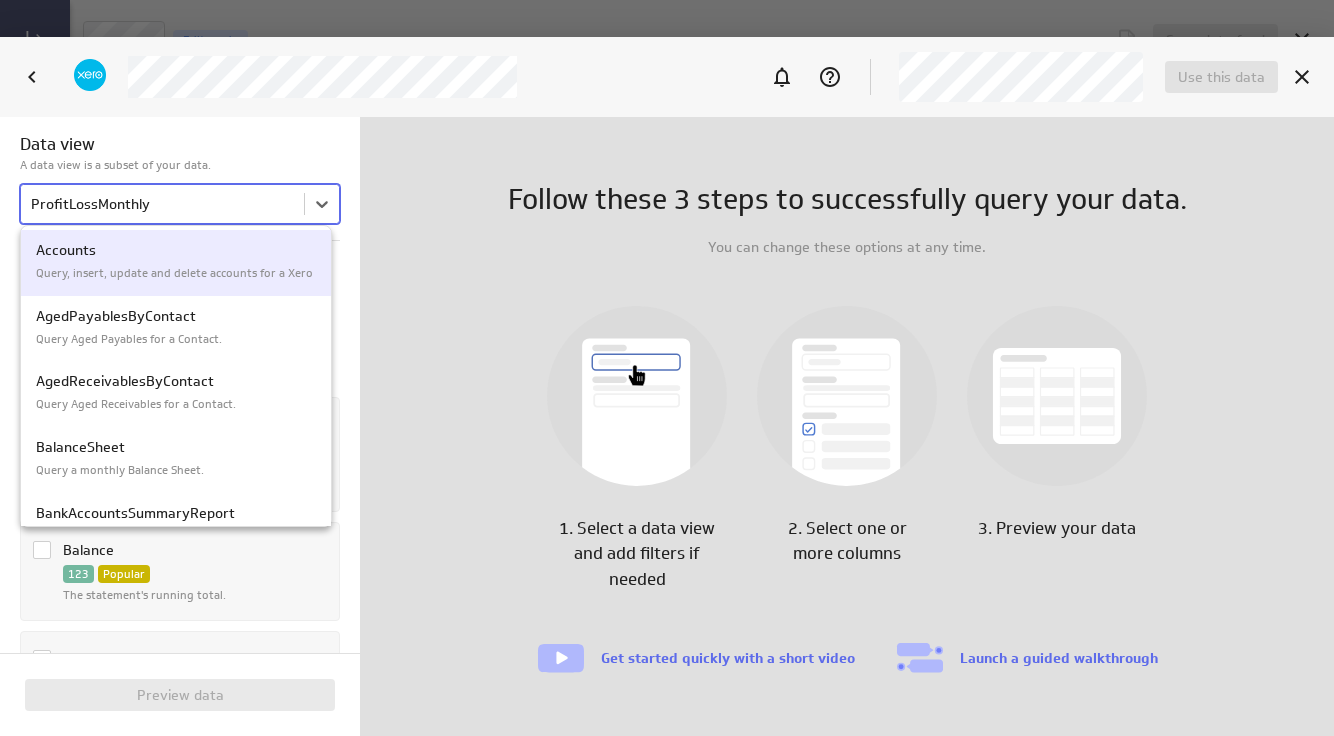 click on "Accounts Query, insert, update and delete accounts for a Xero organisation." at bounding box center (176, 263) 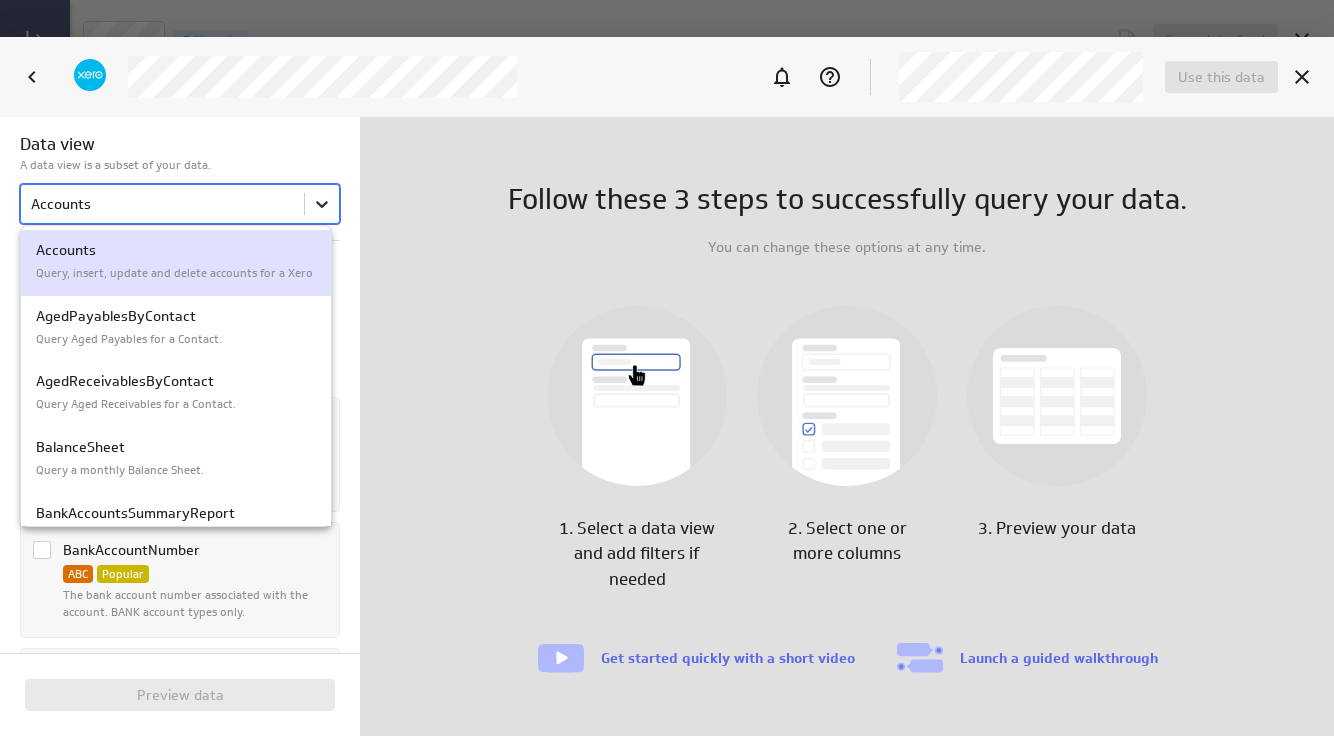 click on "Save data feed Xero Edit mode This data feed needs some data Use this data feed to connect, retrieve, and prep data from a remote file or service for use by one or more metrics. Select data Get started quickly with a short video Name Description Data service Select data (no message) PowerMetrics Assistant Hey [PERSON_NAME]. I’m your PowerMetrics Assistant. If I can’t answer your question, try searching in our  Help Center  (that’s what I do!) You can also contact the  Support Team . How can I help you [DATE]?
Use this data Data view A data view is a subset of your data. option Accounts focused, 1 of 66. 66 results available. Use Up and Down to choose options, press Enter to select the currently focused option, press Escape to exit the menu, press Tab to select the option and exit the menu. Accounts Columns Select the columns (fields) to include in your data. 0/19 columns All AccountId ABC Popular The unique, Xero-assigned identifier of the account. … ABC" at bounding box center (667, 368) 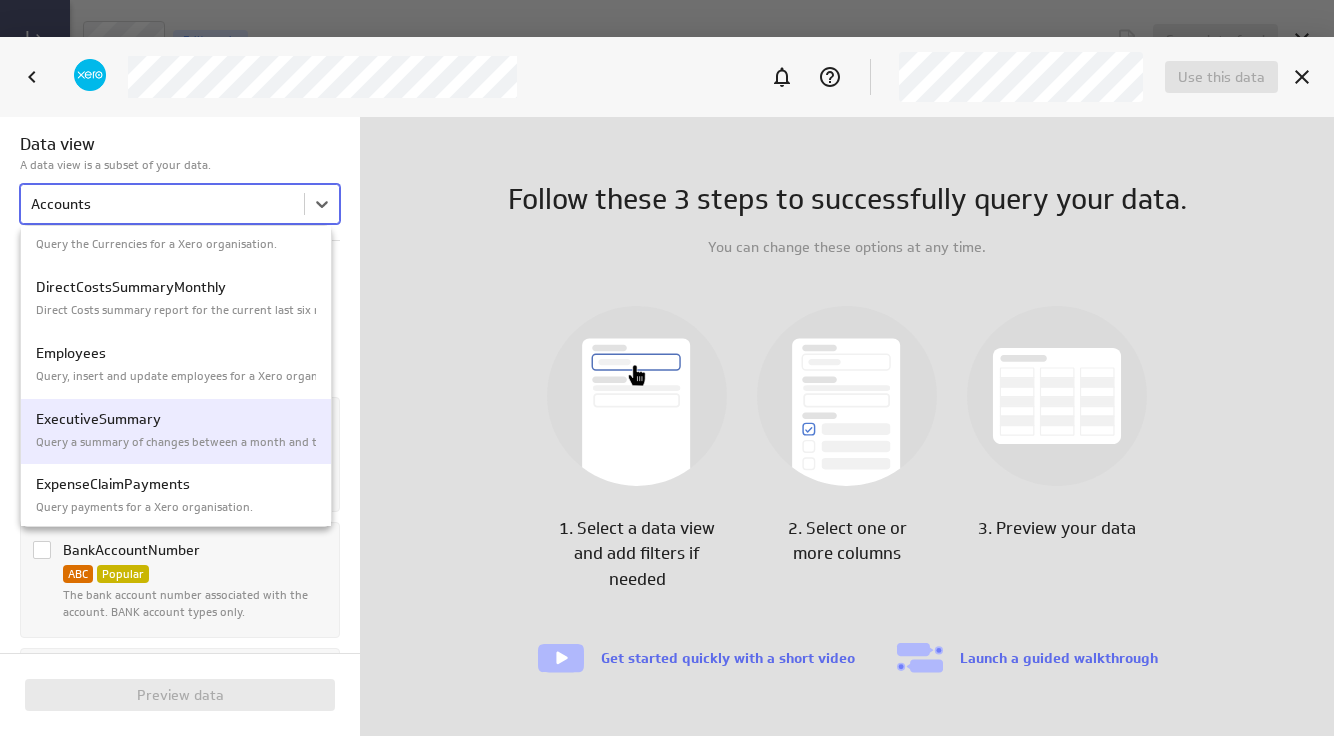 scroll, scrollTop: 1242, scrollLeft: 0, axis: vertical 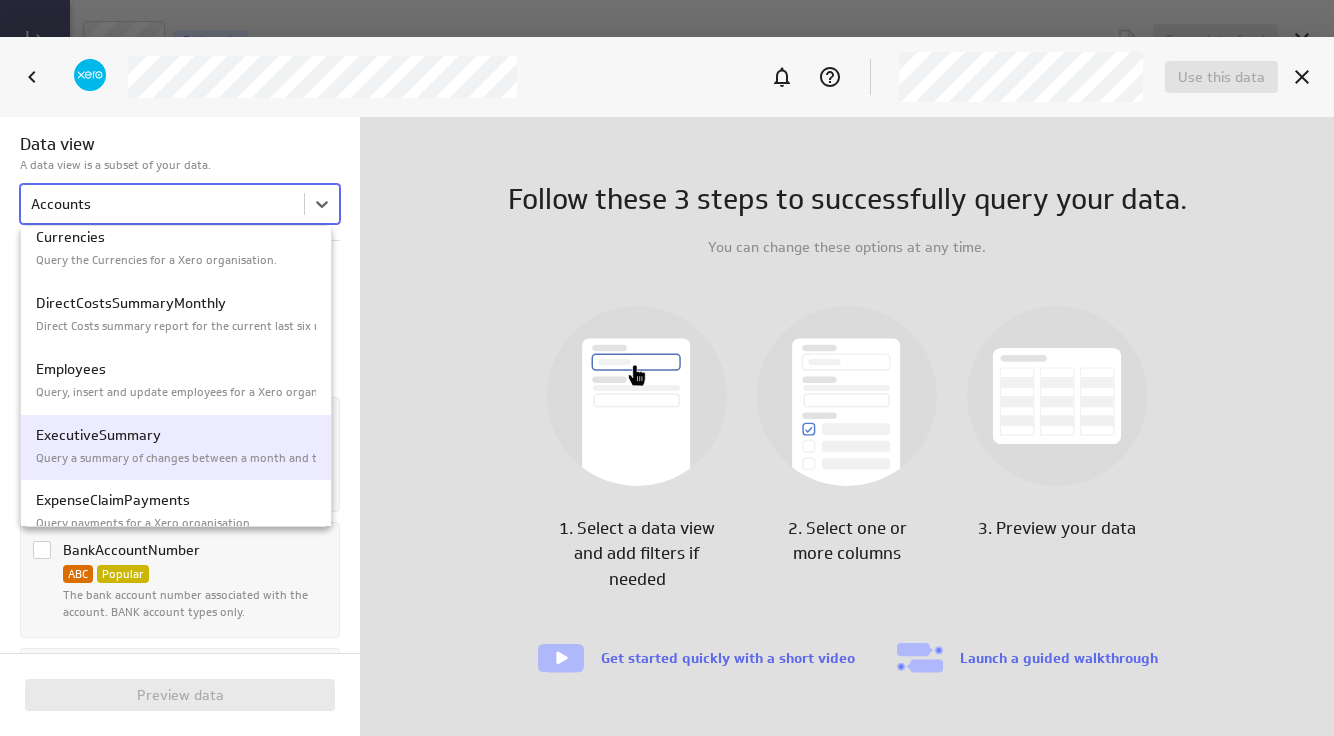 click on "Query a summary of changes between a month and the previous month" at bounding box center [176, 458] 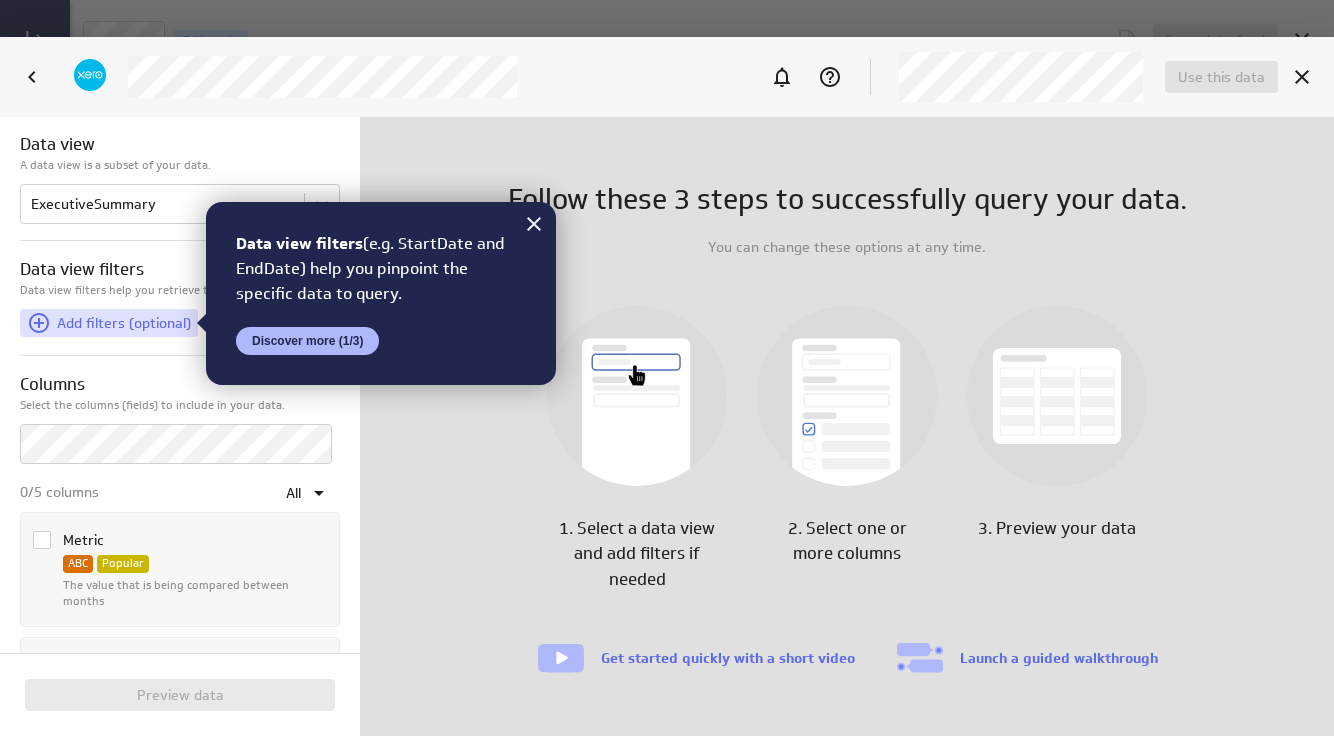 click on "Add filters (optional)" at bounding box center [109, 323] 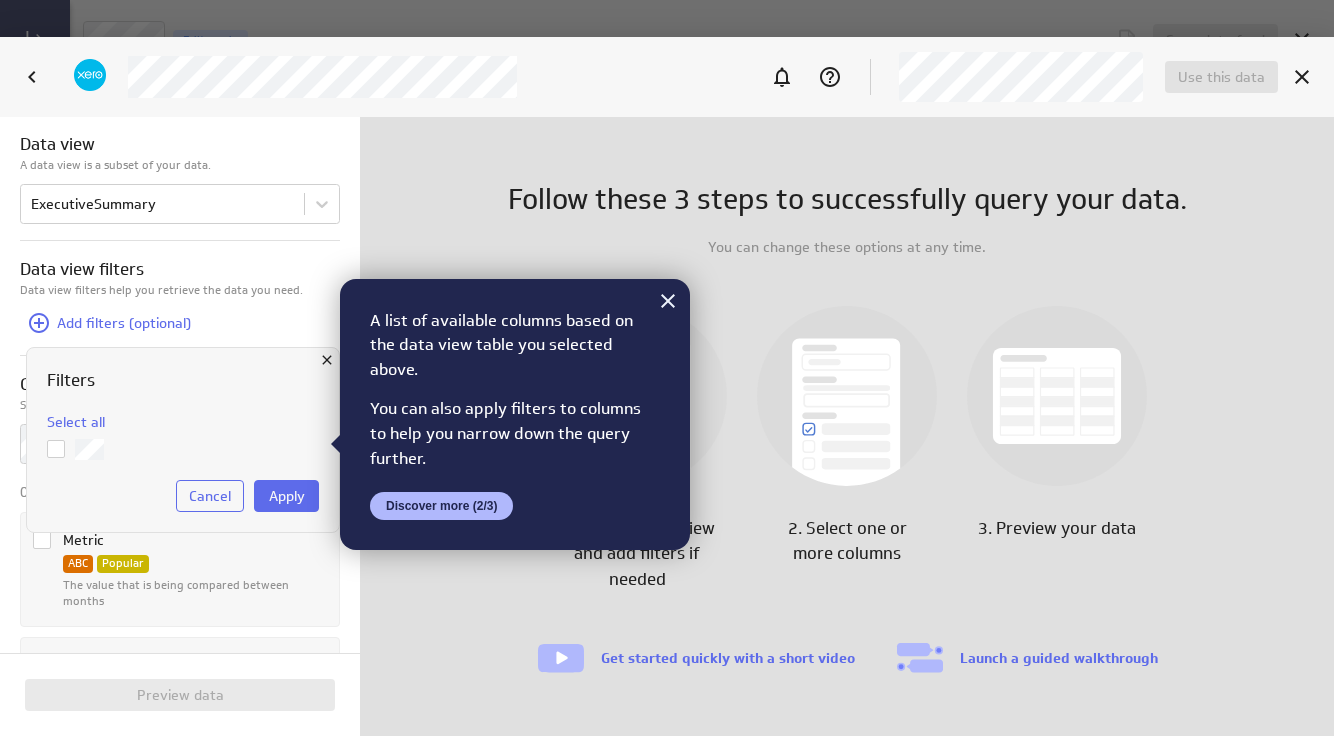 click at bounding box center [667, 368] 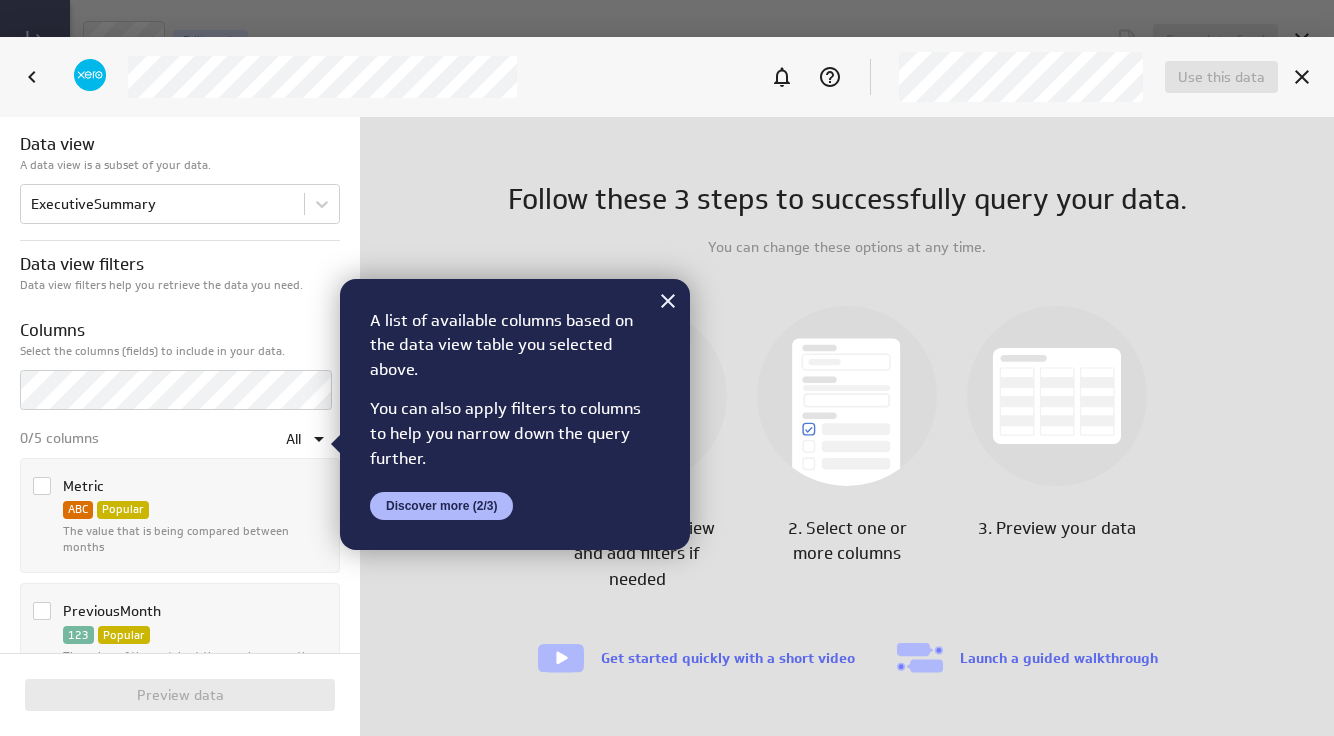 scroll, scrollTop: 0, scrollLeft: 0, axis: both 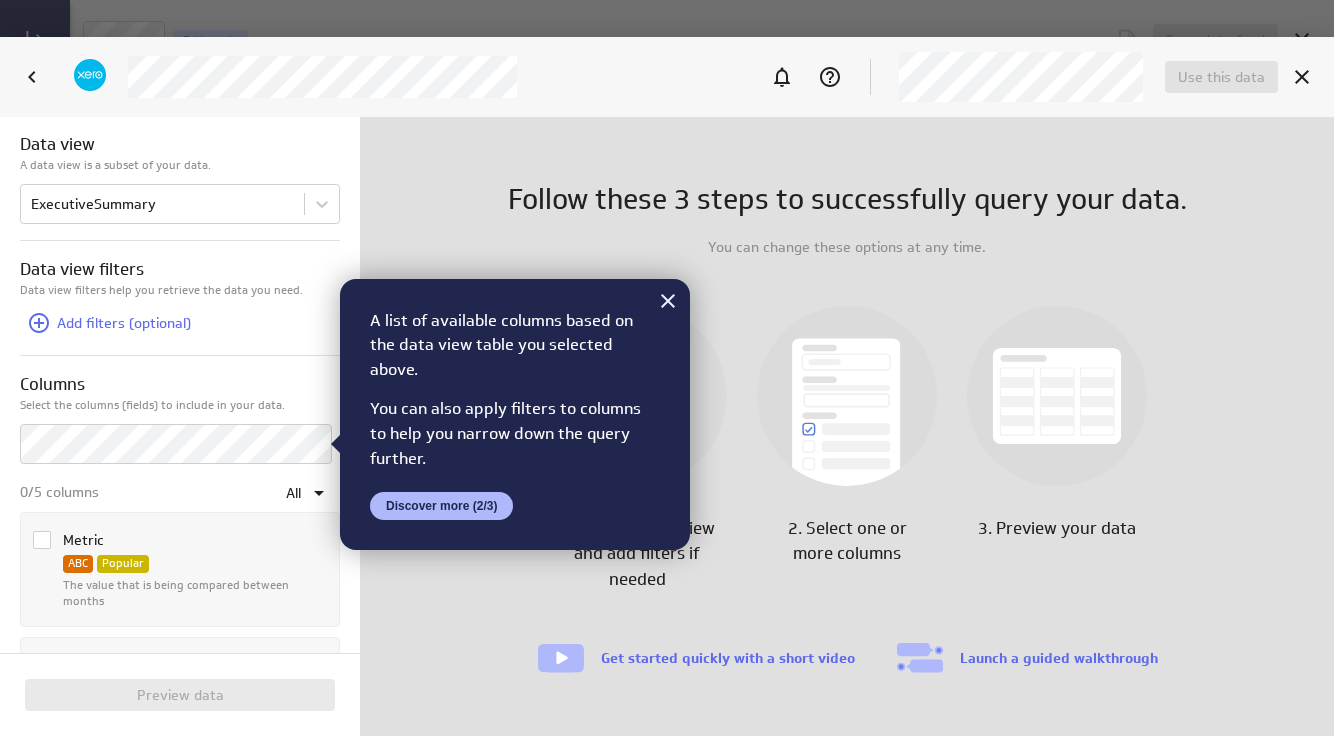 click 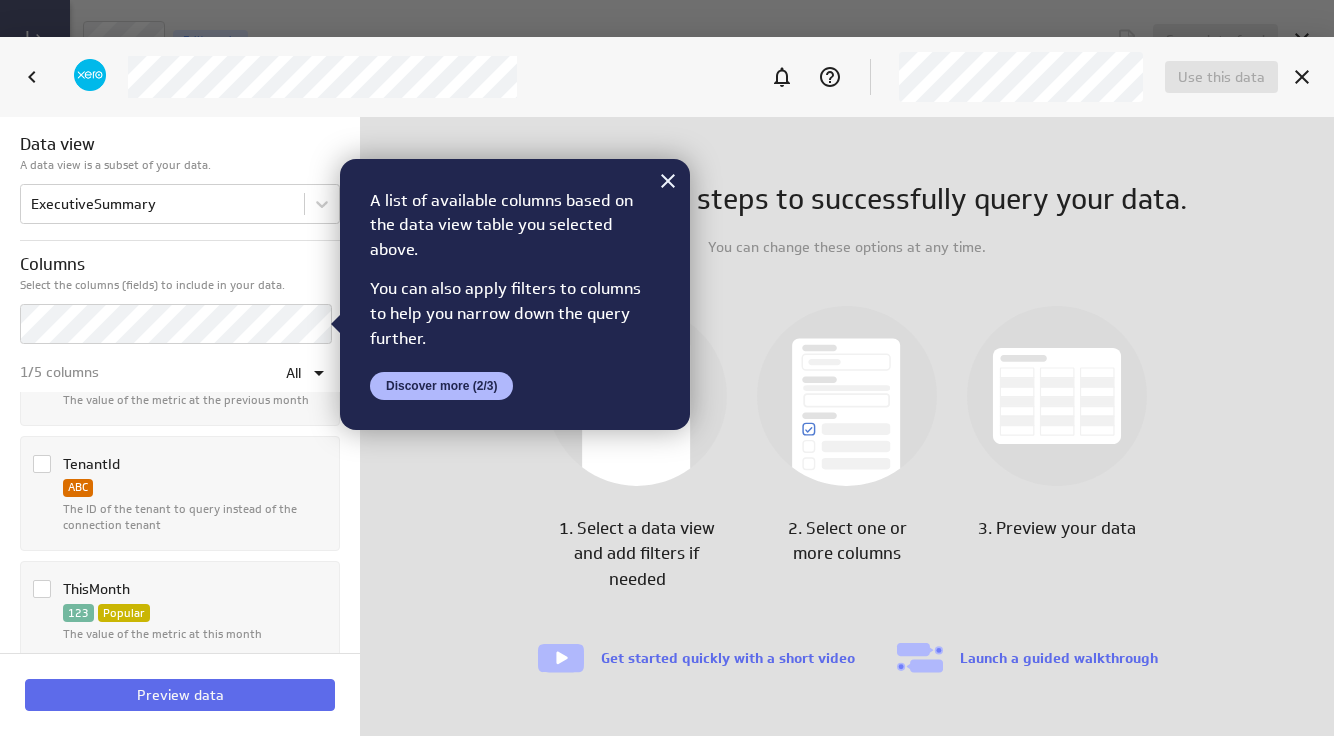scroll, scrollTop: 316, scrollLeft: 0, axis: vertical 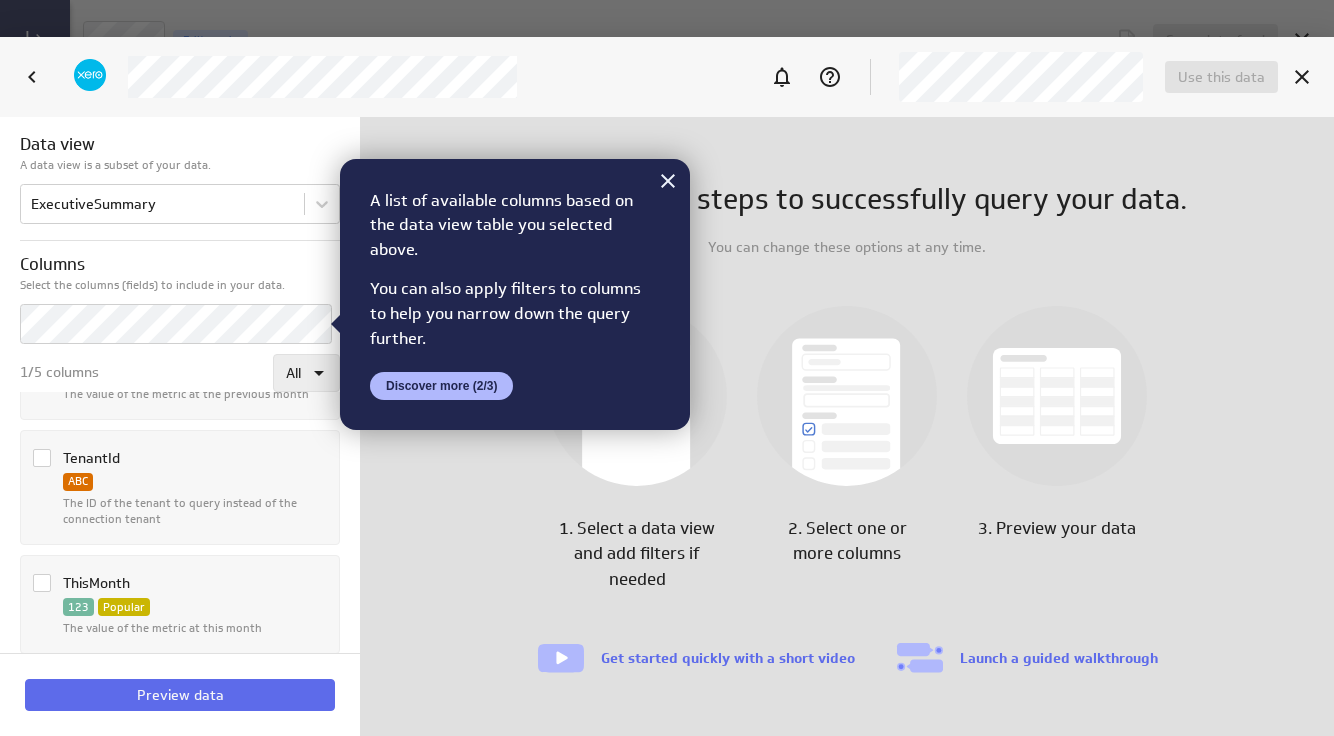 click 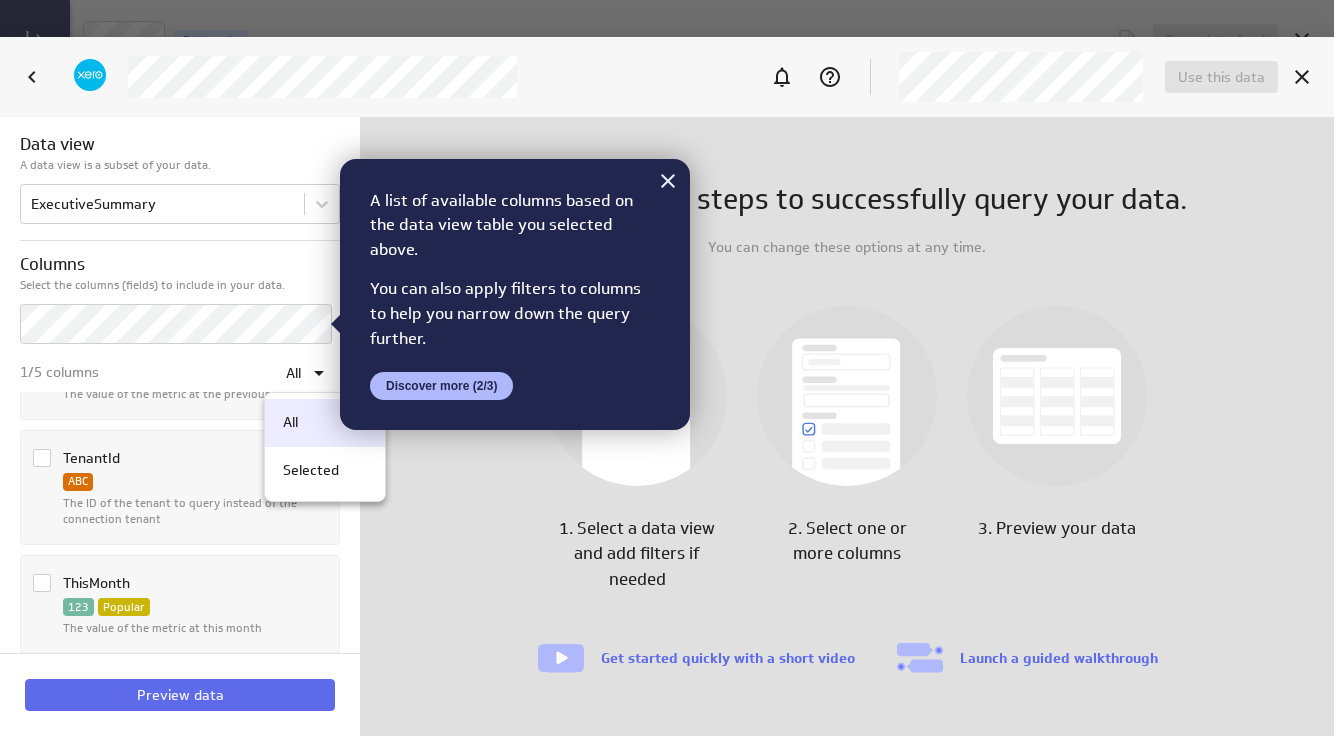 click on "All" at bounding box center [290, 422] 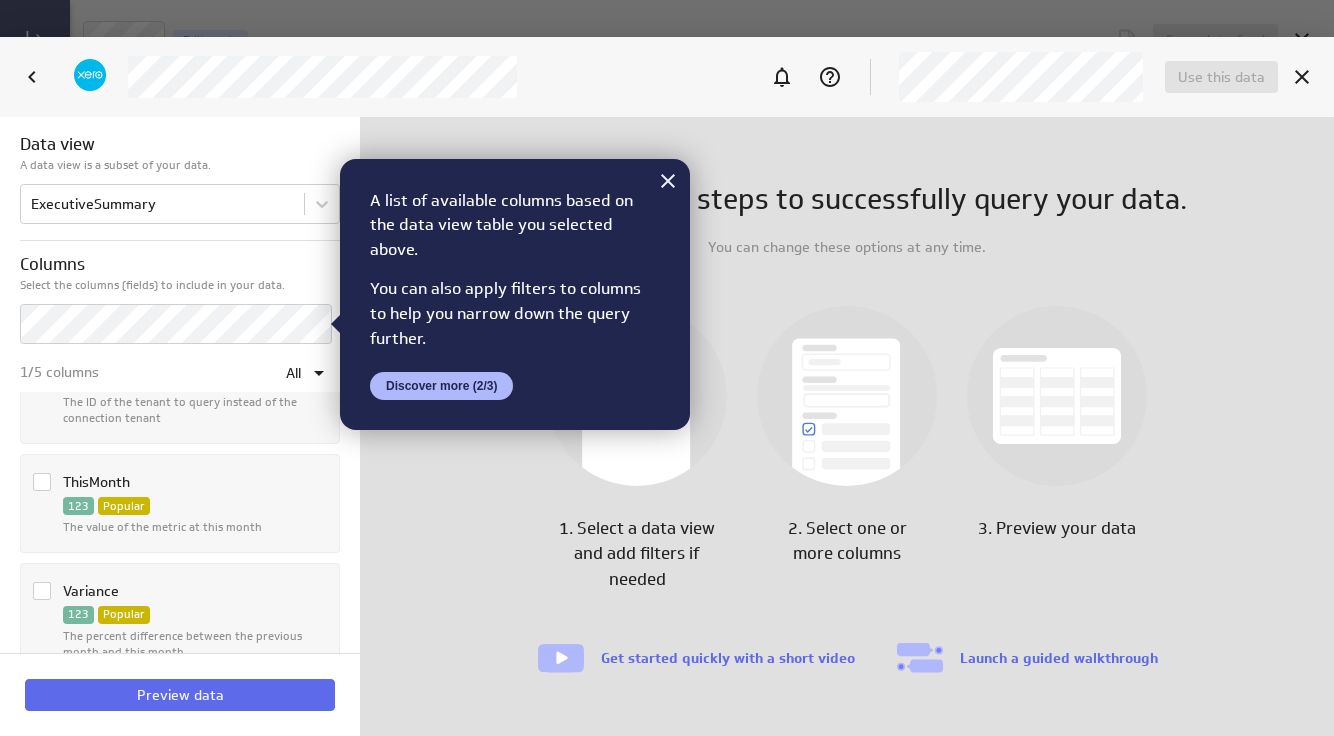 scroll, scrollTop: 453, scrollLeft: 0, axis: vertical 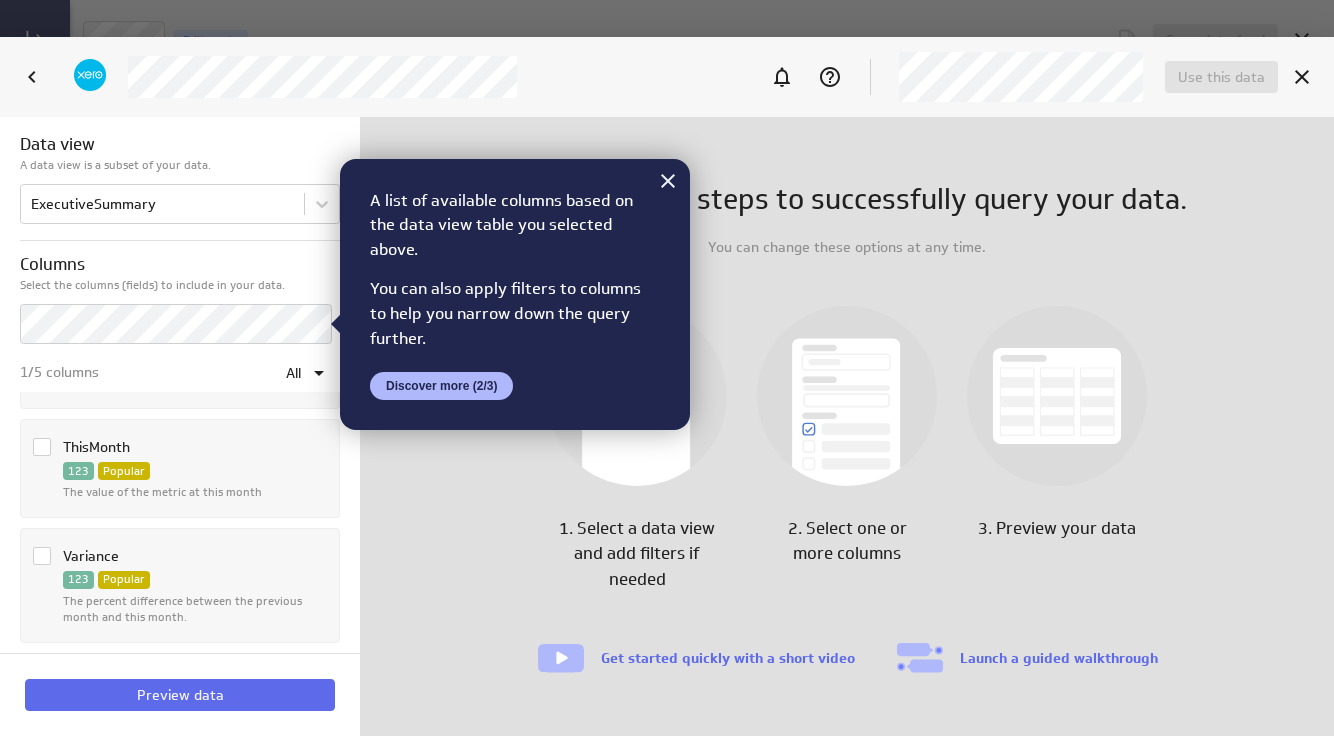 click 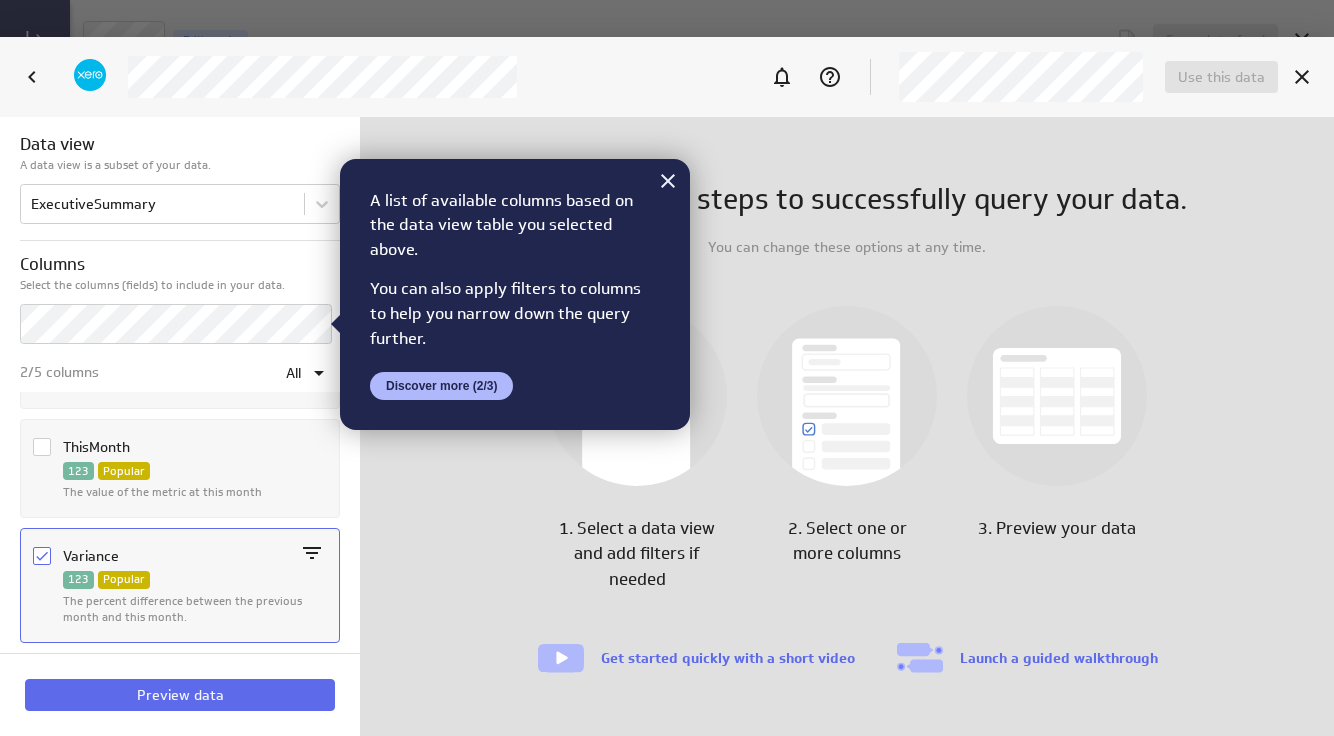 click 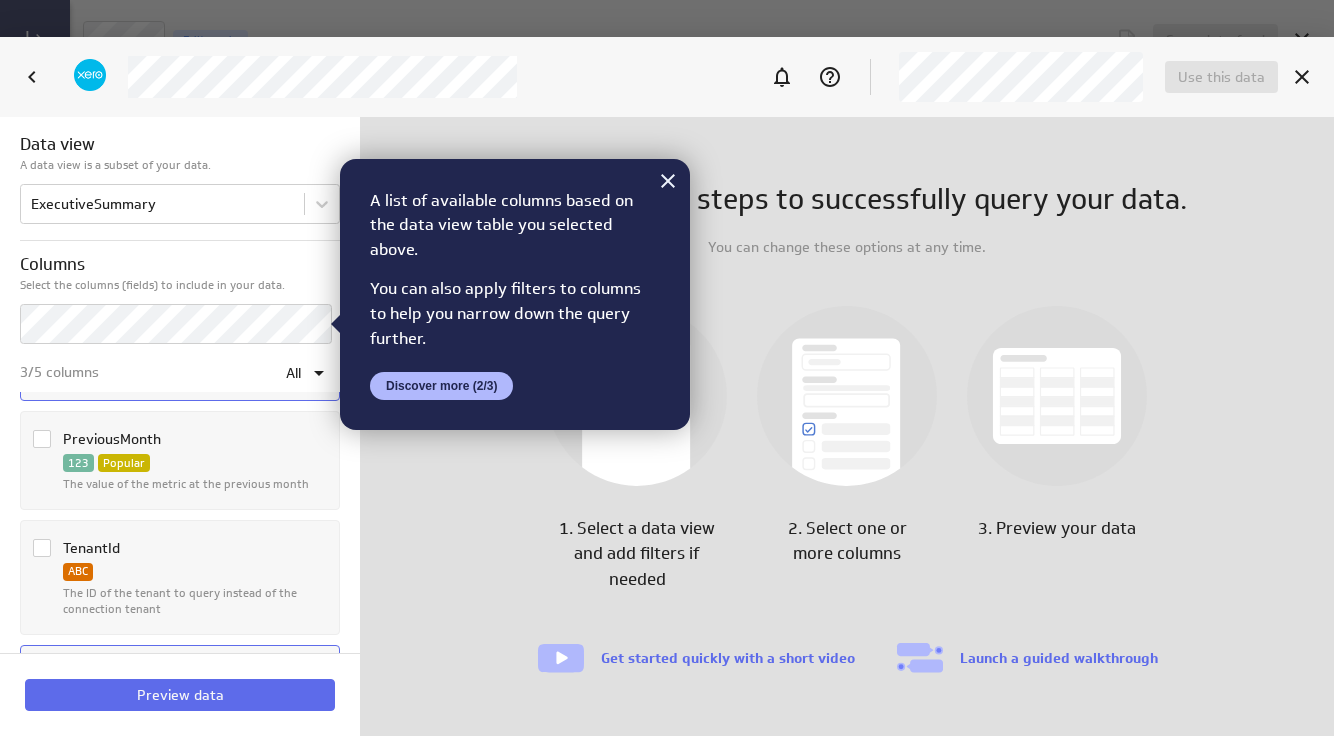 scroll, scrollTop: 188, scrollLeft: 0, axis: vertical 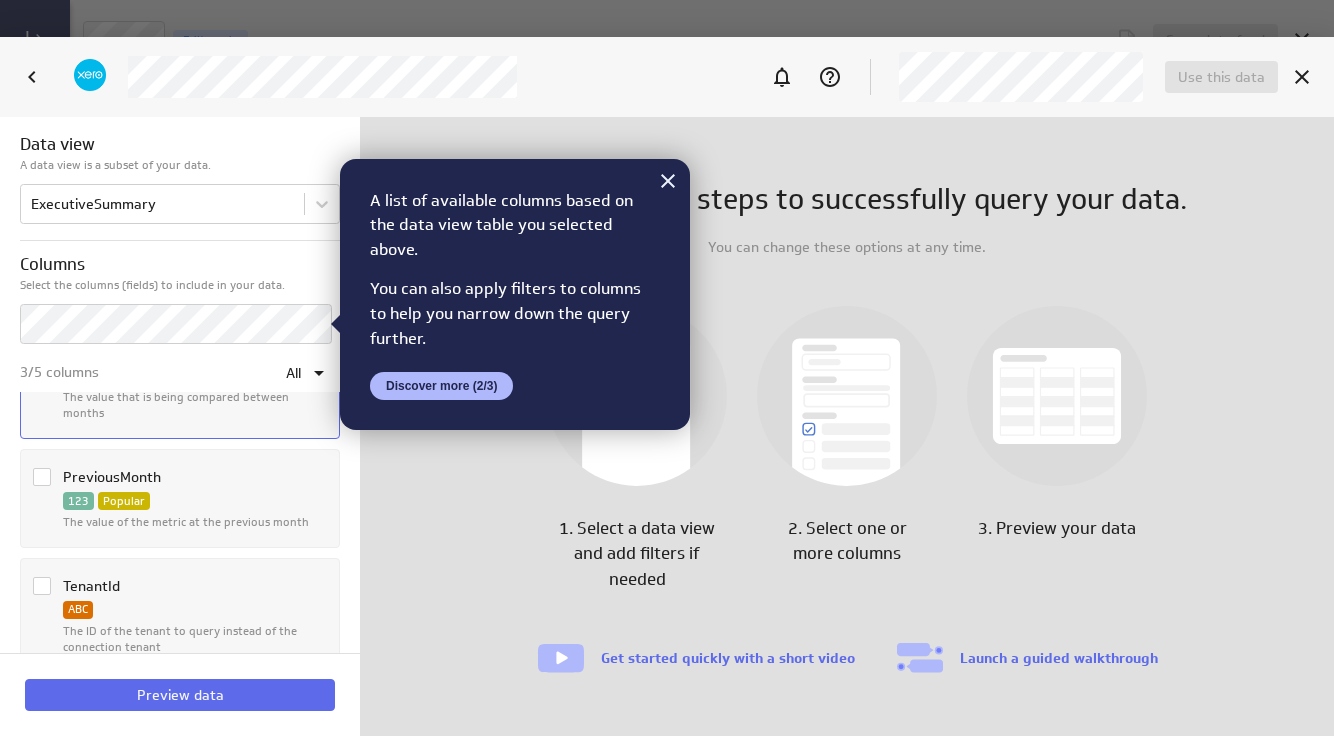 click 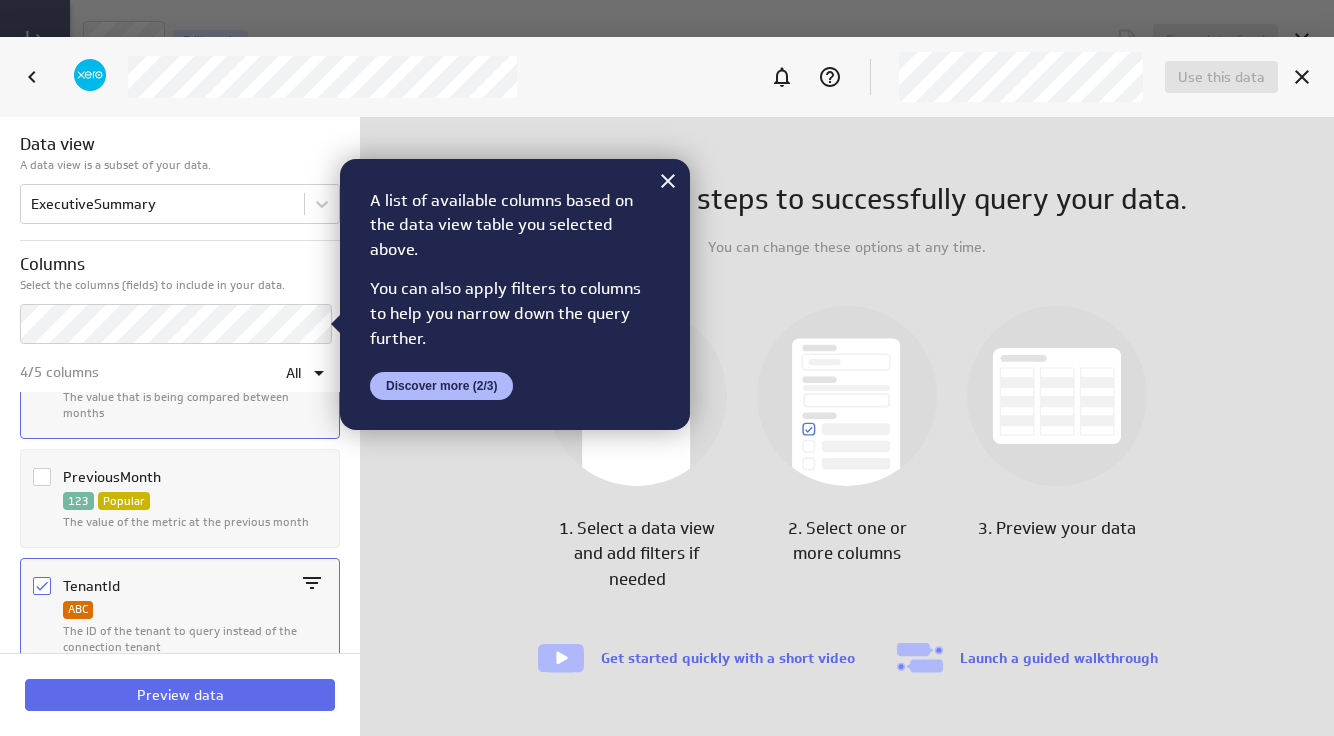 click 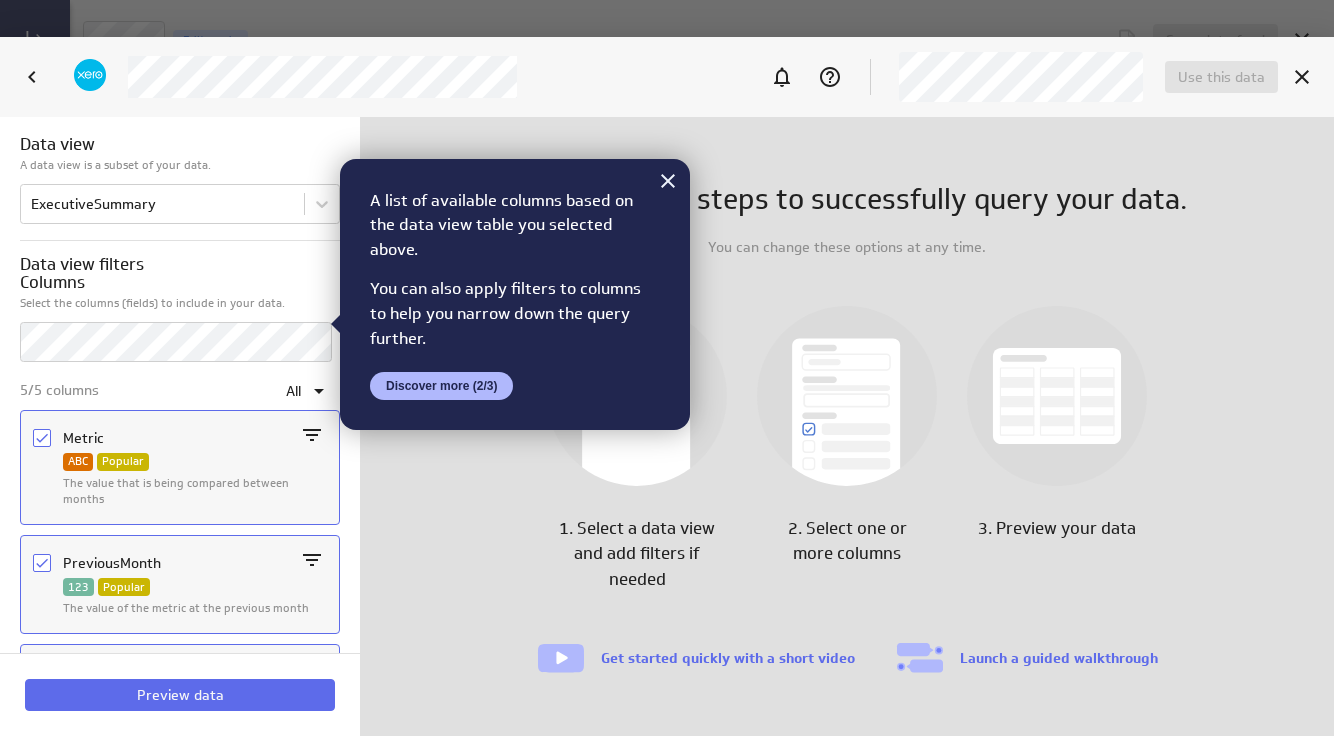 scroll, scrollTop: 168, scrollLeft: 0, axis: vertical 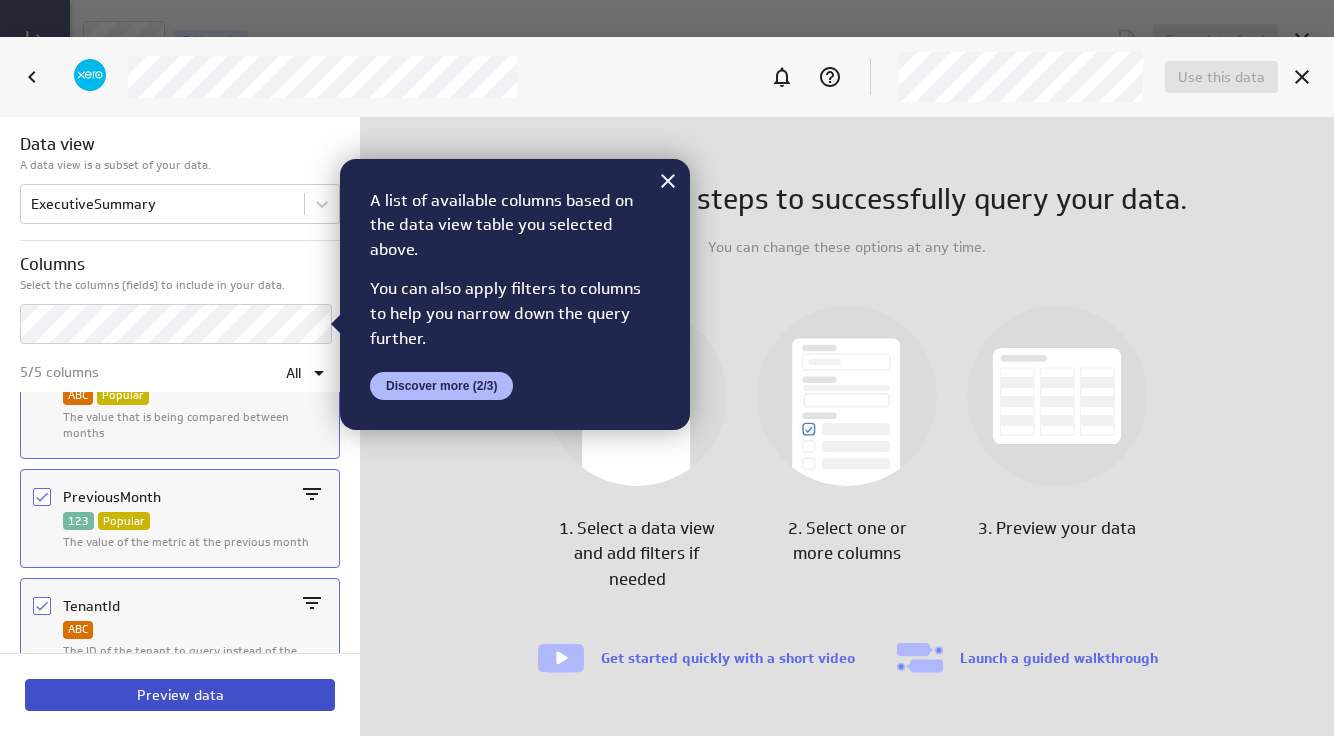 click on "Preview data" at bounding box center (180, 695) 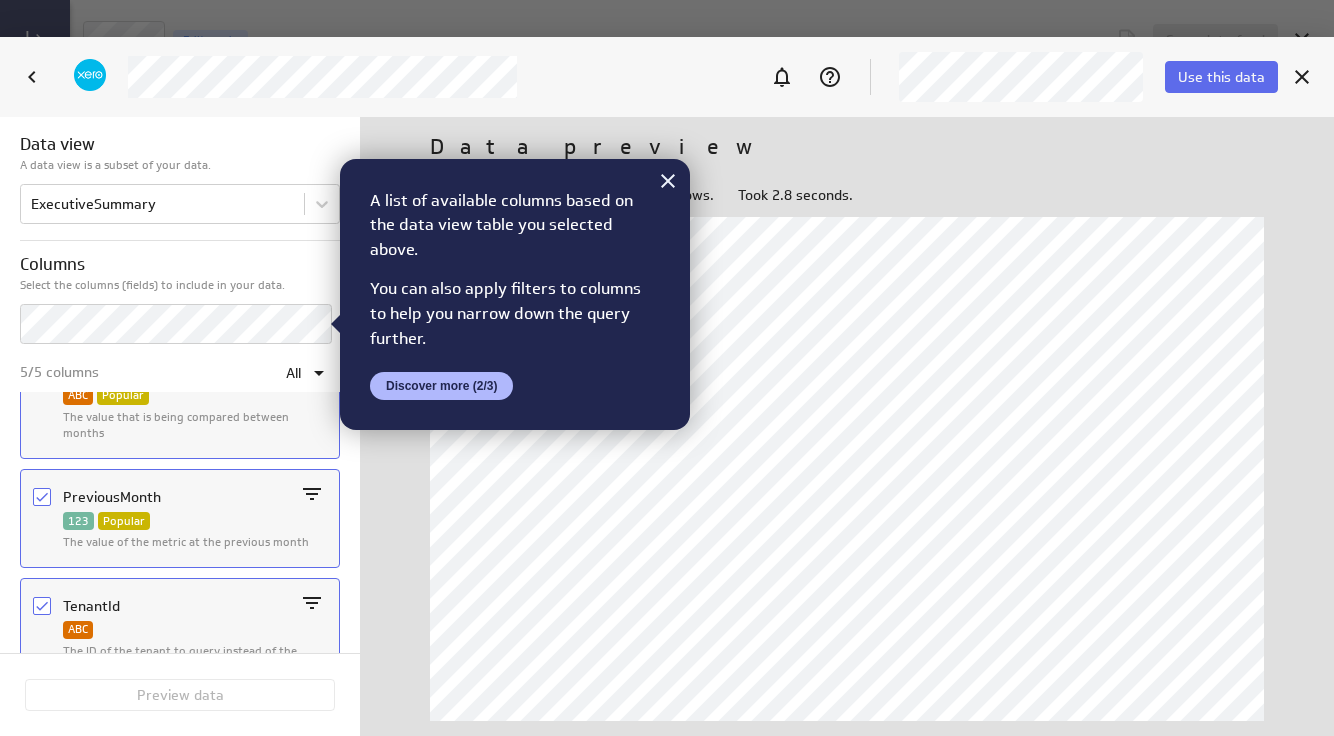 click 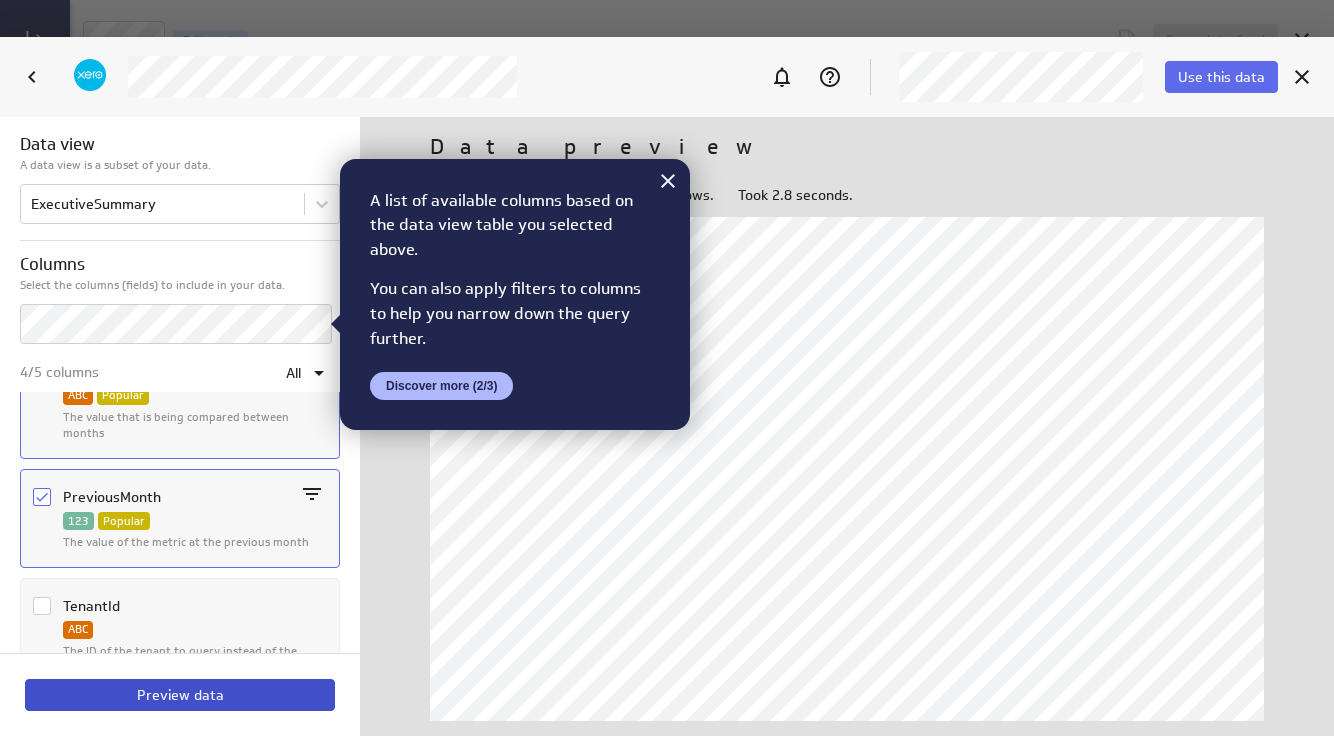 click on "Preview data" at bounding box center [180, 695] 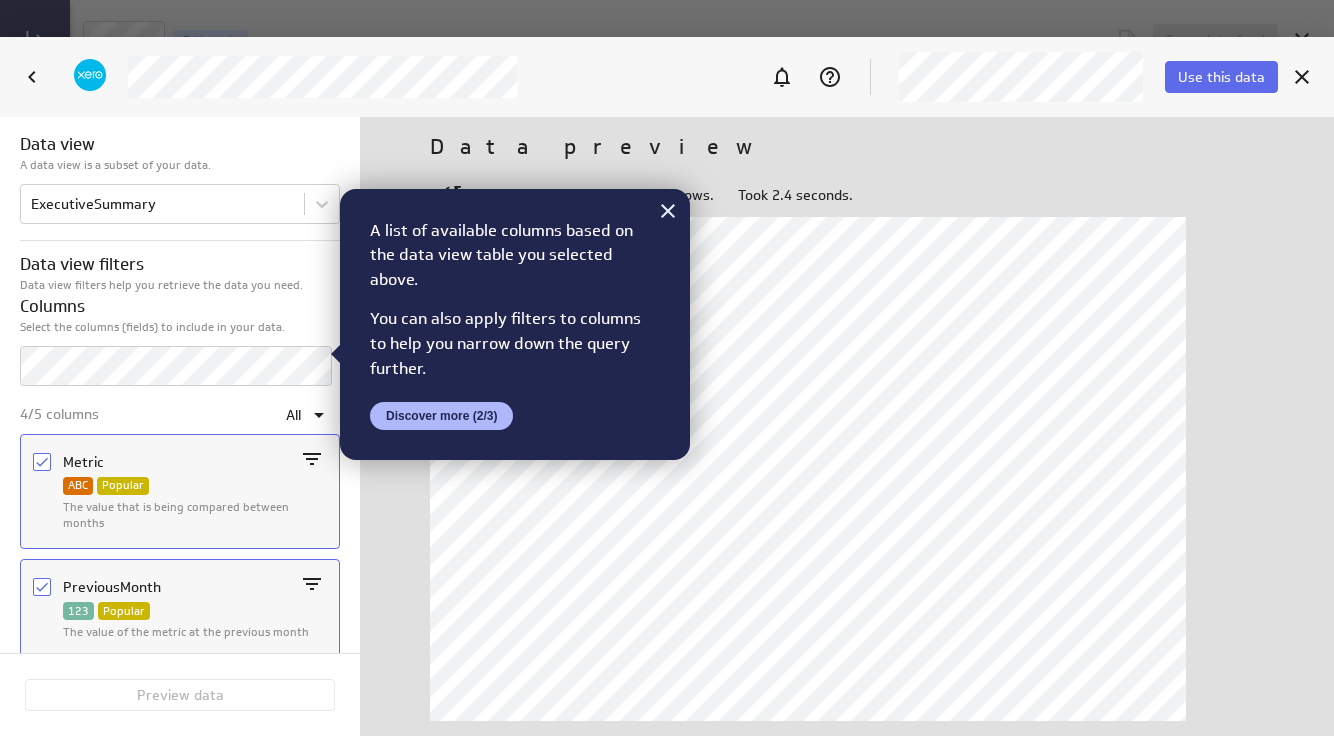 scroll, scrollTop: 93, scrollLeft: 0, axis: vertical 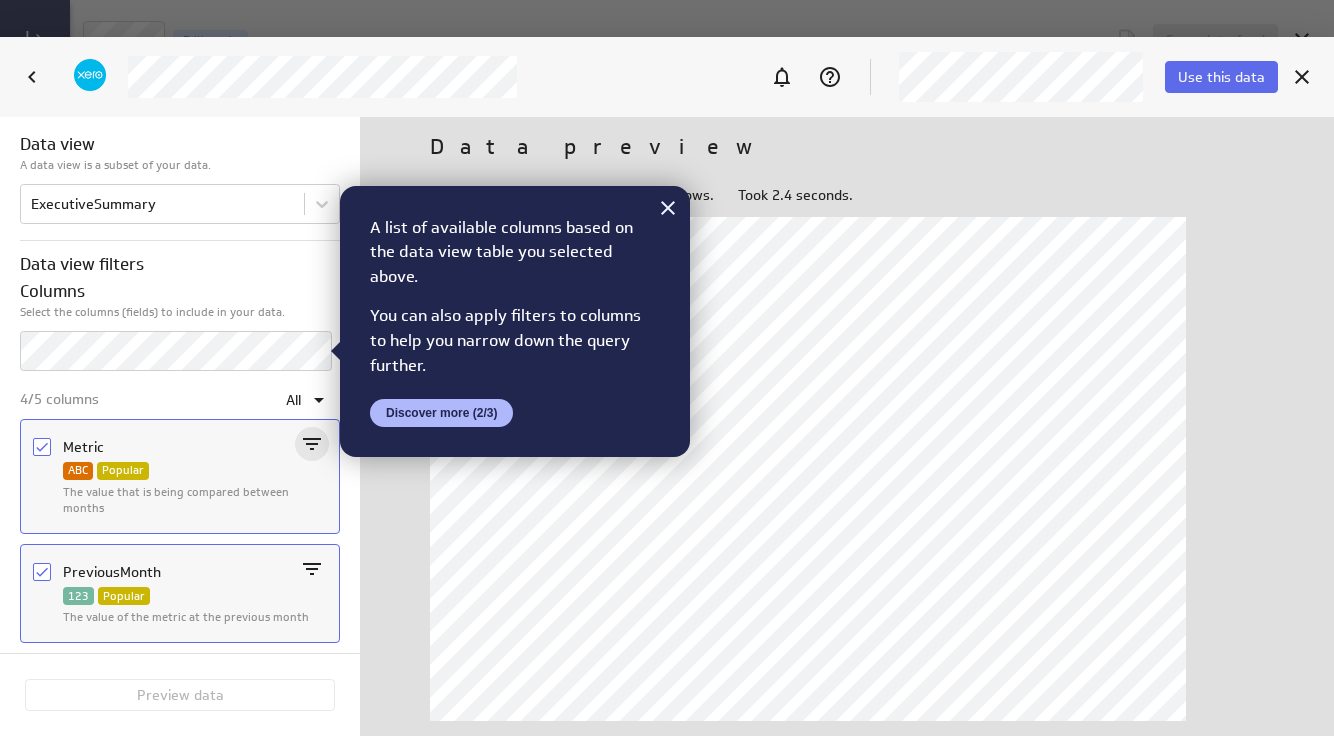 click 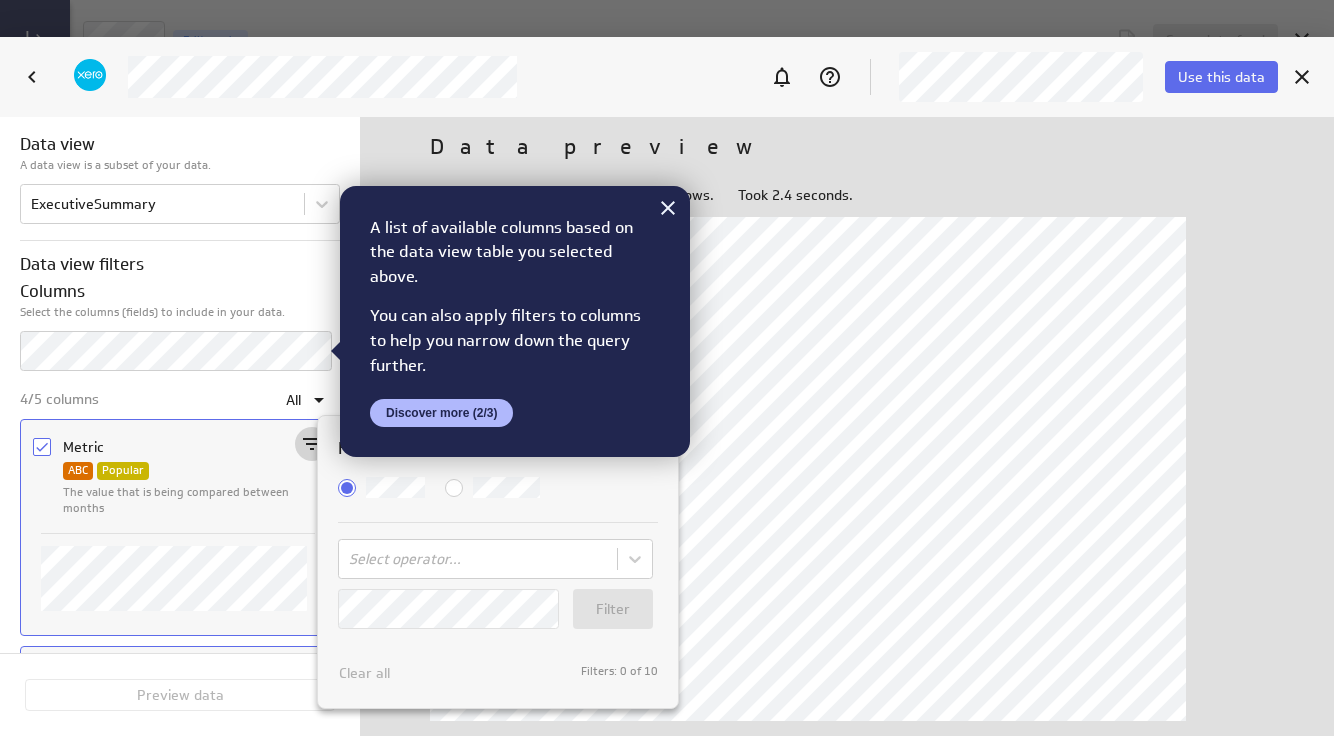 click at bounding box center [667, 368] 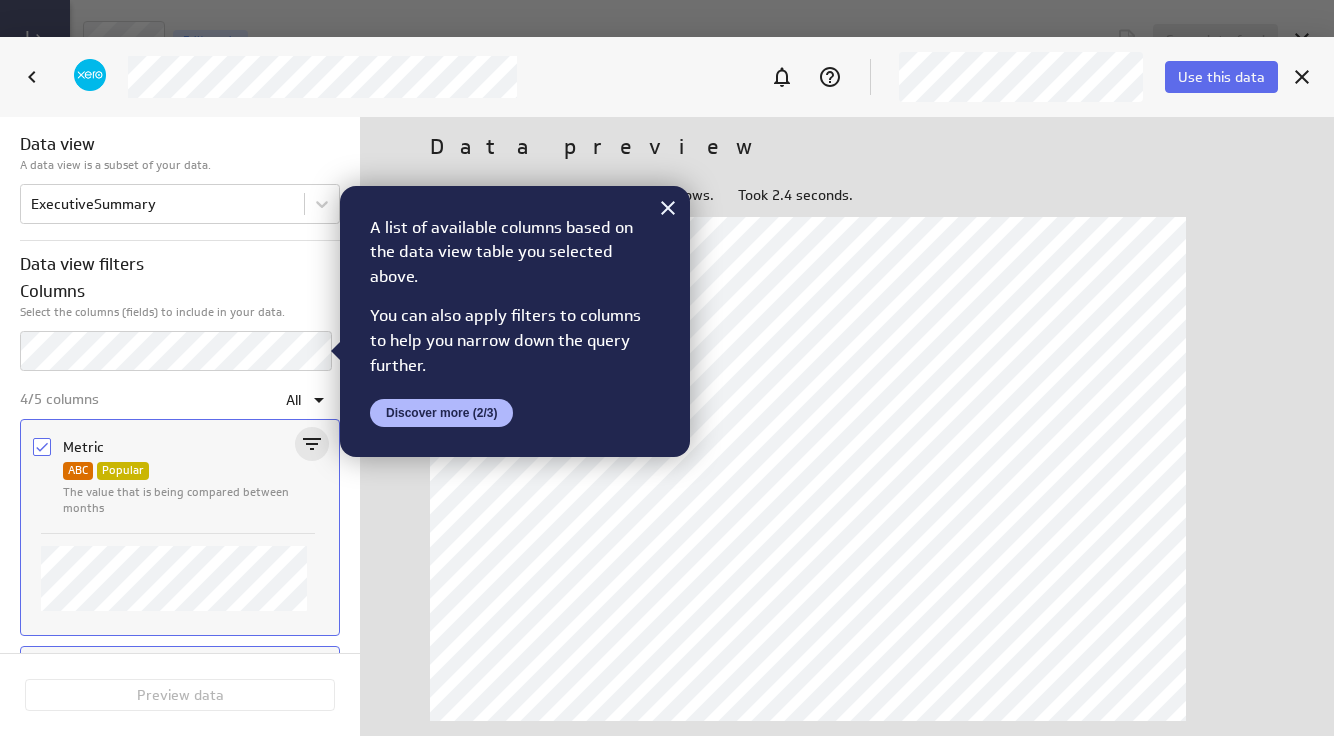 click 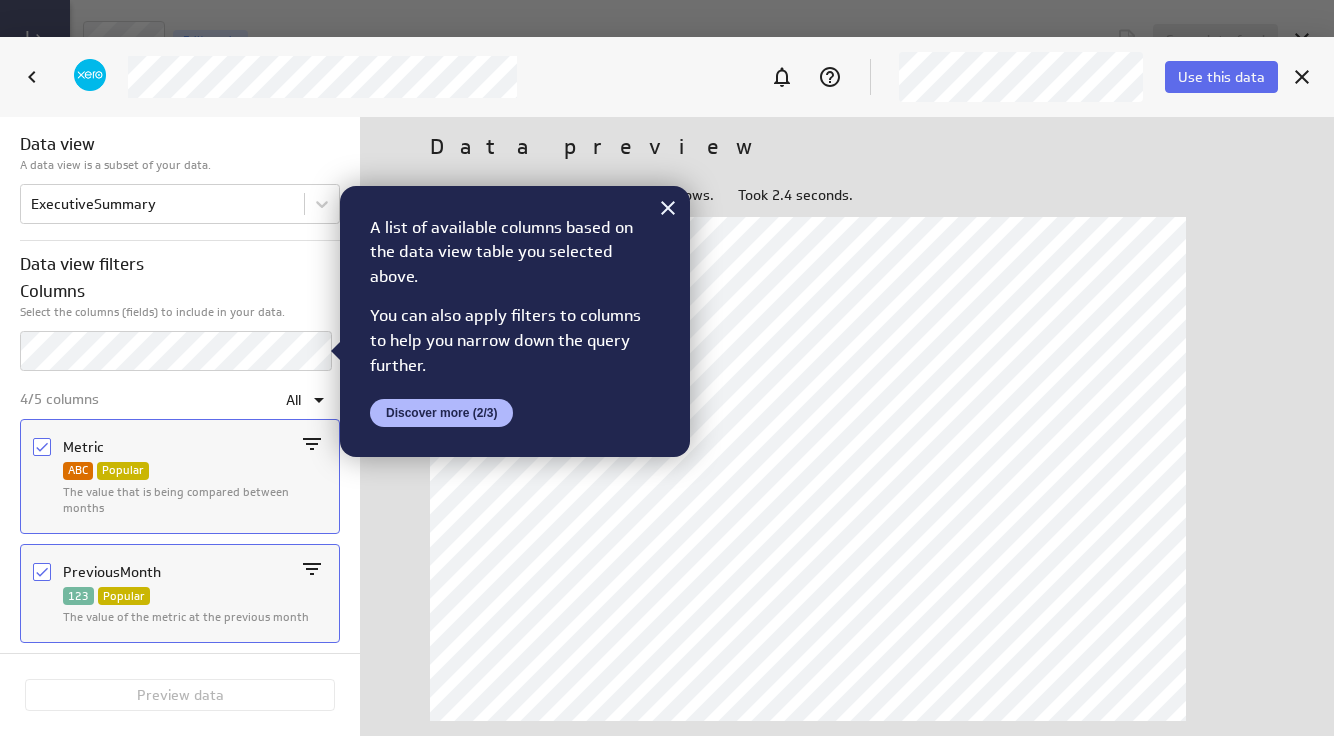 click on "A list of available columns based on the data view table you selected above.
You can also apply filters to columns to help you narrow down the query further.
Discover more (2/3)" at bounding box center (515, 322) 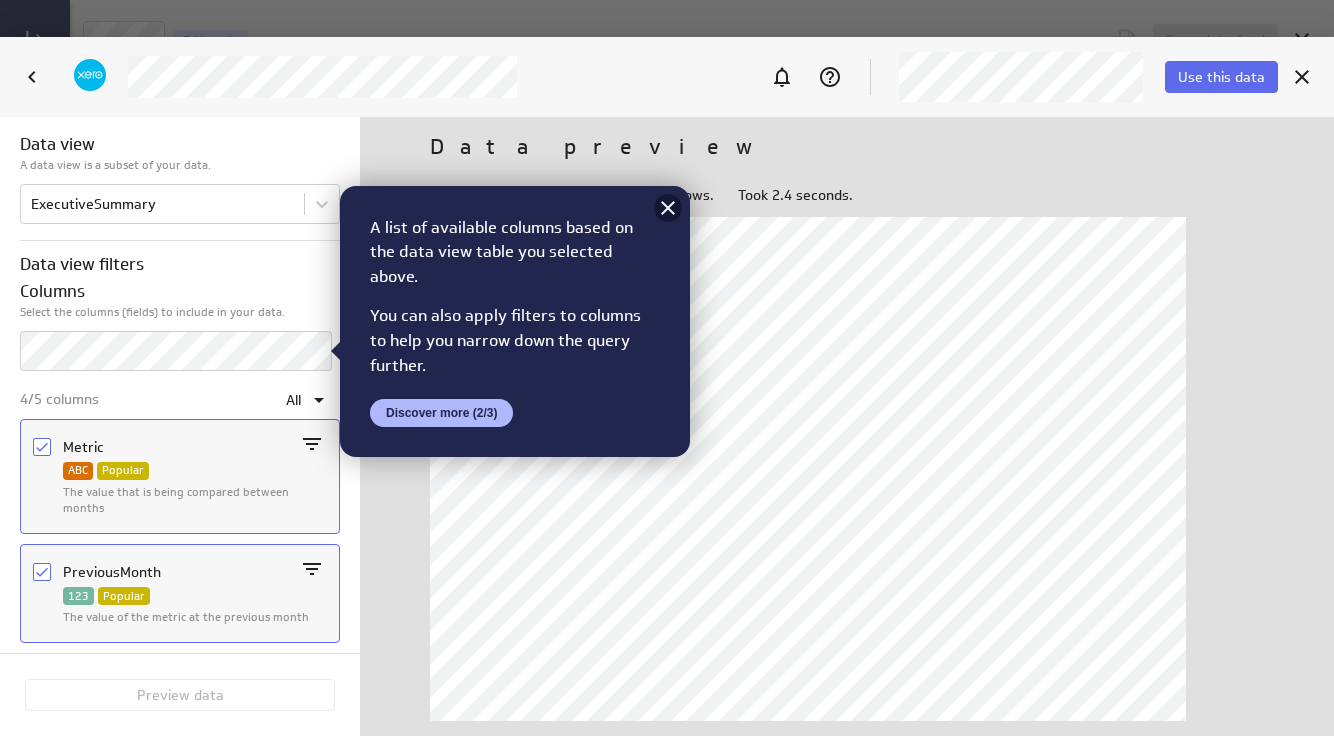 click 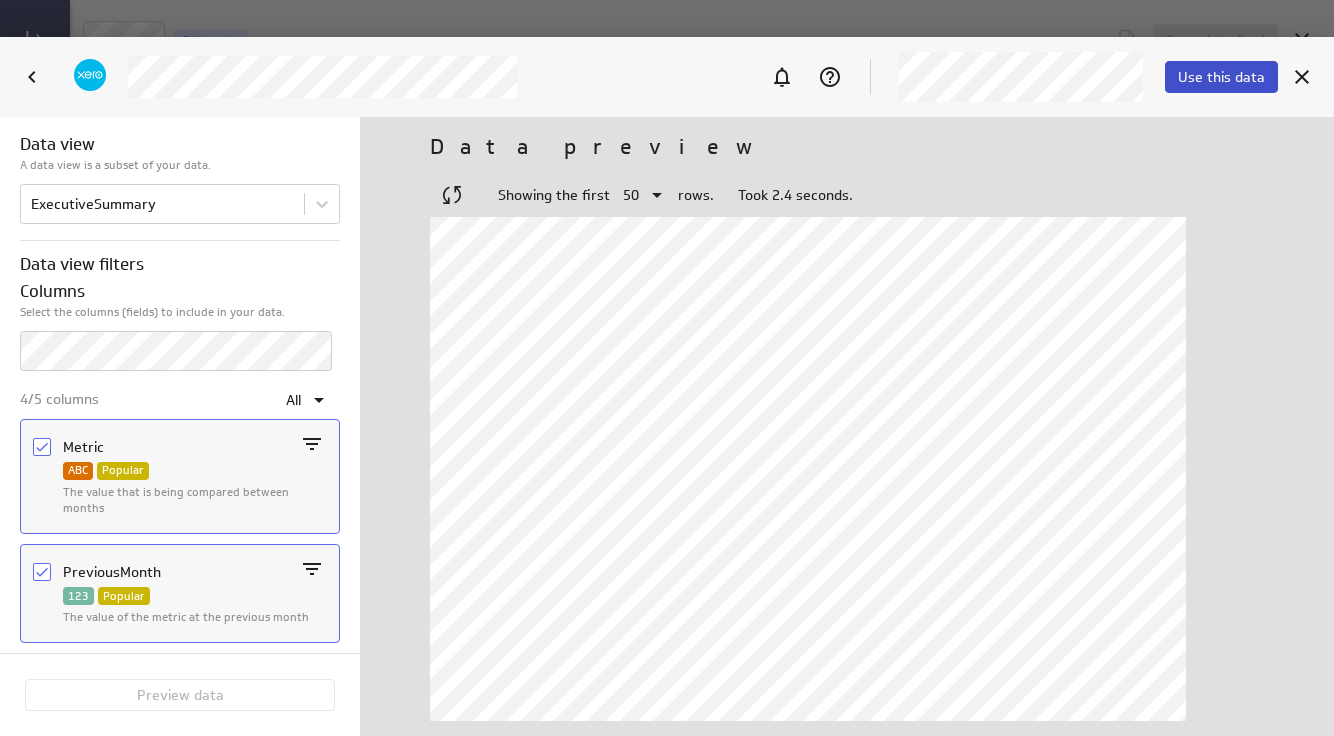 click on "Use this data" at bounding box center [1221, 77] 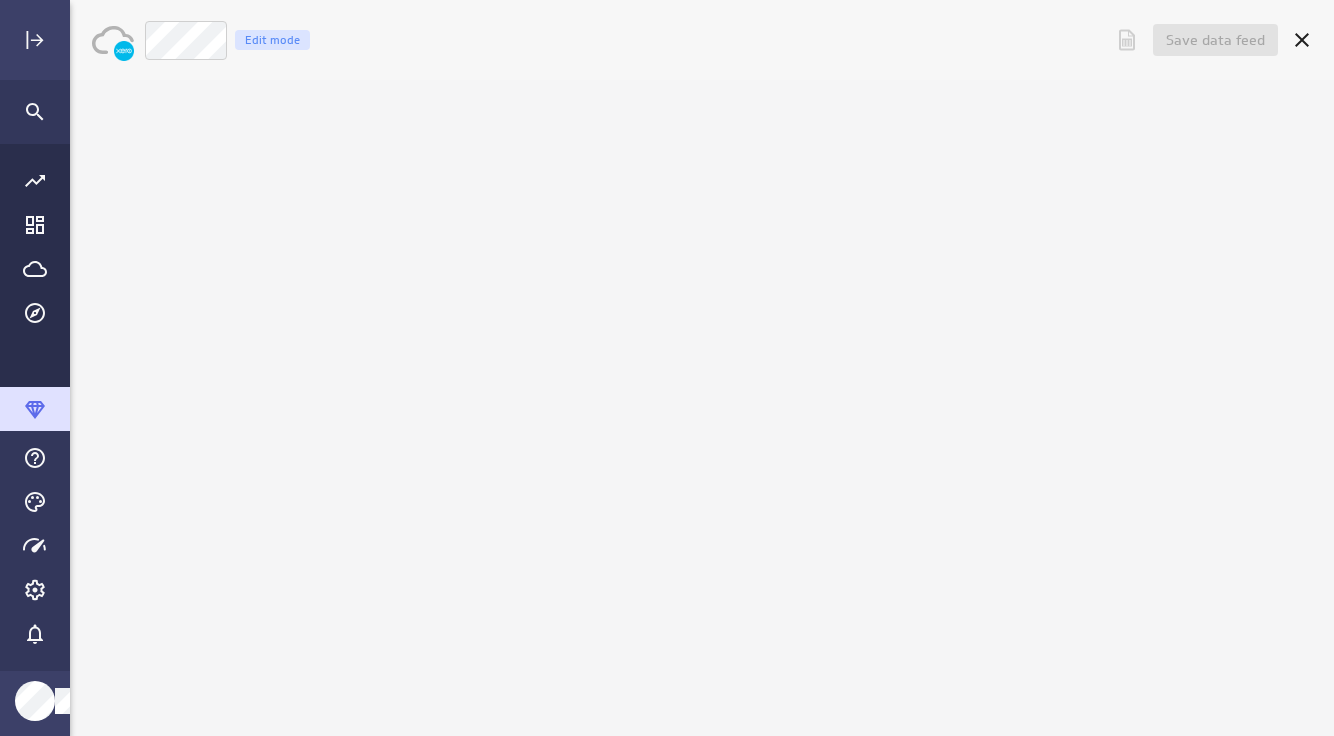 scroll, scrollTop: 0, scrollLeft: 0, axis: both 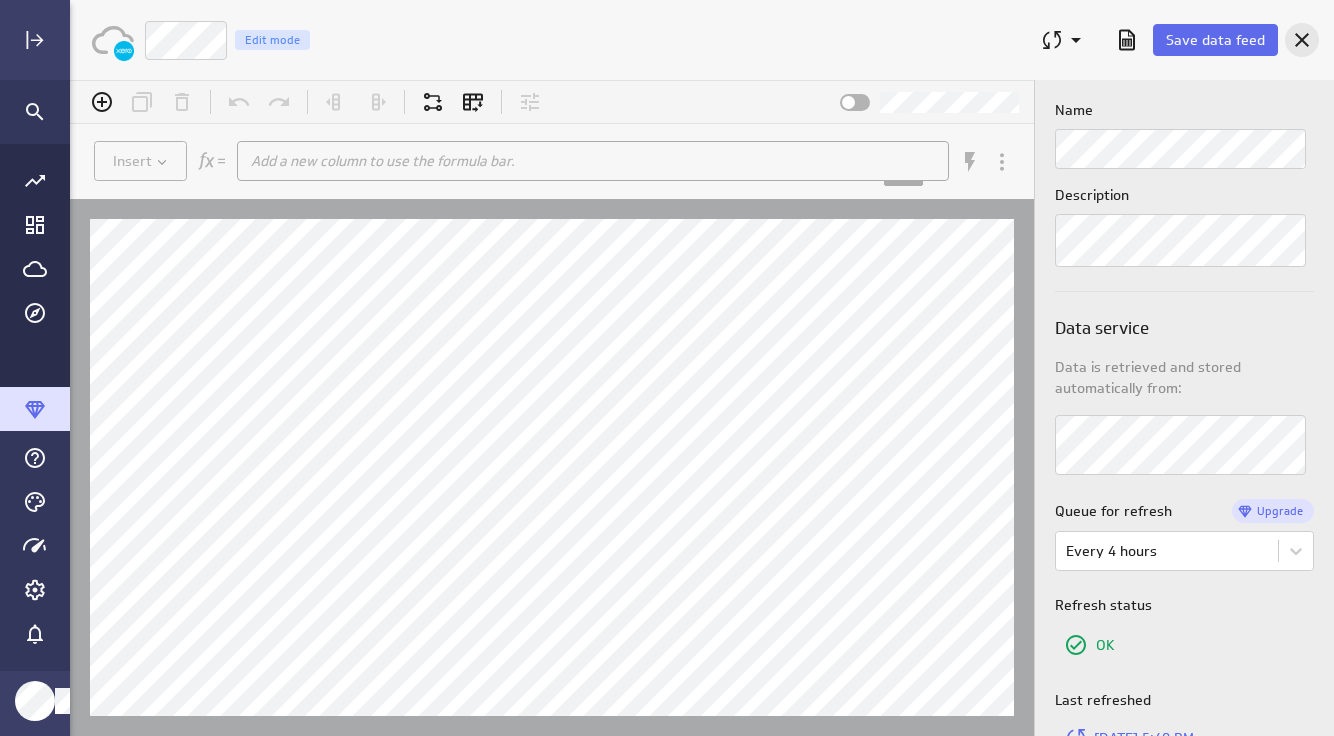 click 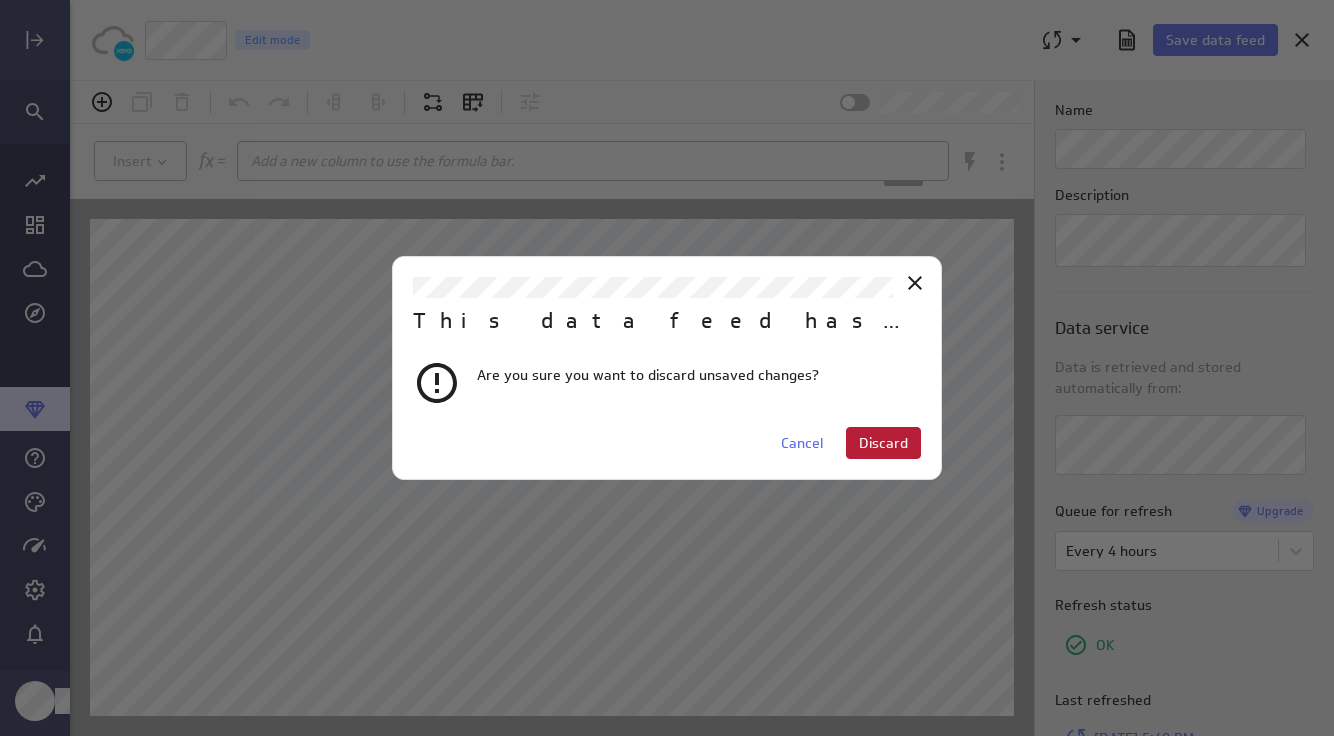 click on "Discard" at bounding box center [883, 443] 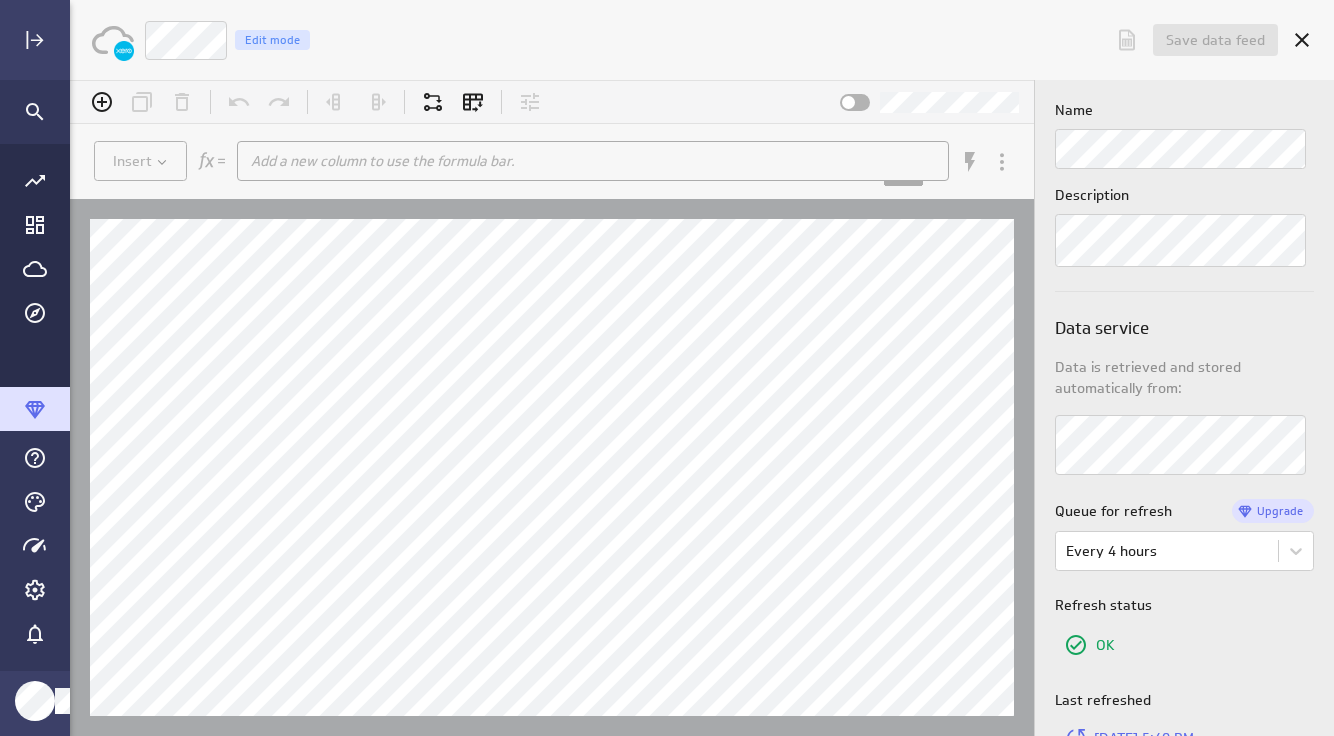 scroll, scrollTop: 737, scrollLeft: 1075, axis: both 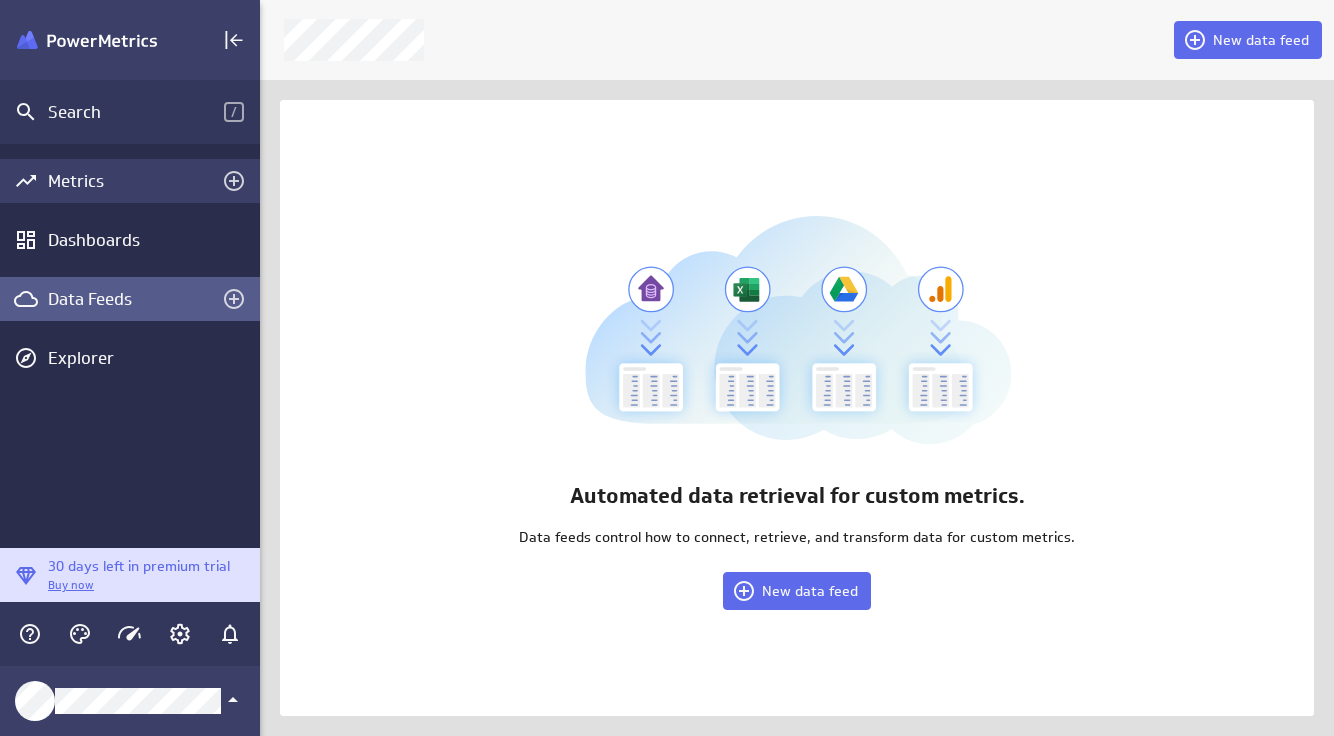 click on "Metrics" at bounding box center [130, 181] 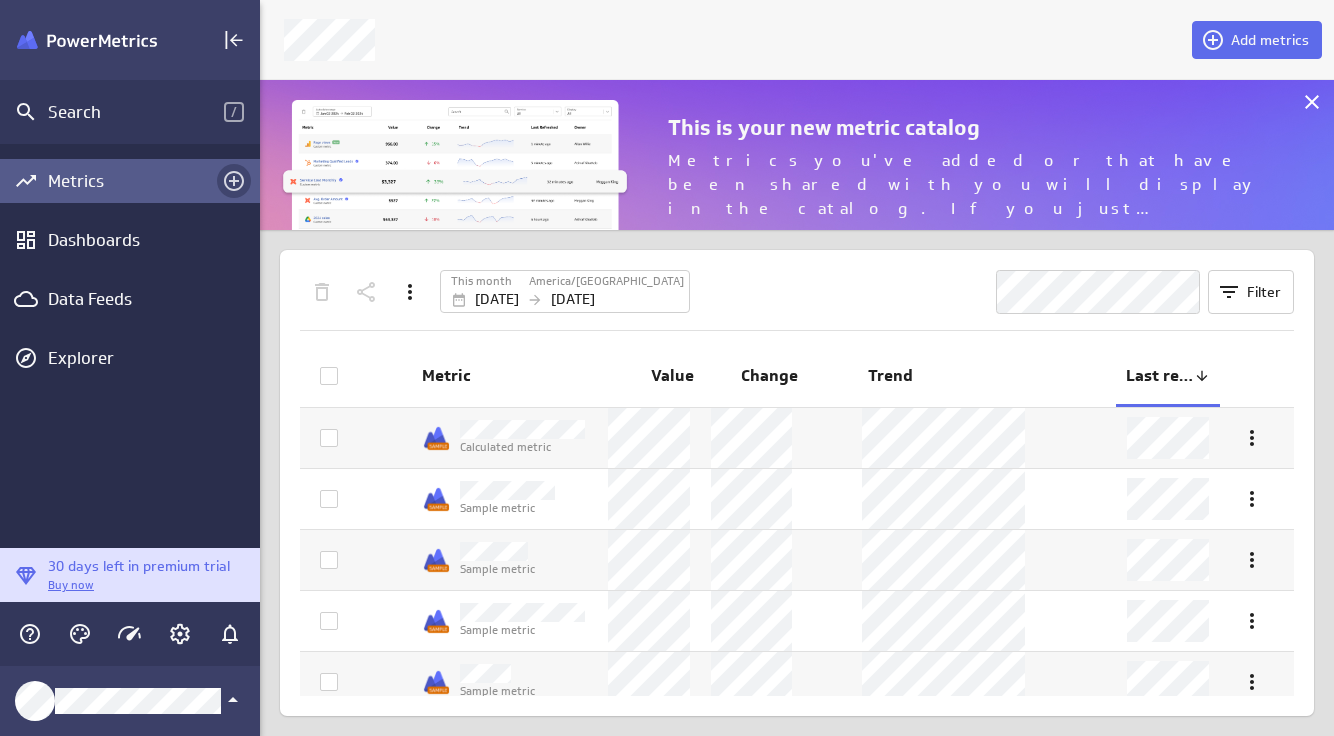 scroll, scrollTop: 10, scrollLeft: 10, axis: both 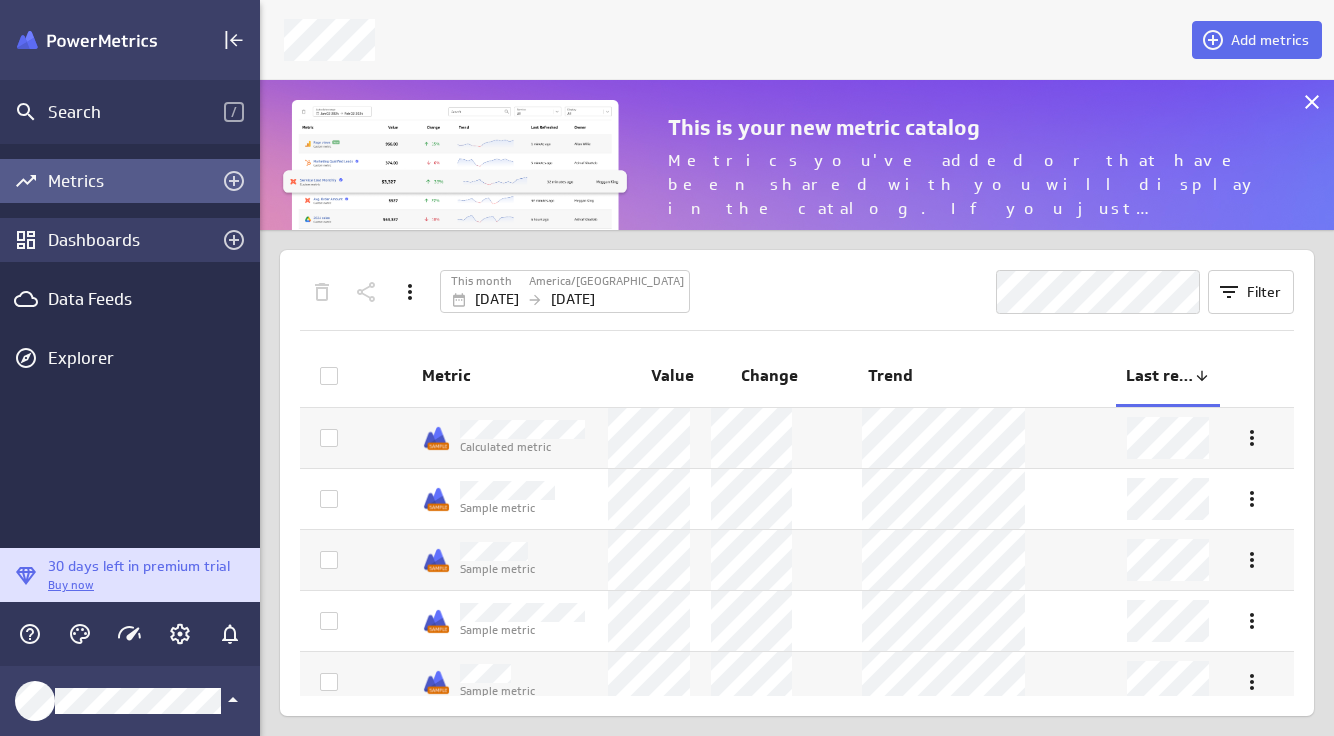 click on "Dashboards" at bounding box center [130, 240] 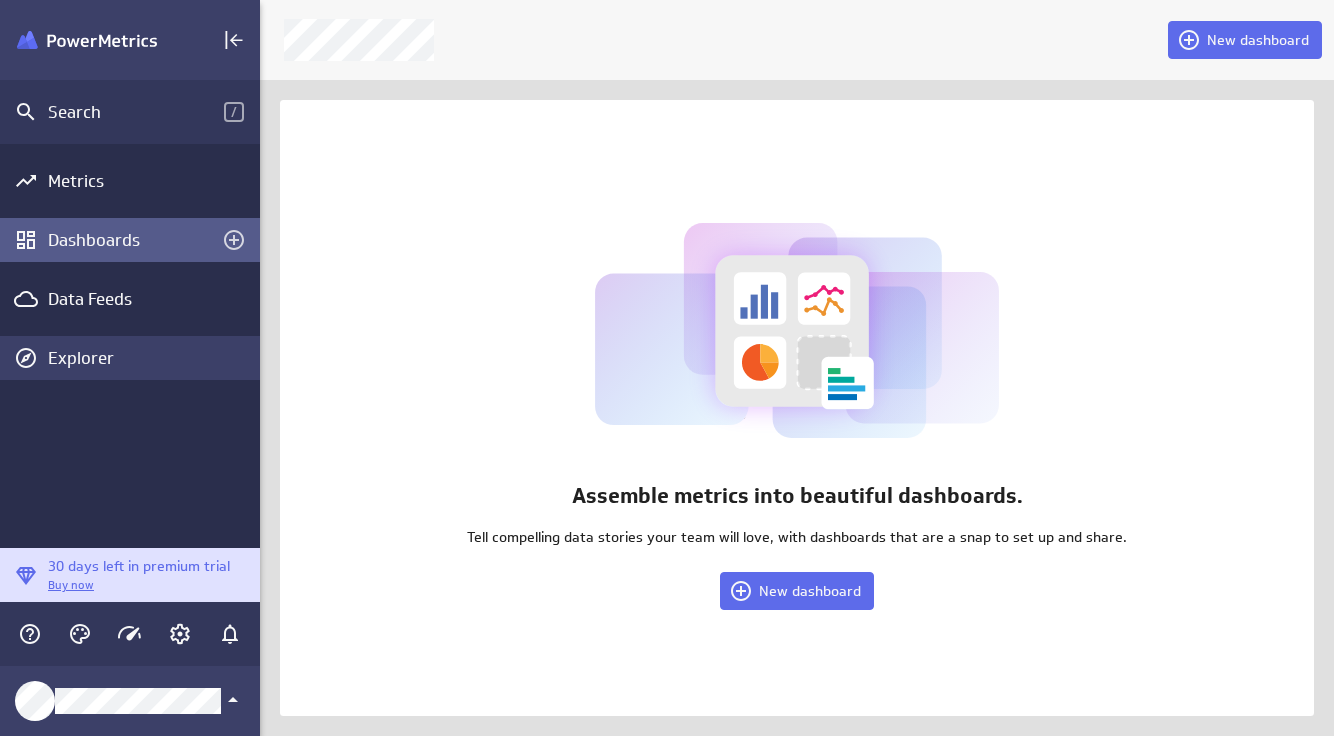 click on "Explorer" at bounding box center (151, 358) 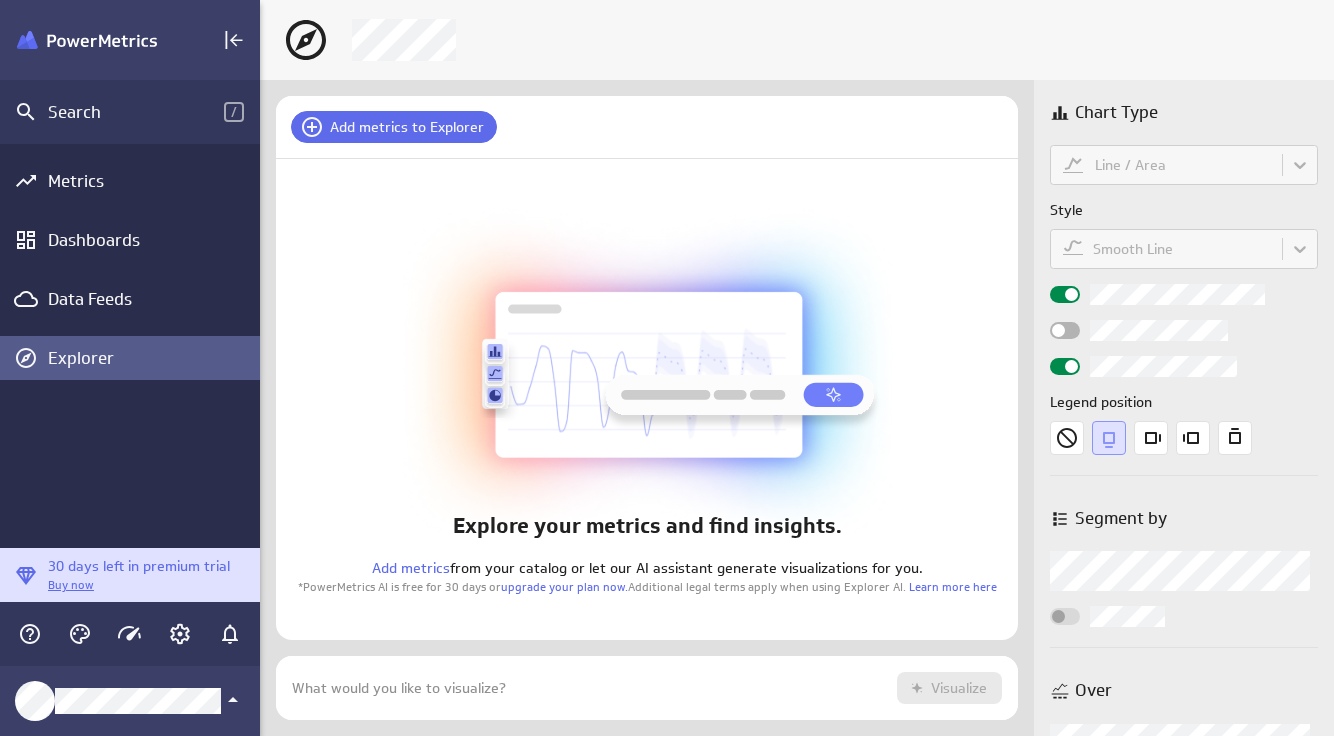 scroll, scrollTop: 10, scrollLeft: 10, axis: both 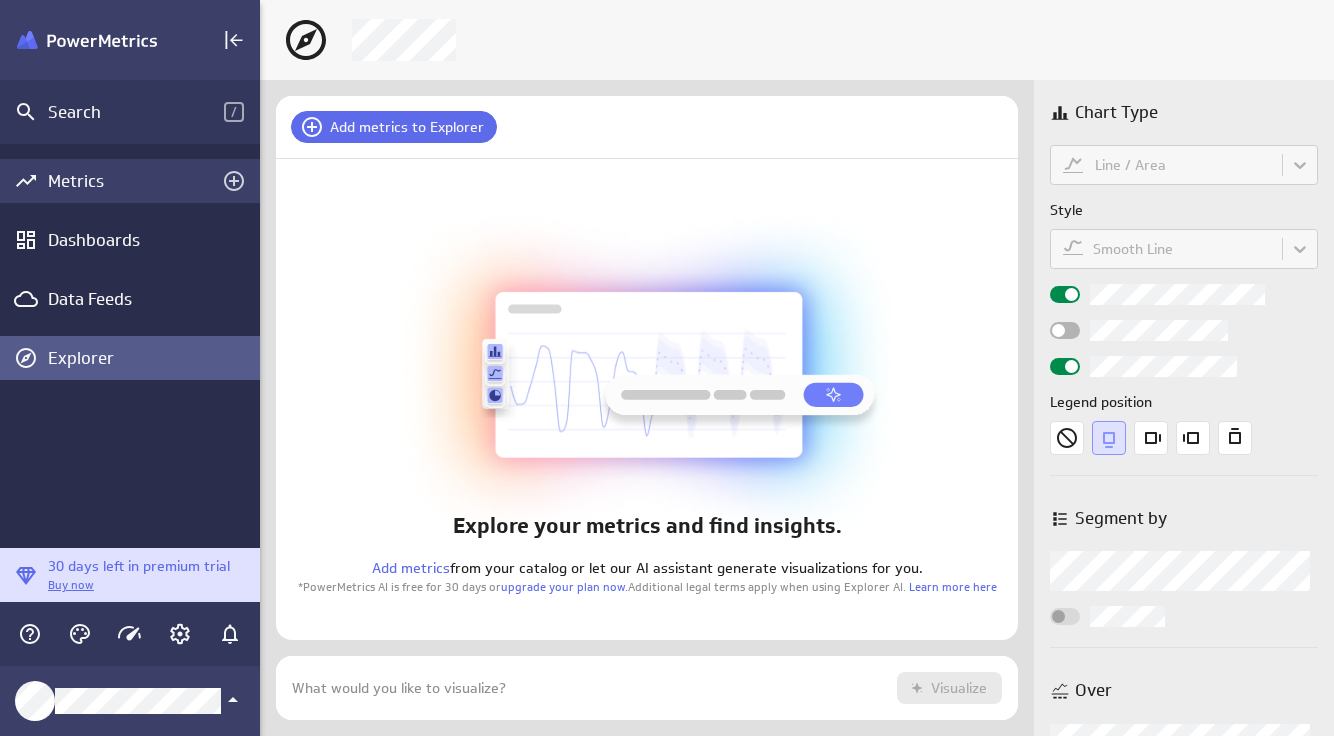 click on "Metrics" at bounding box center [130, 181] 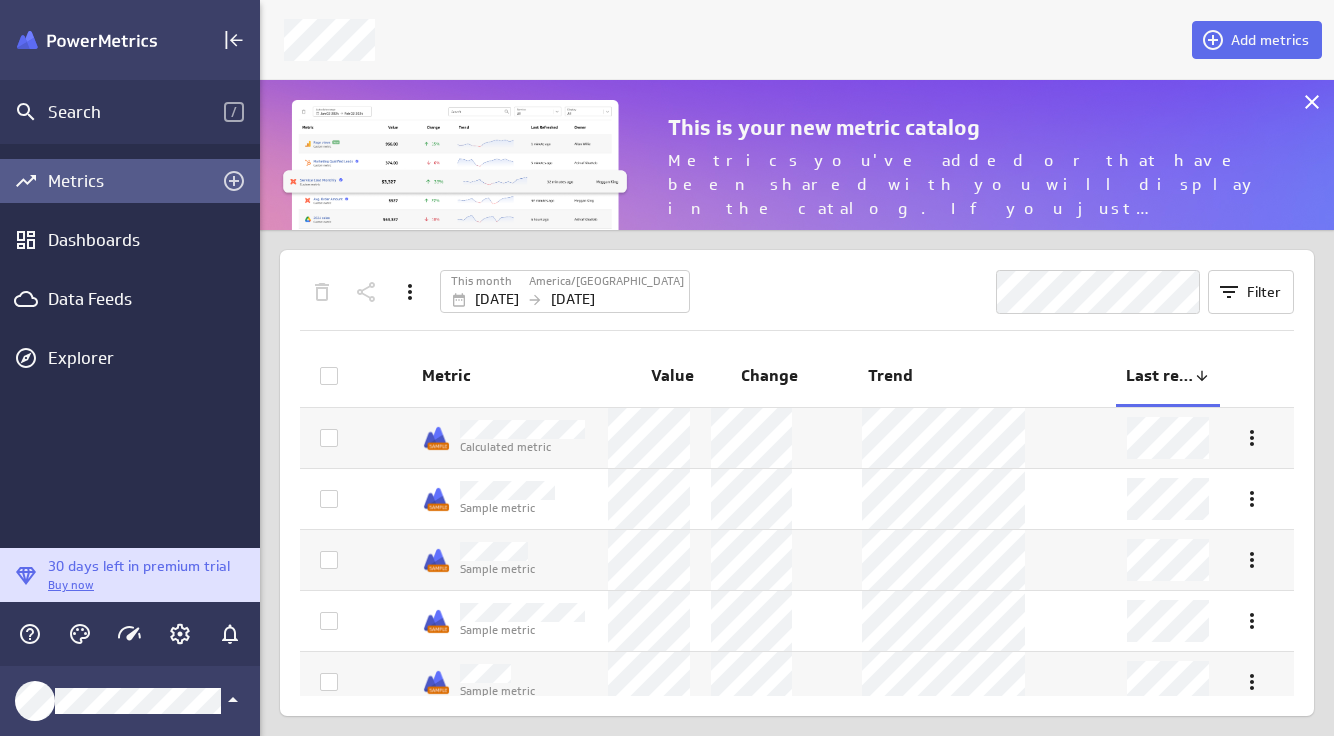scroll, scrollTop: 10, scrollLeft: 10, axis: both 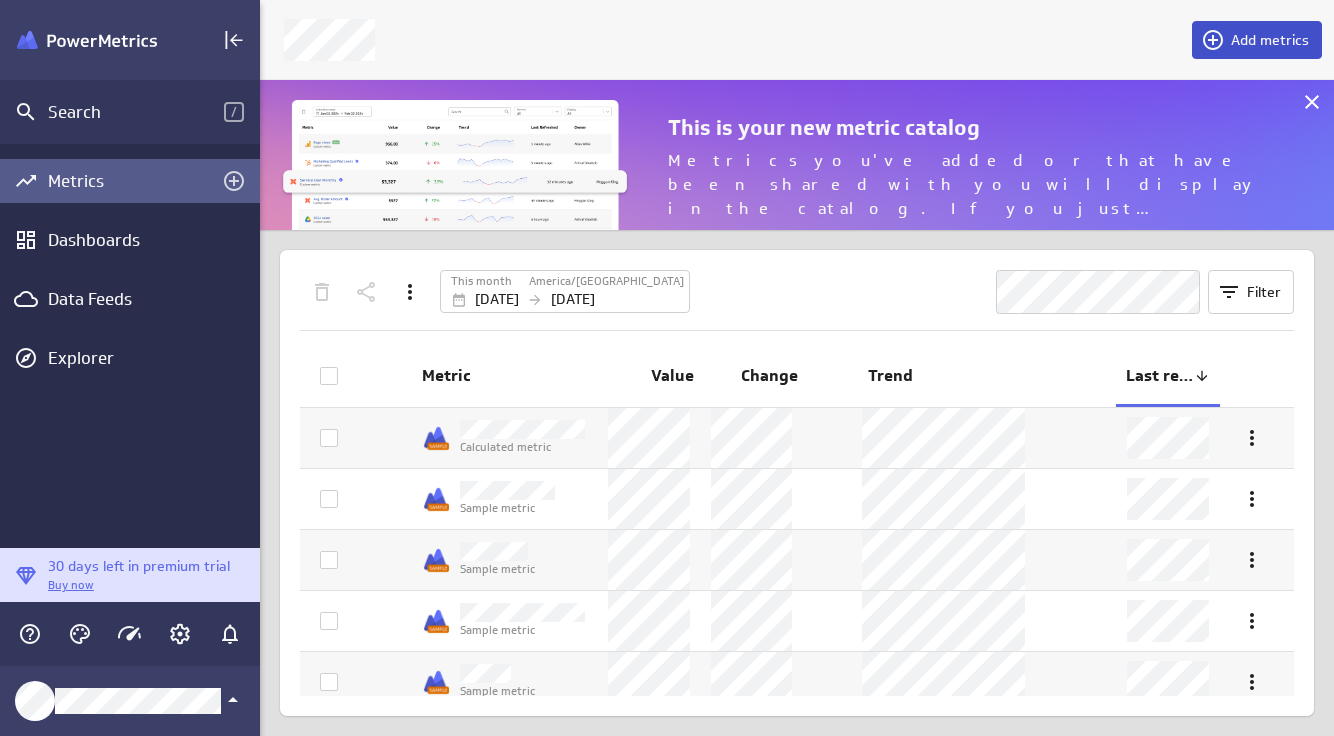 click 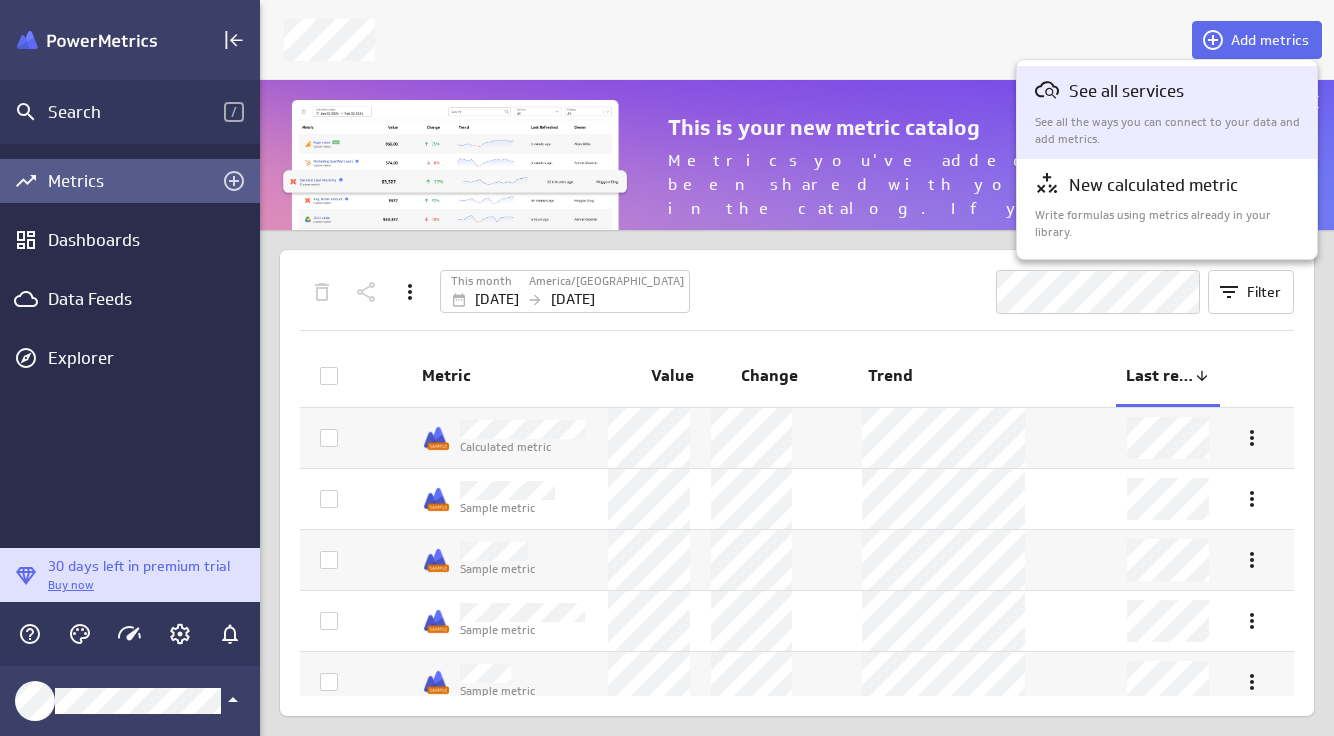 click on "See all the ways you can connect to your data and add metrics." at bounding box center [1168, 131] 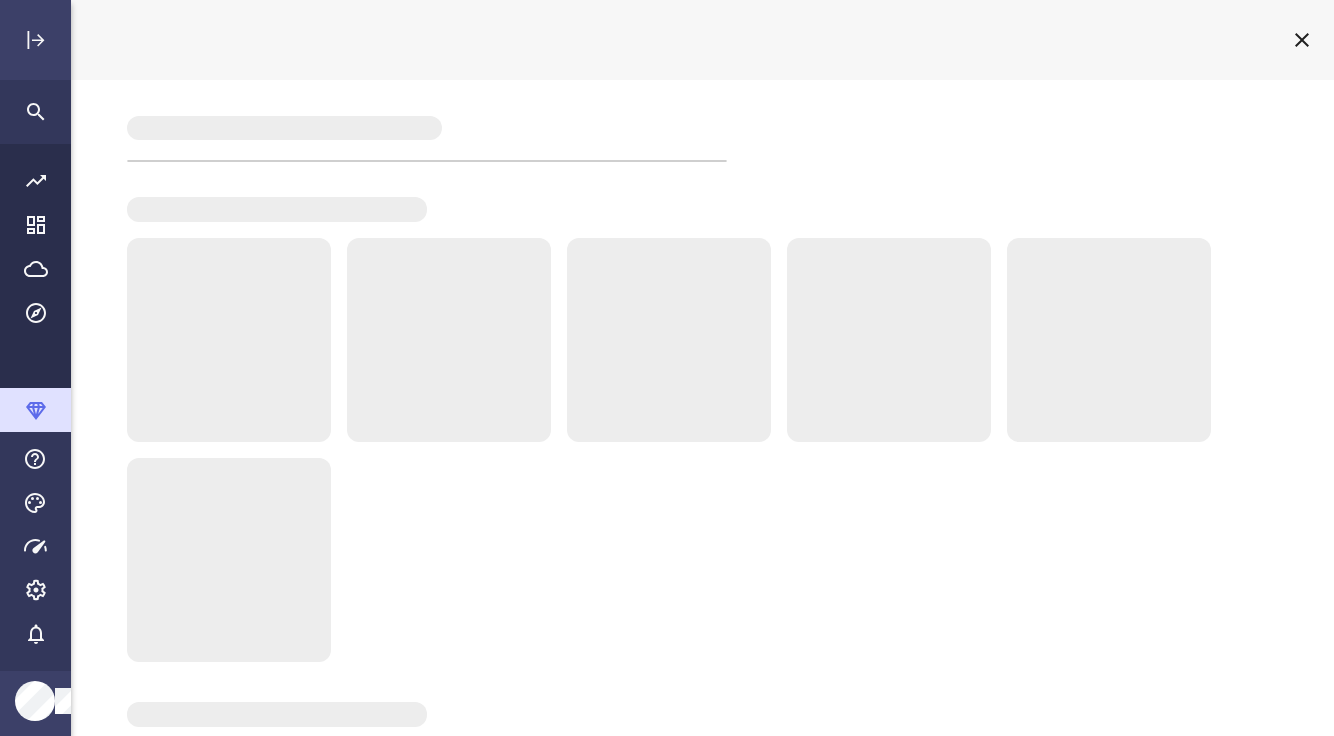 scroll, scrollTop: 10, scrollLeft: 10, axis: both 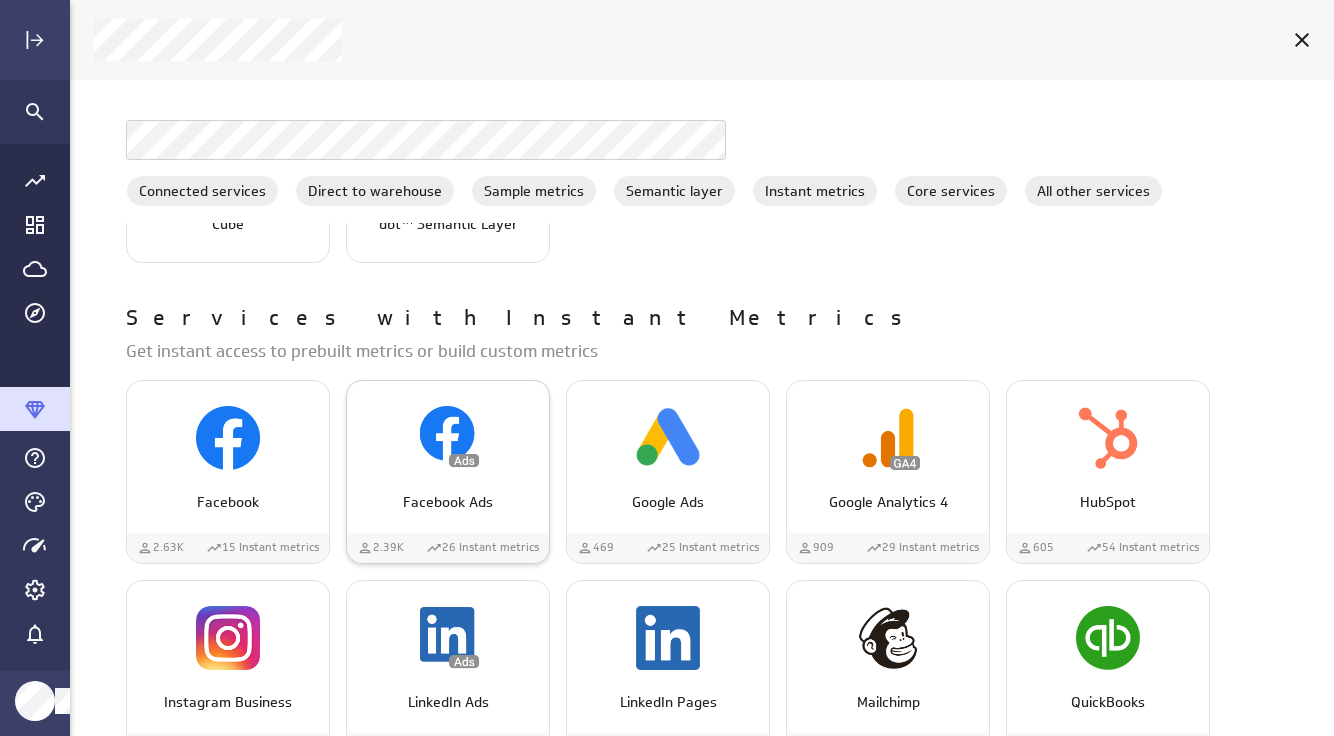 click at bounding box center (448, 438) 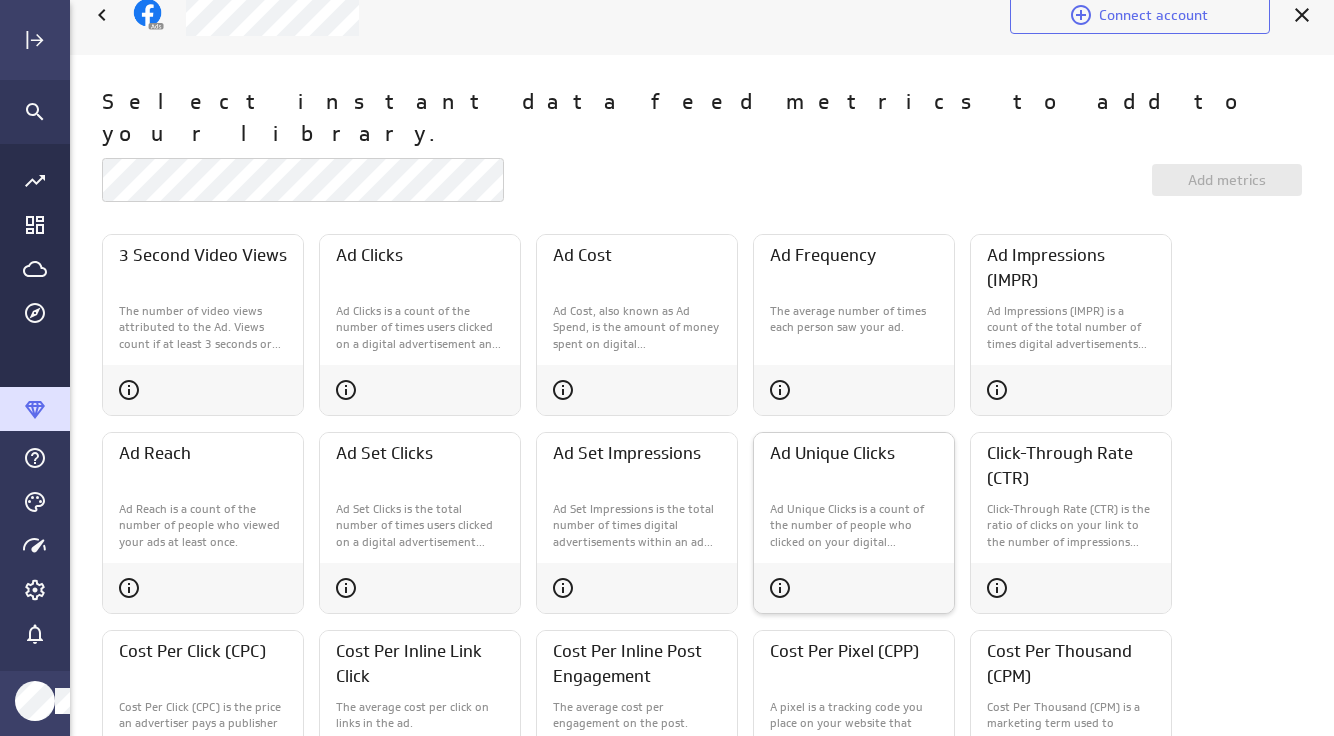 scroll, scrollTop: 0, scrollLeft: 0, axis: both 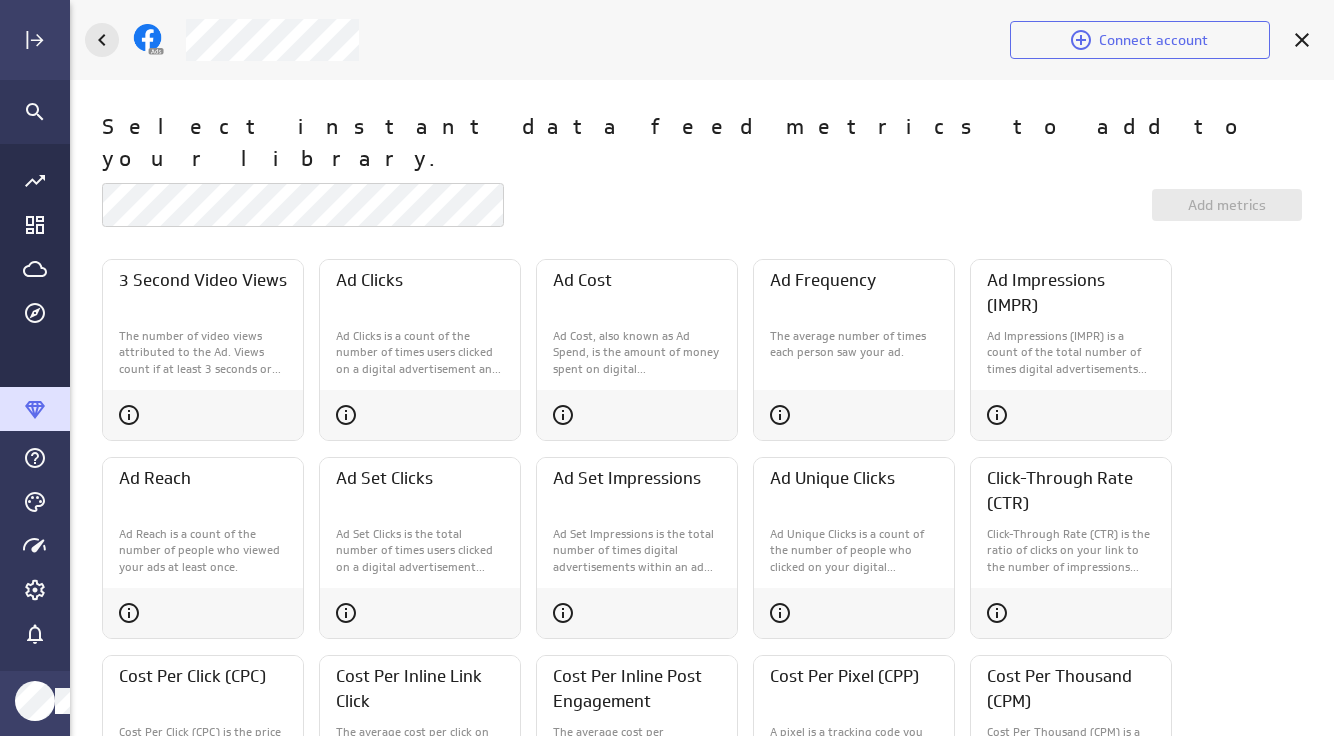 click 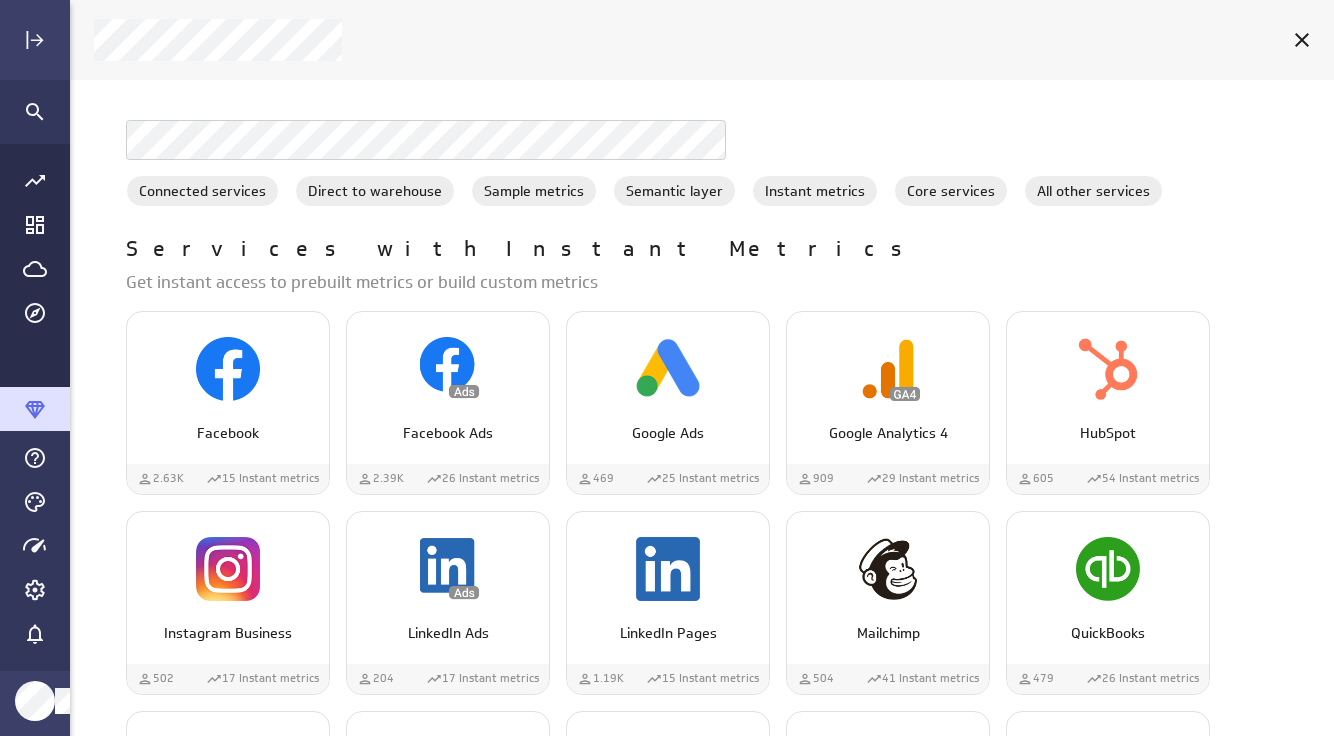 scroll, scrollTop: 1104, scrollLeft: 0, axis: vertical 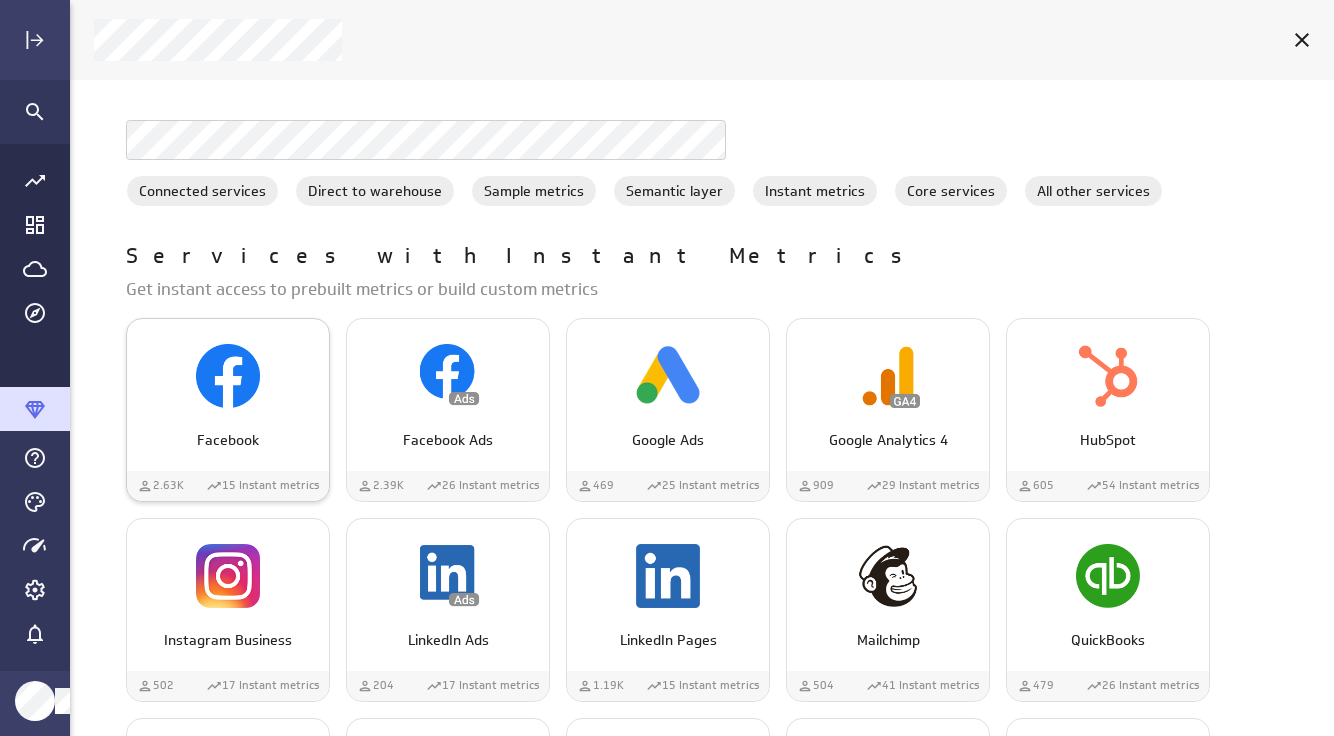 click on "Facebook" at bounding box center (228, 432) 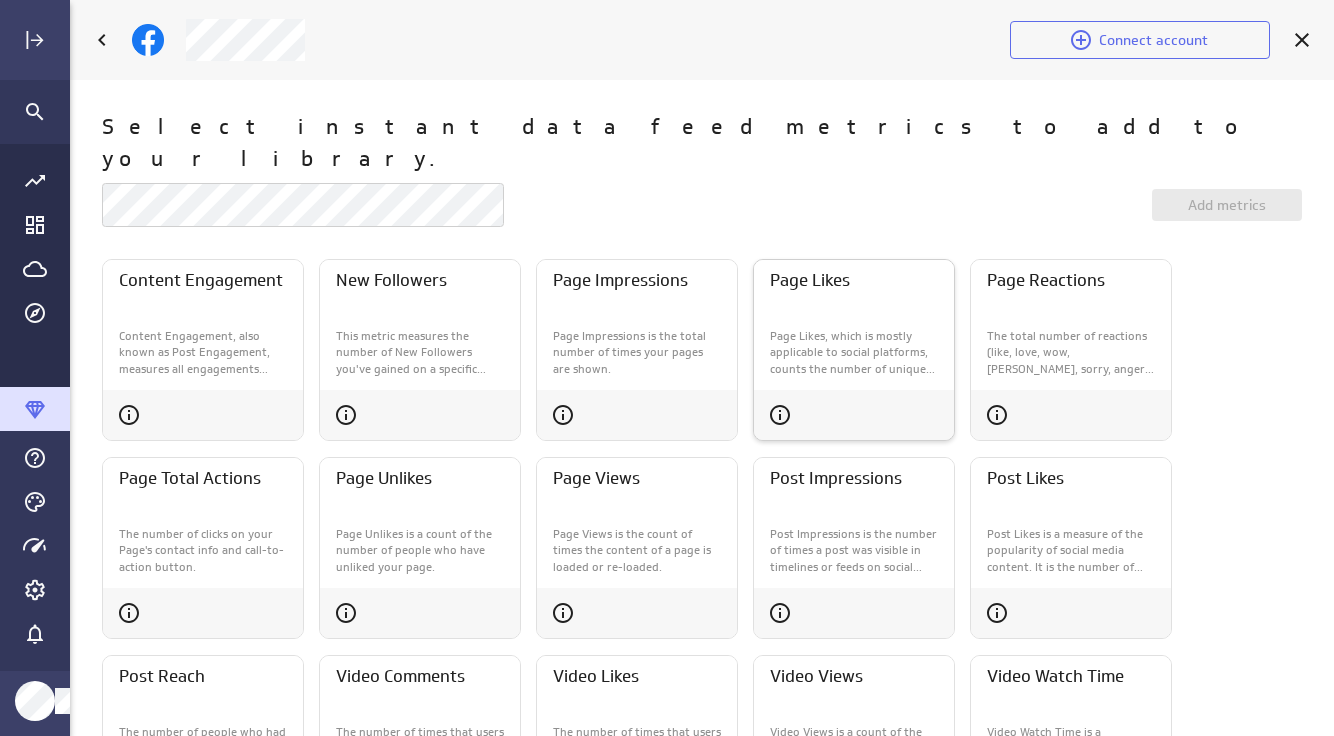 click on "Page Likes" at bounding box center [854, 290] 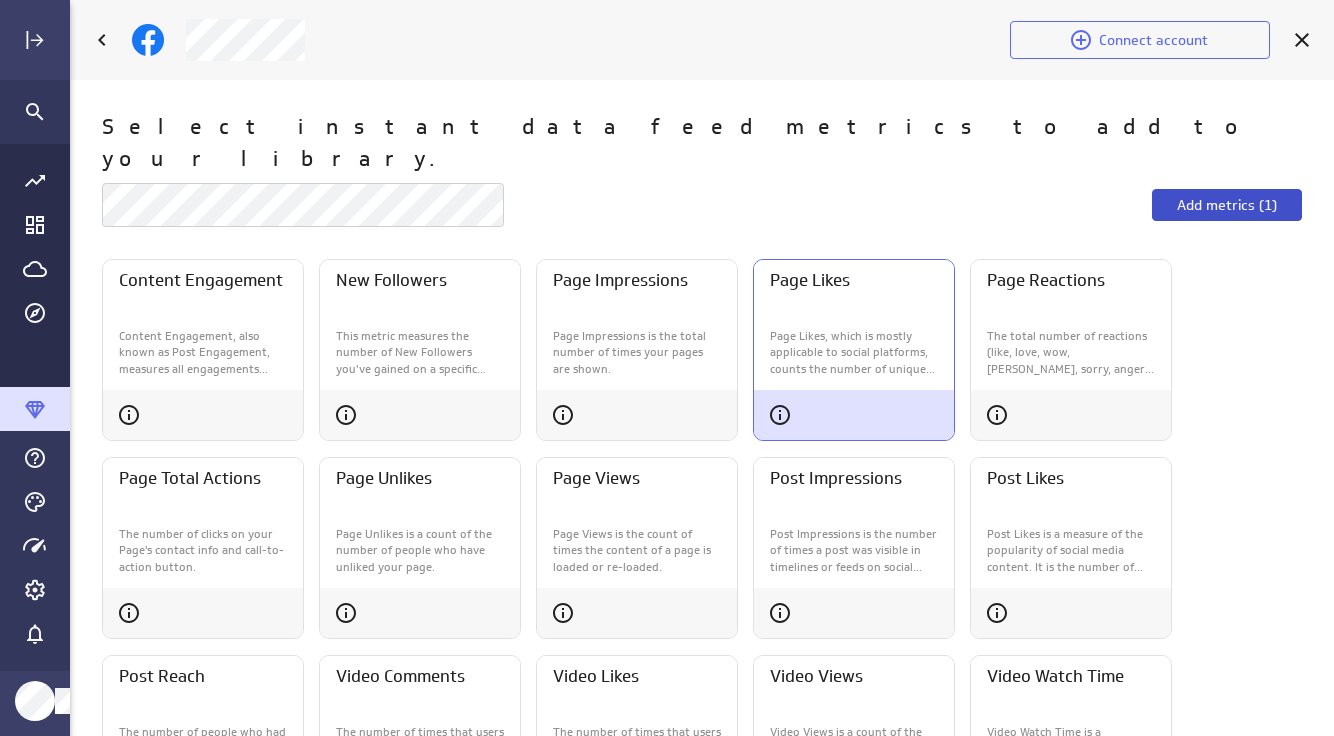 click on "Add metrics (1)" at bounding box center (1227, 205) 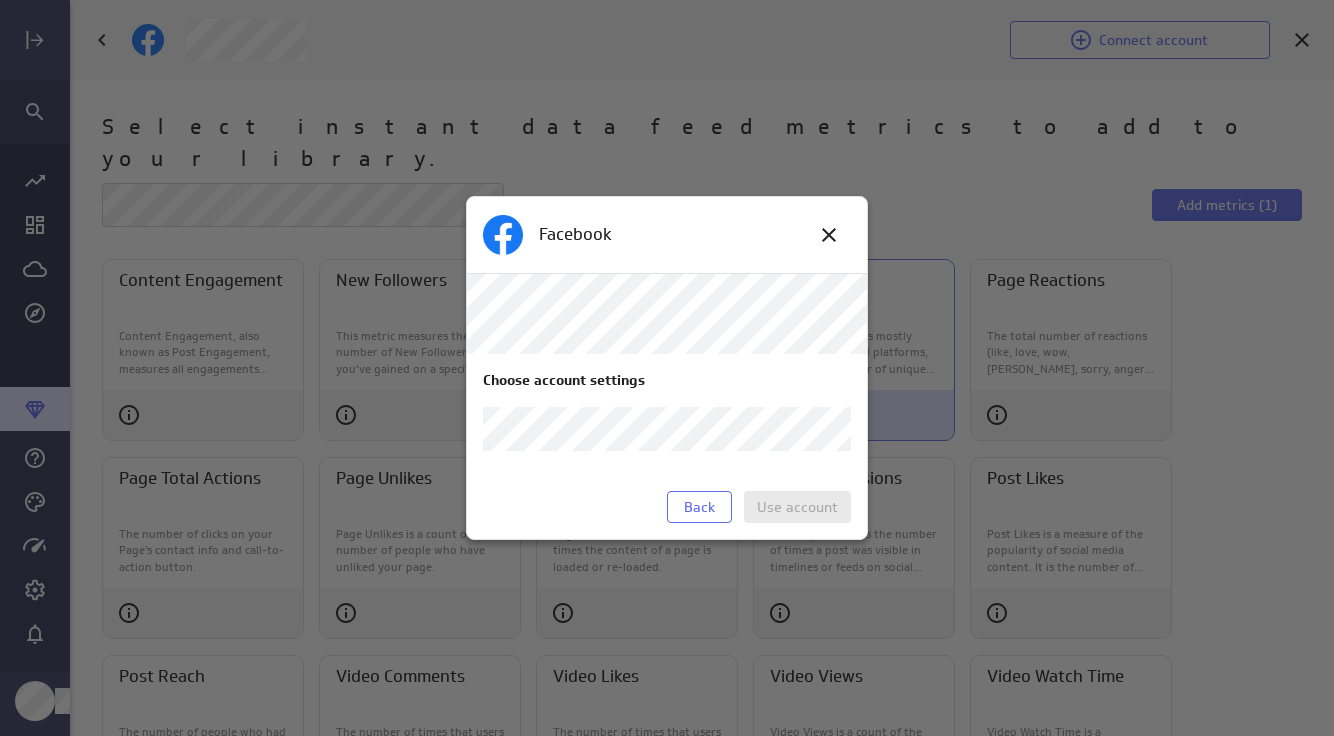 click on "Connect account Select instant data feed metrics to add to your library. Add metrics (1) Content Engagement Content Engagement, also known as Post Engagement, measures all engagements resulting from content (e.g., posts) generated in a social media account. These may include shares, likes, reactions, comments, re-tweets, etc. New Followers This metric measures the number of New Followers you've gained on a specific social platform over a given period of time. Page Impressions Page Impressions is the total number of times your pages are shown. Page Likes Page Likes, which is mostly applicable to social platforms, counts the number of unique visitors who have liked your page. Page Reactions The total number of reactions (like, love, wow, haha, sorry, anger) for your page. The "like" reaction count includes both "likes" and "care" reactions.  Page Total Actions The number of clicks on your Page's contact info and call-to-action button. Page Unlikes Page Views Post Impressions" at bounding box center (667, 368) 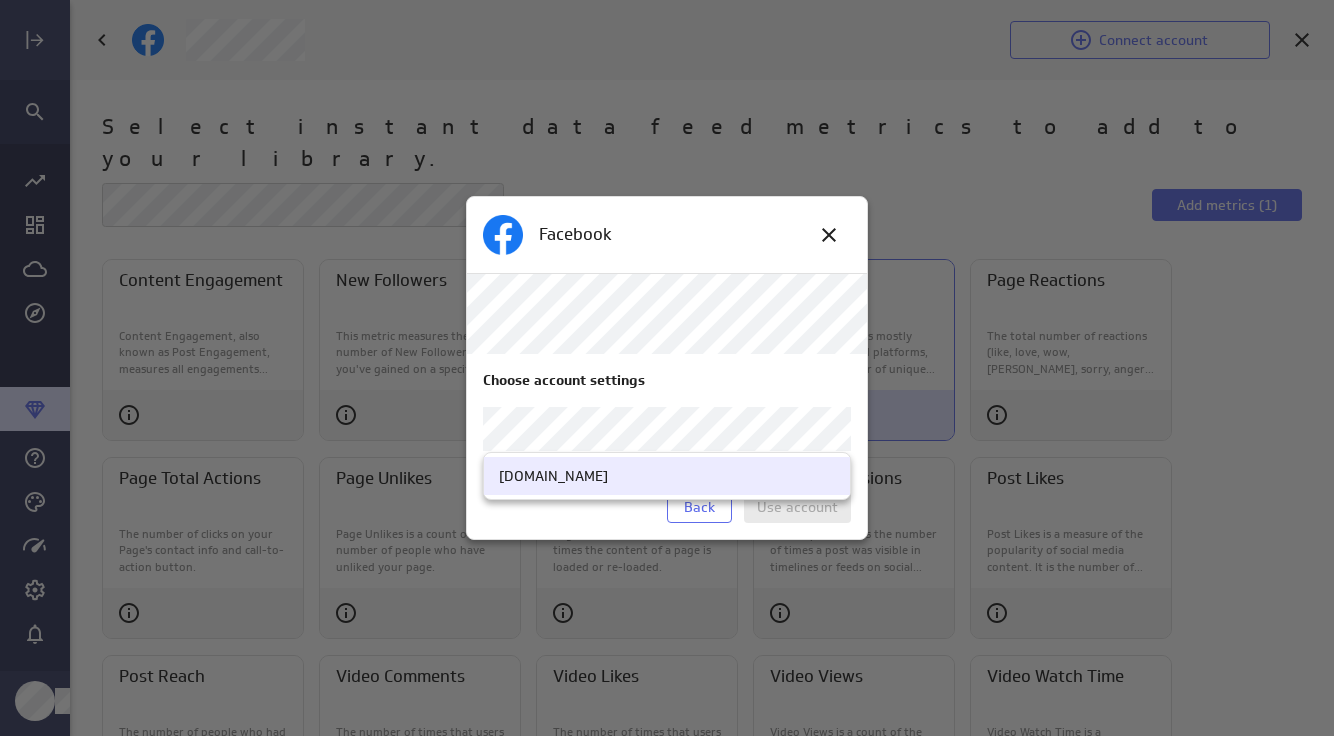 click on "[DOMAIN_NAME]" at bounding box center (667, 476) 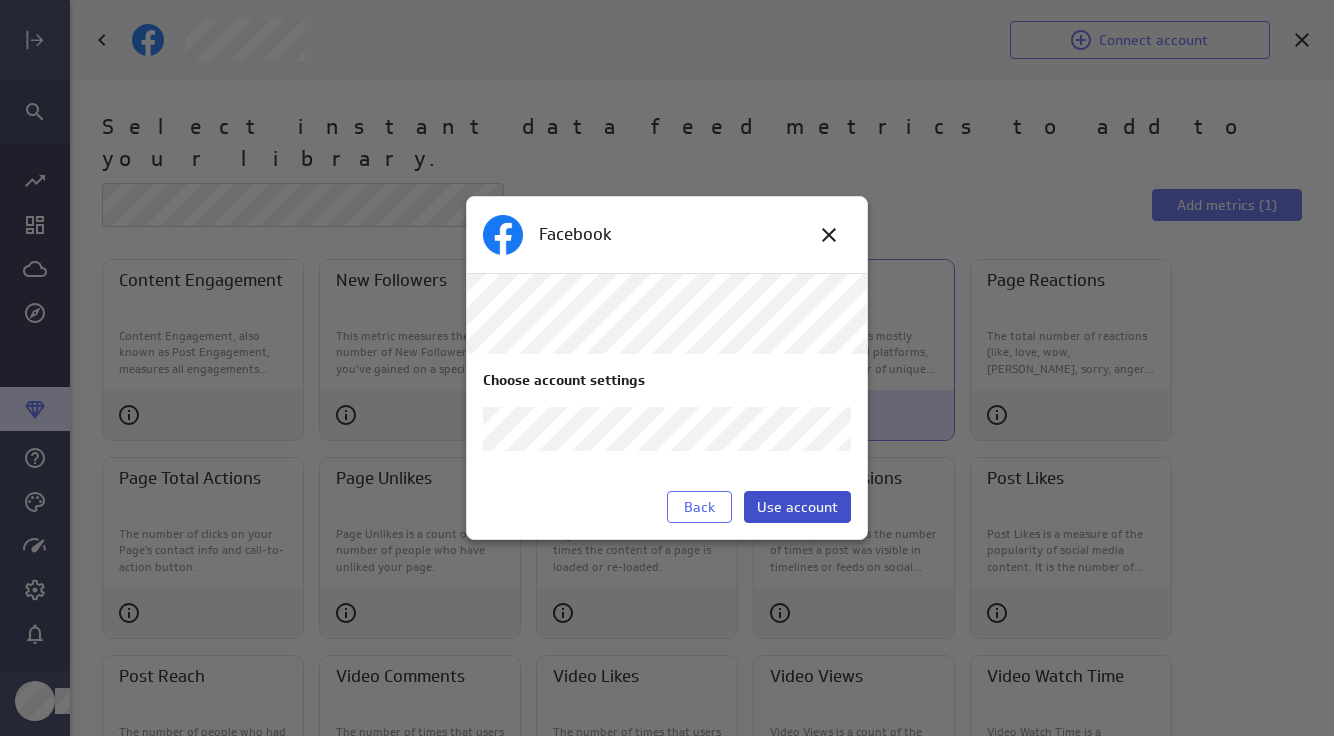 click on "Use account" at bounding box center [797, 507] 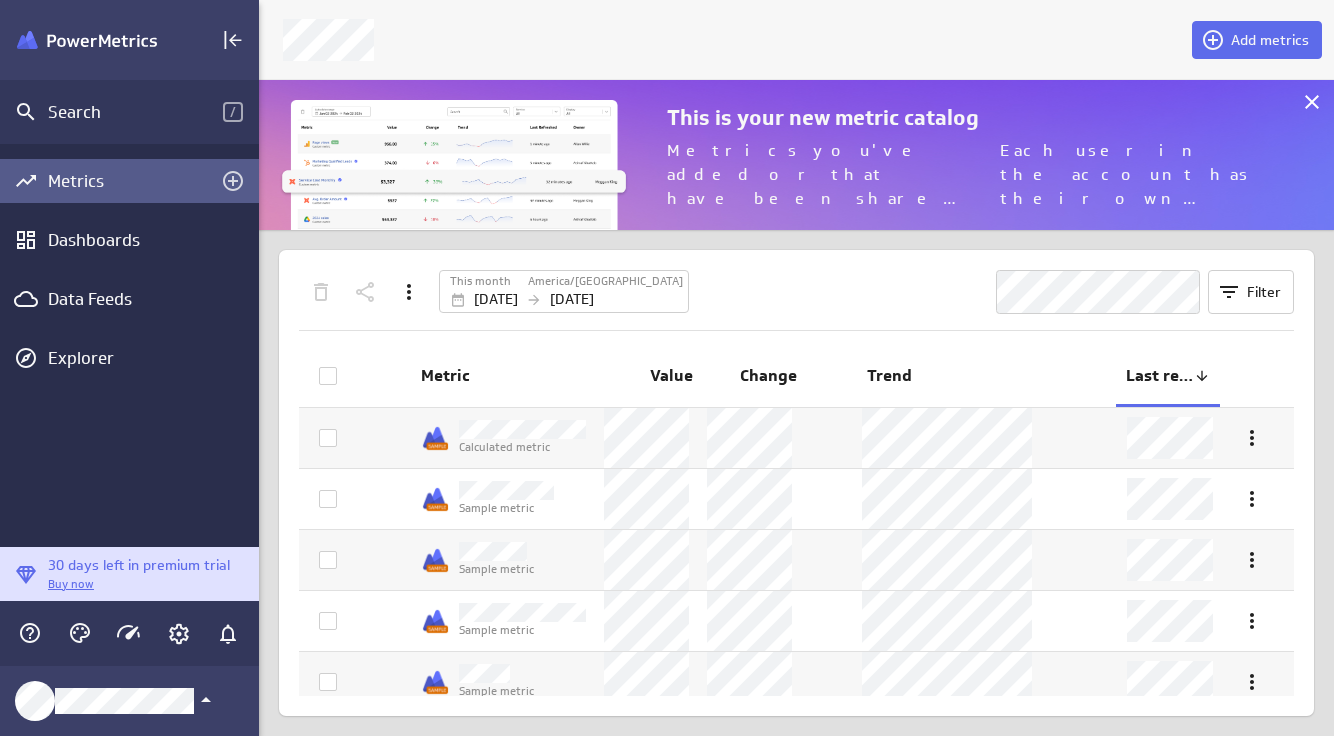 scroll, scrollTop: 10, scrollLeft: 10, axis: both 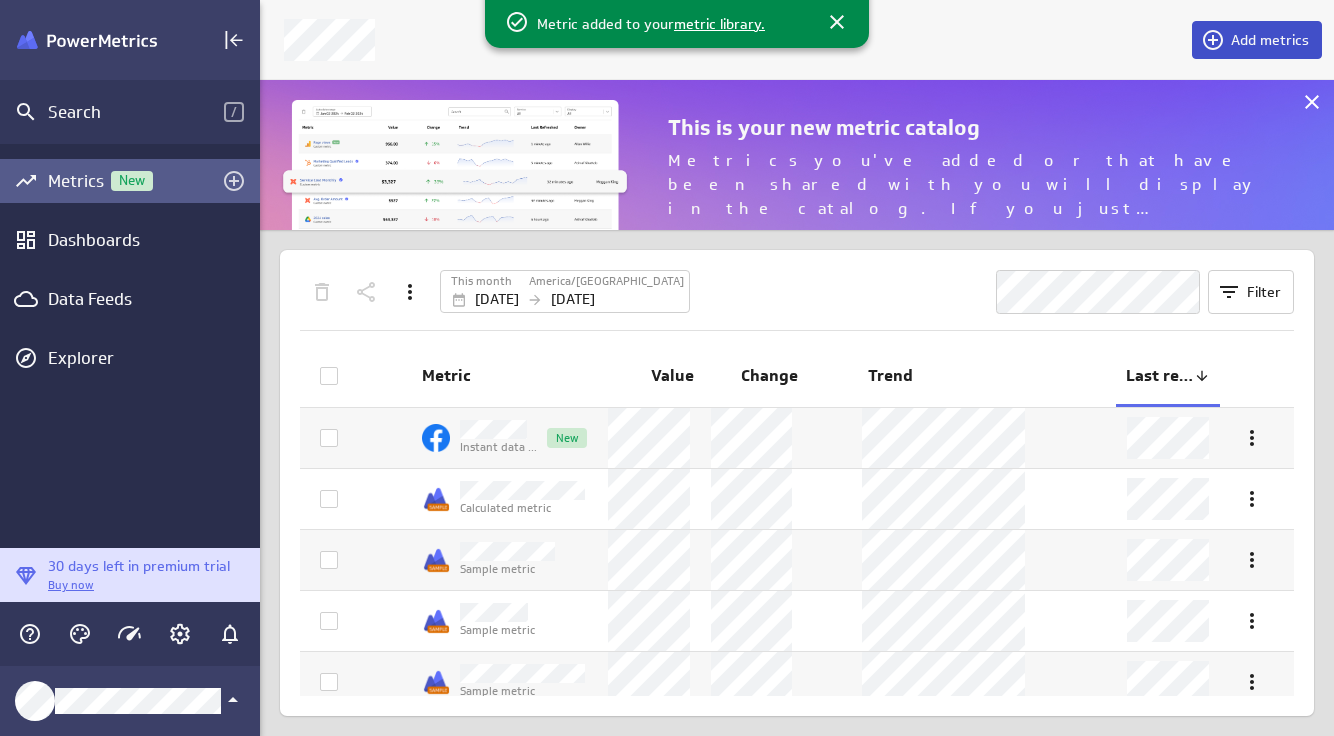 click on "Add metrics" at bounding box center [1270, 40] 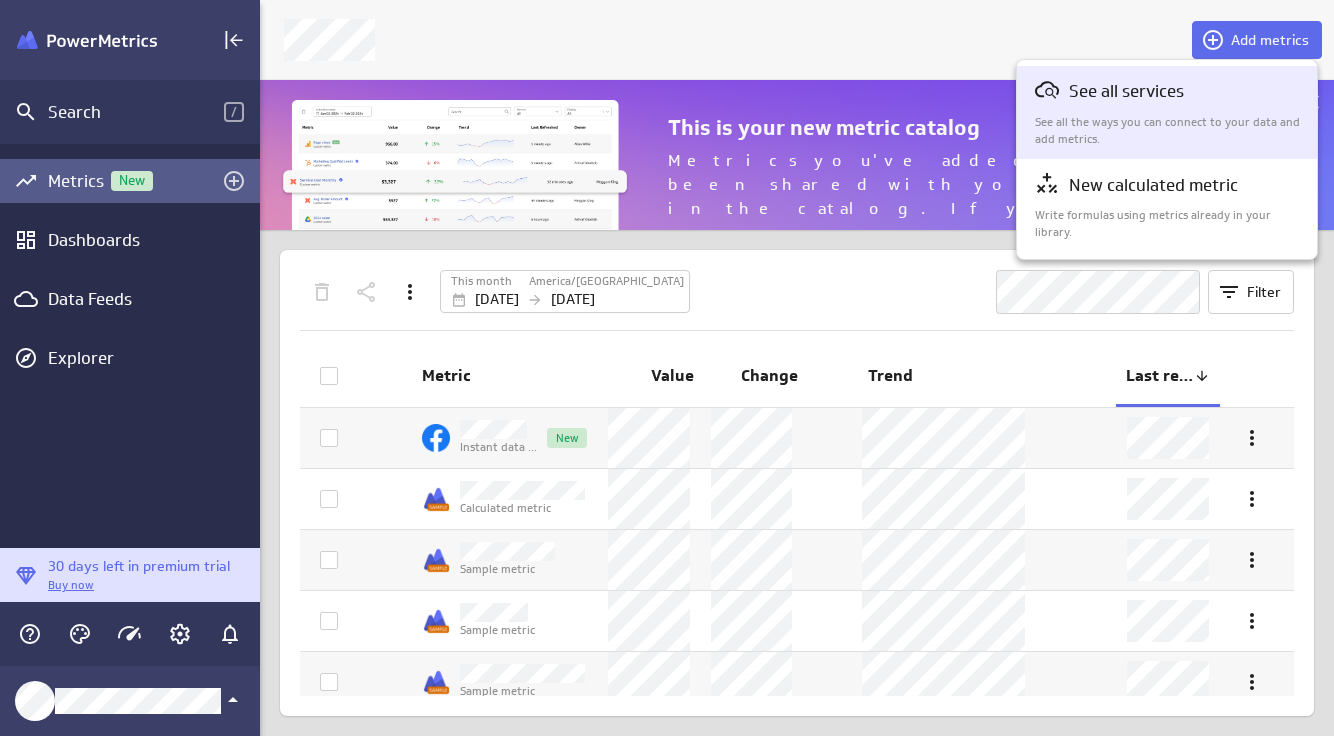 click on "See all services" at bounding box center [1126, 91] 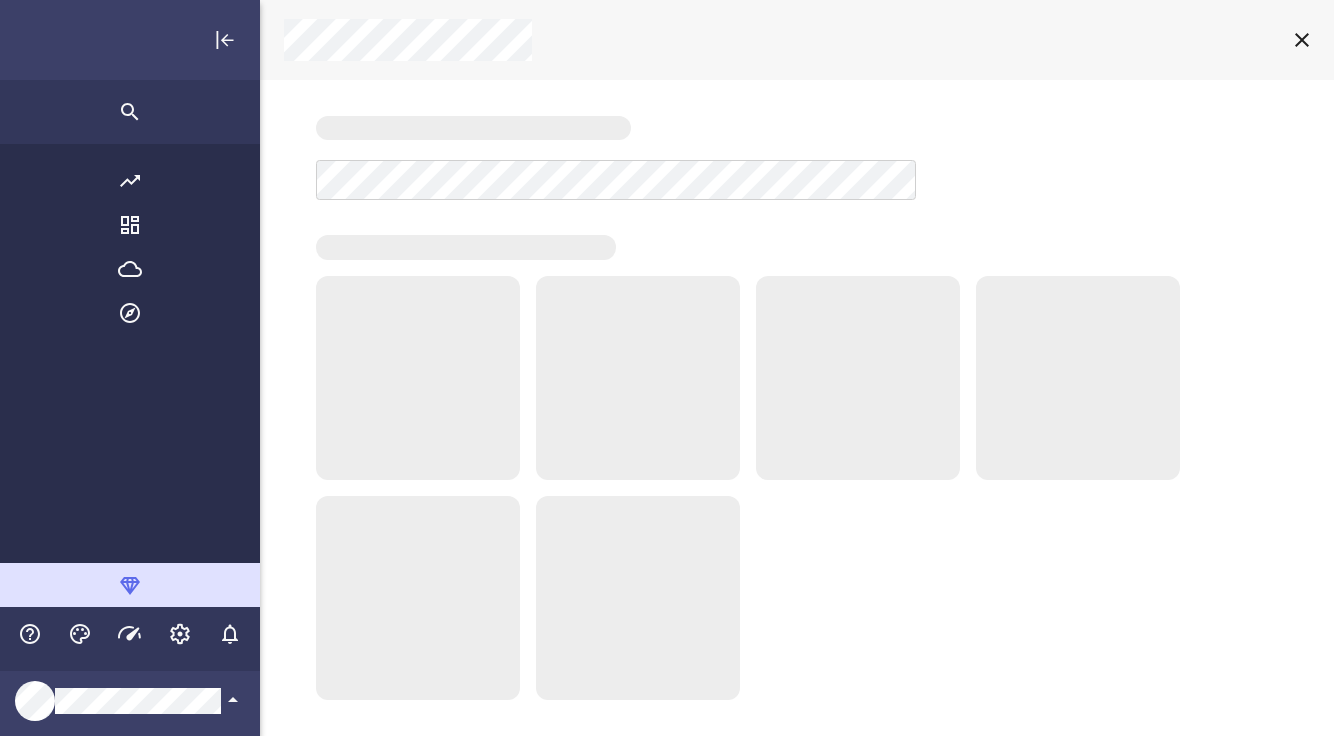 scroll, scrollTop: 10, scrollLeft: 9, axis: both 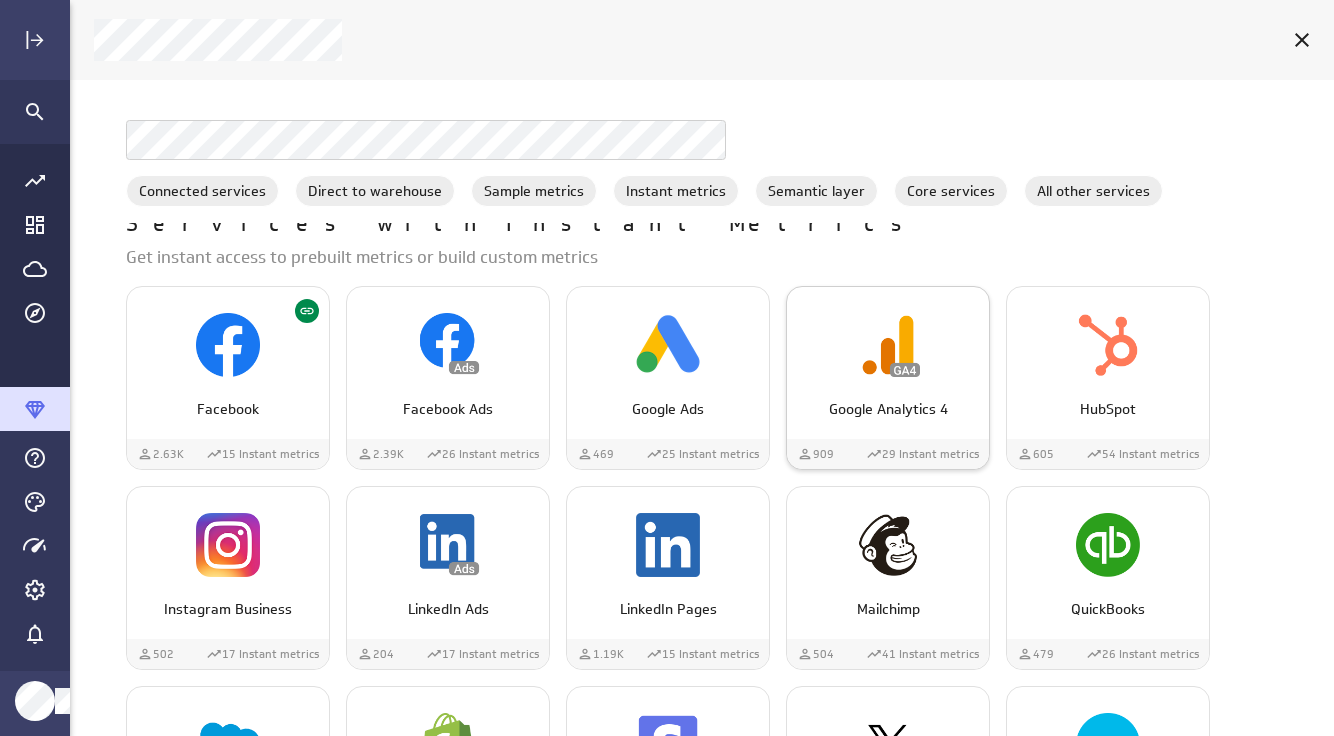 click at bounding box center [888, 345] 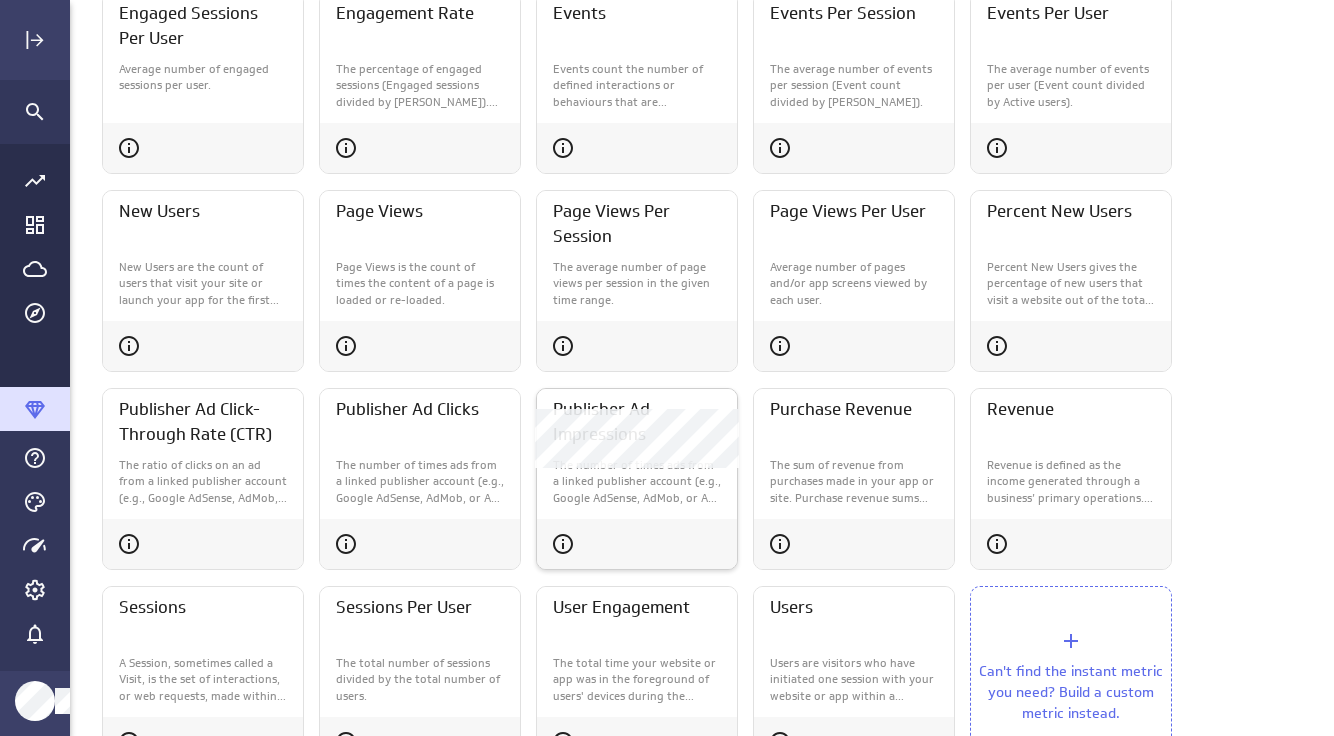 scroll, scrollTop: 661, scrollLeft: 0, axis: vertical 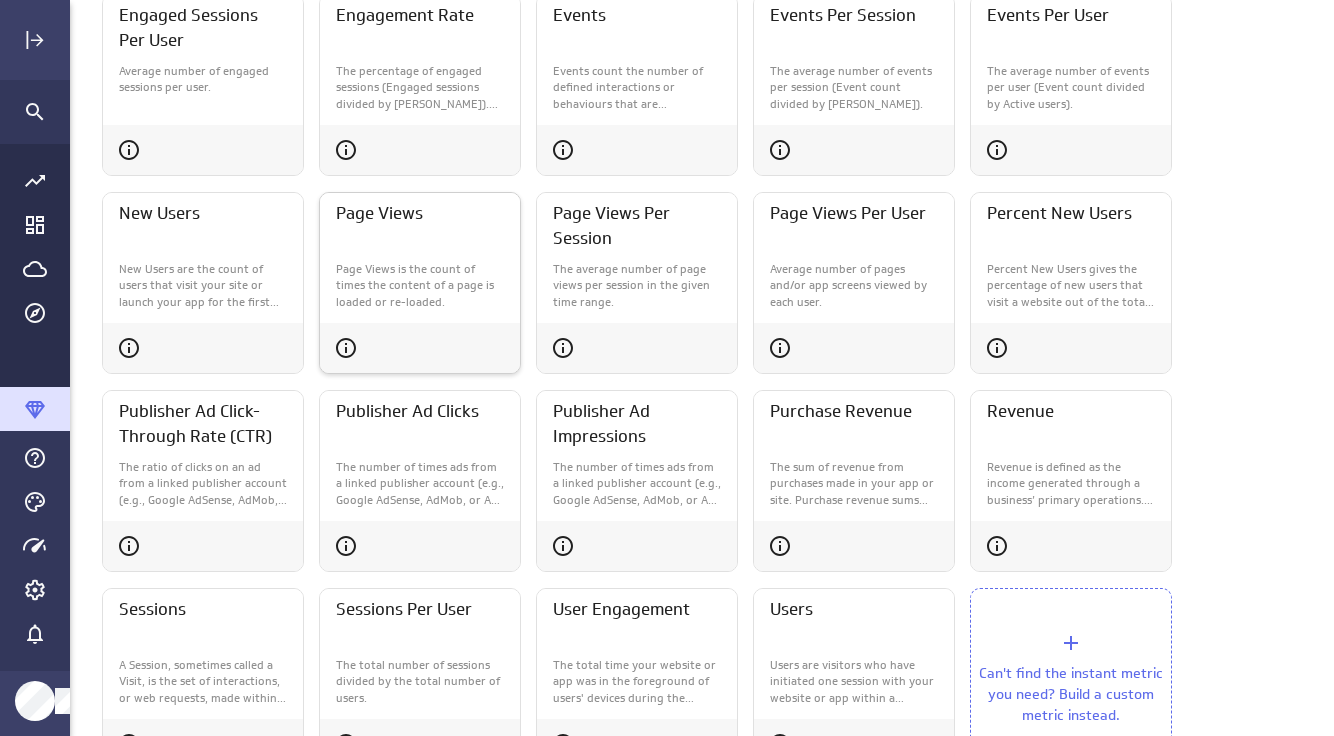 click on "Page Views is the count of times the content of a page is loaded or re-loaded." at bounding box center (420, 286) 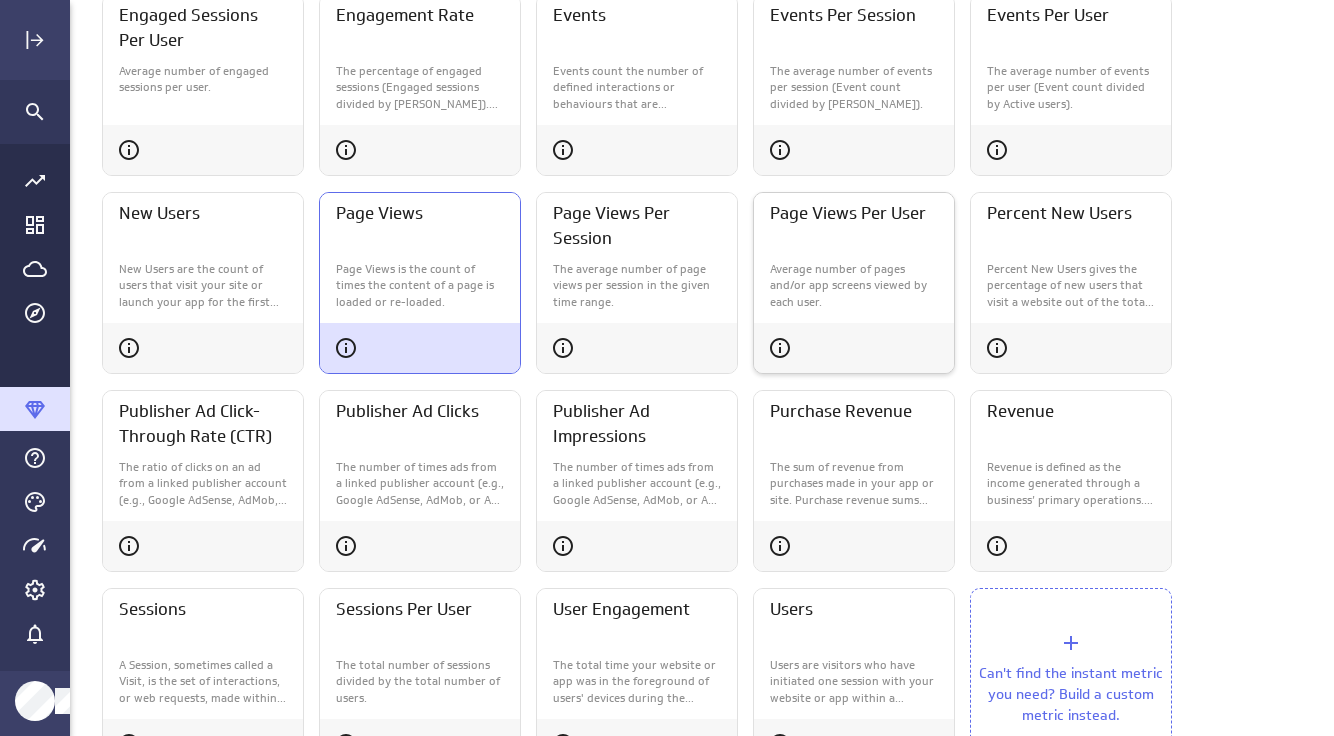 click on "Average number of pages and/or app screens viewed by each user." at bounding box center (854, 286) 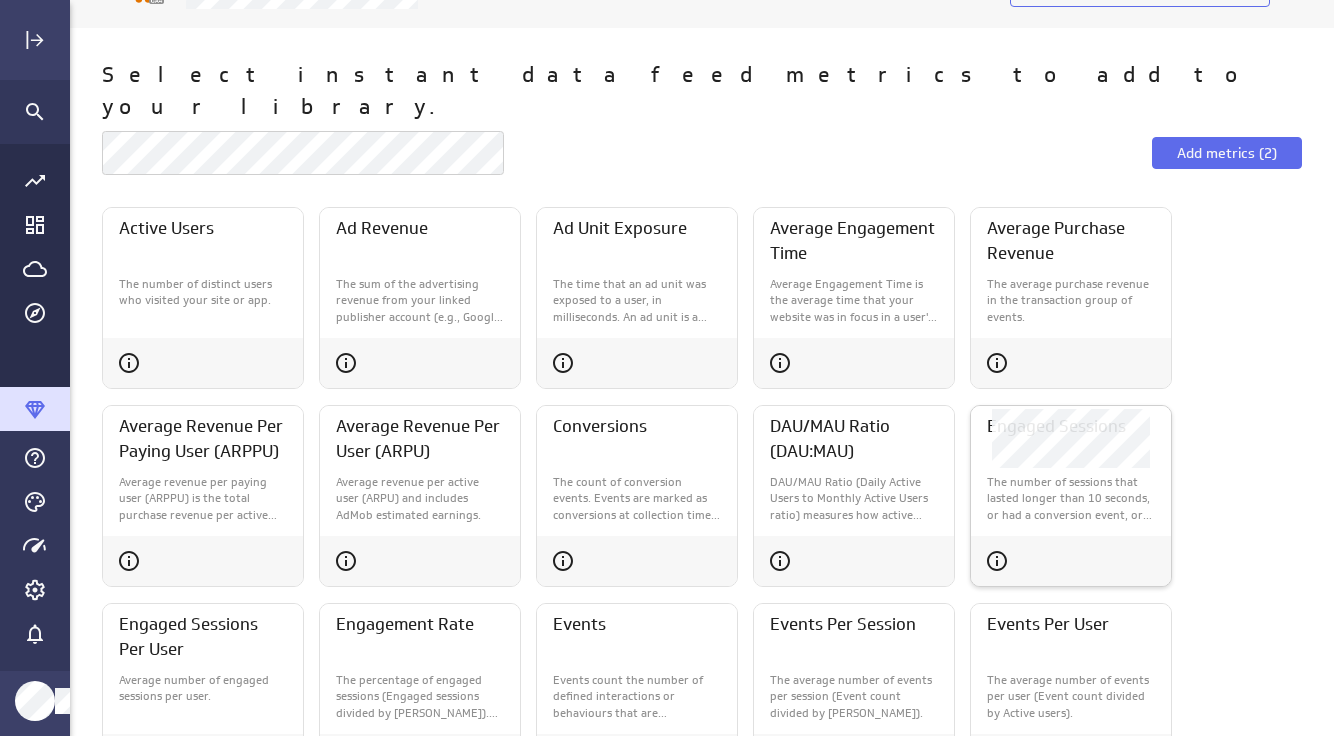 scroll, scrollTop: 43, scrollLeft: 0, axis: vertical 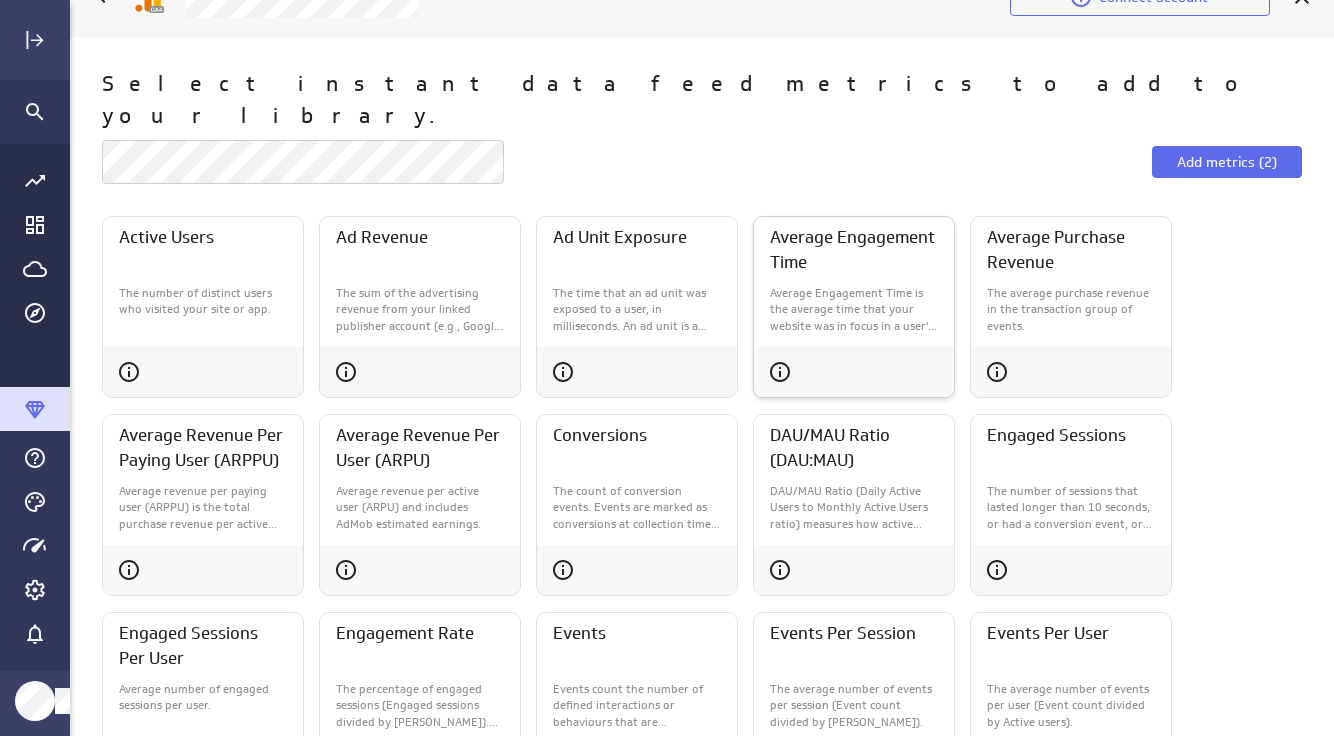 click on "Average Engagement Time is the average time that your website was in focus in a user's browser or an app was in the foreground of a user's device. It is the sum of user engagement durations divided by the number of active users and it represents the average engagement time per user." at bounding box center [854, 310] 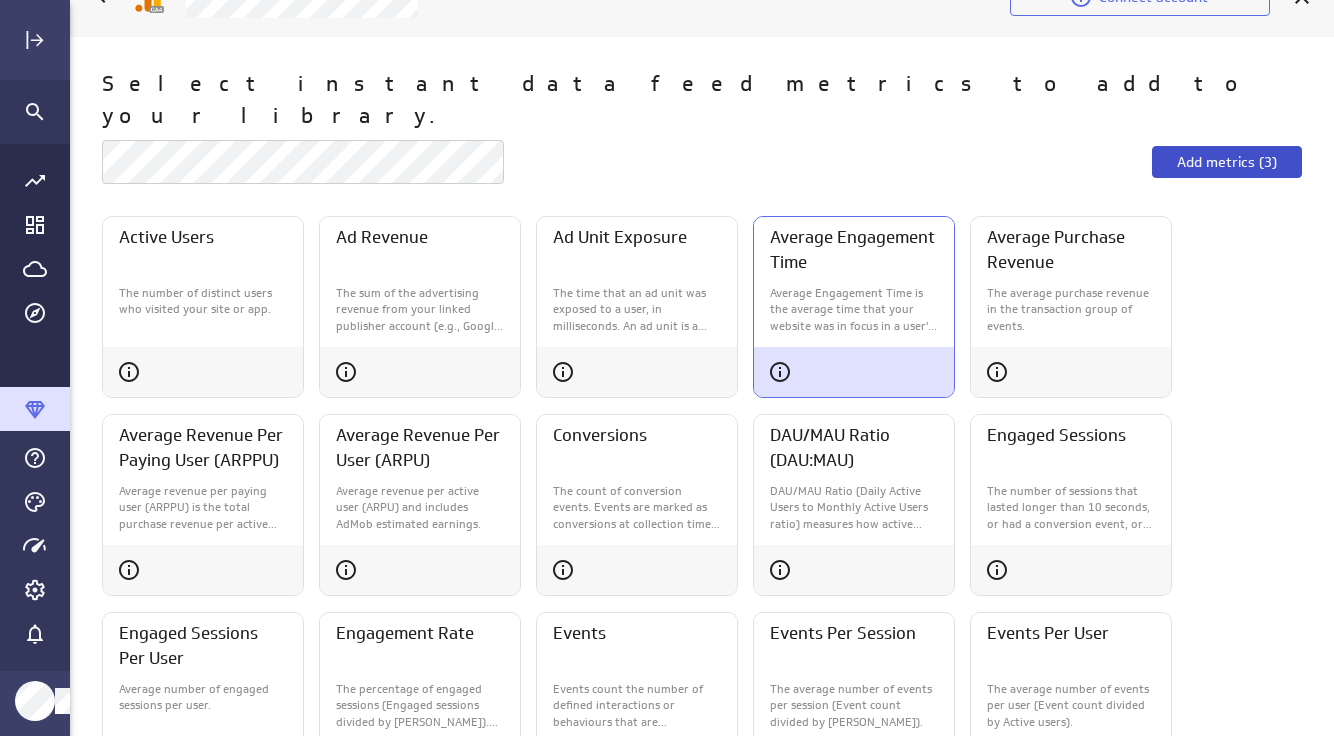 click on "Add metrics (3)" at bounding box center (1227, 162) 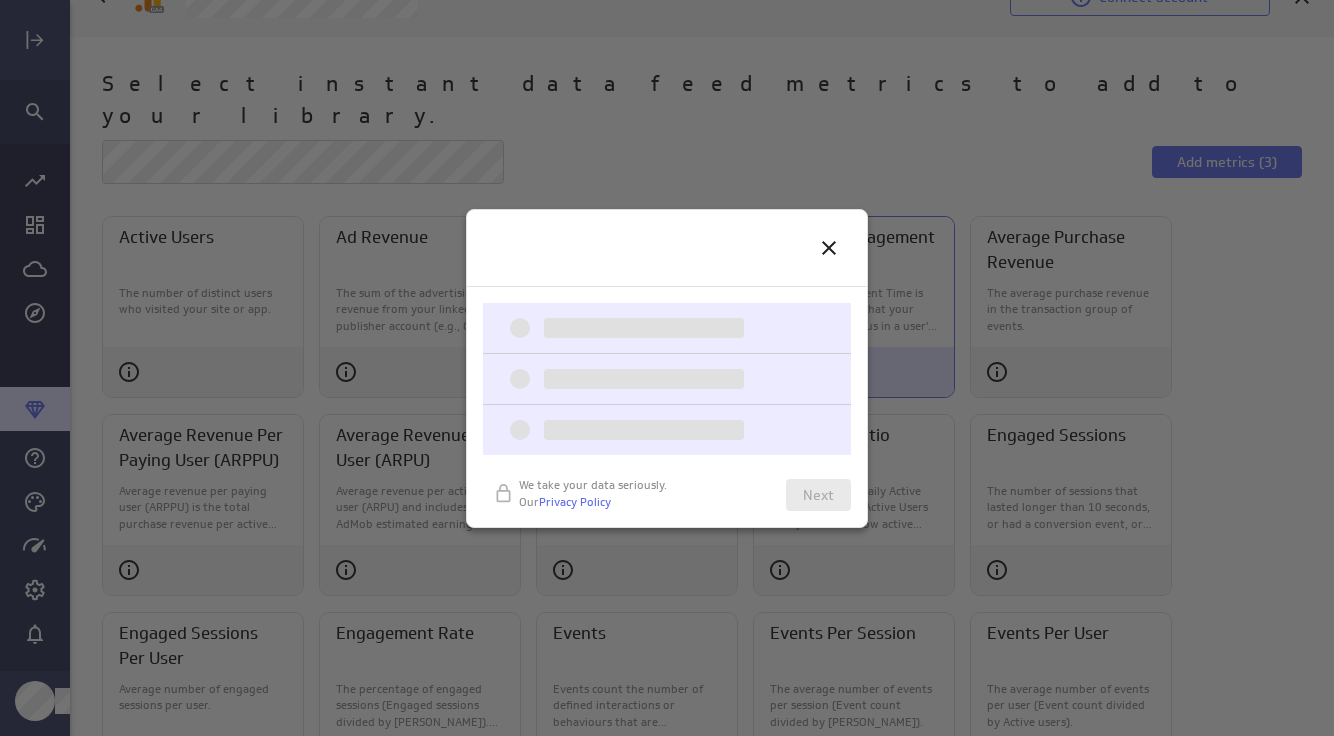 scroll, scrollTop: 0, scrollLeft: 0, axis: both 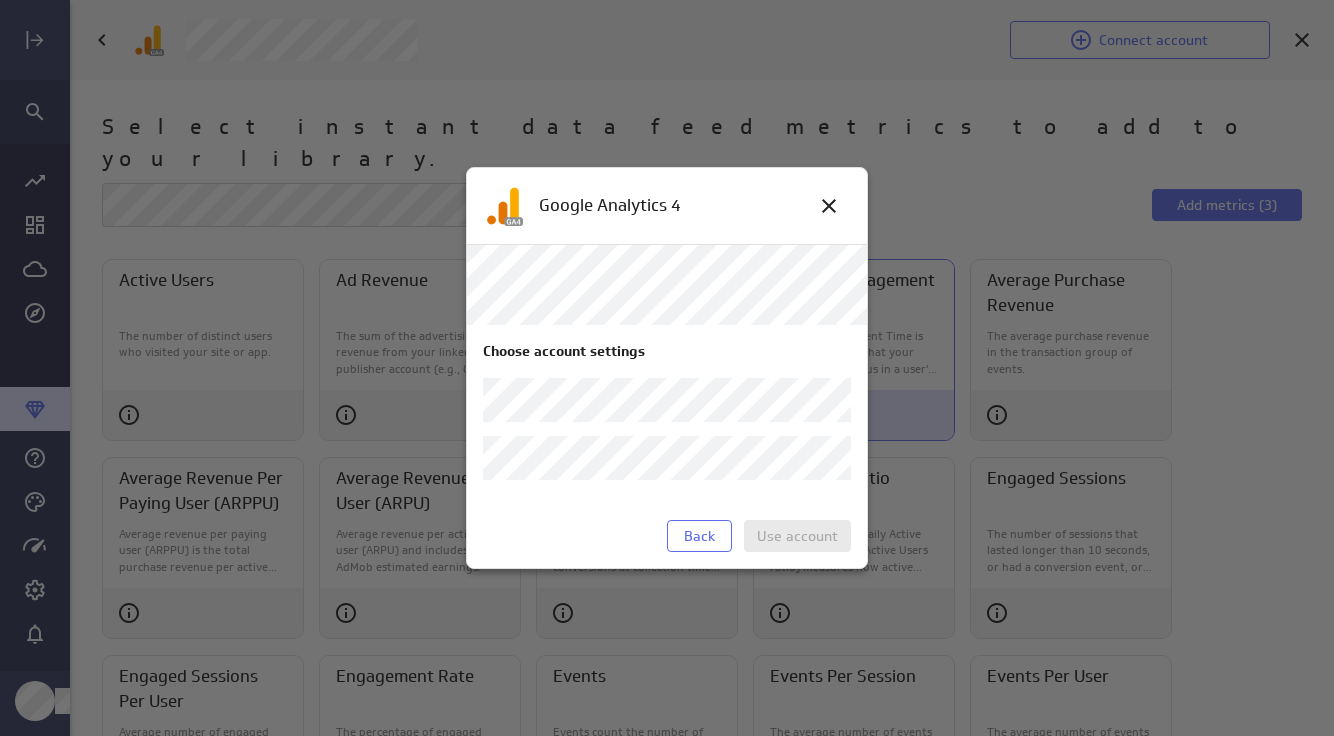 click on "Choose account settings Analytics Account Property or App" at bounding box center [667, 410] 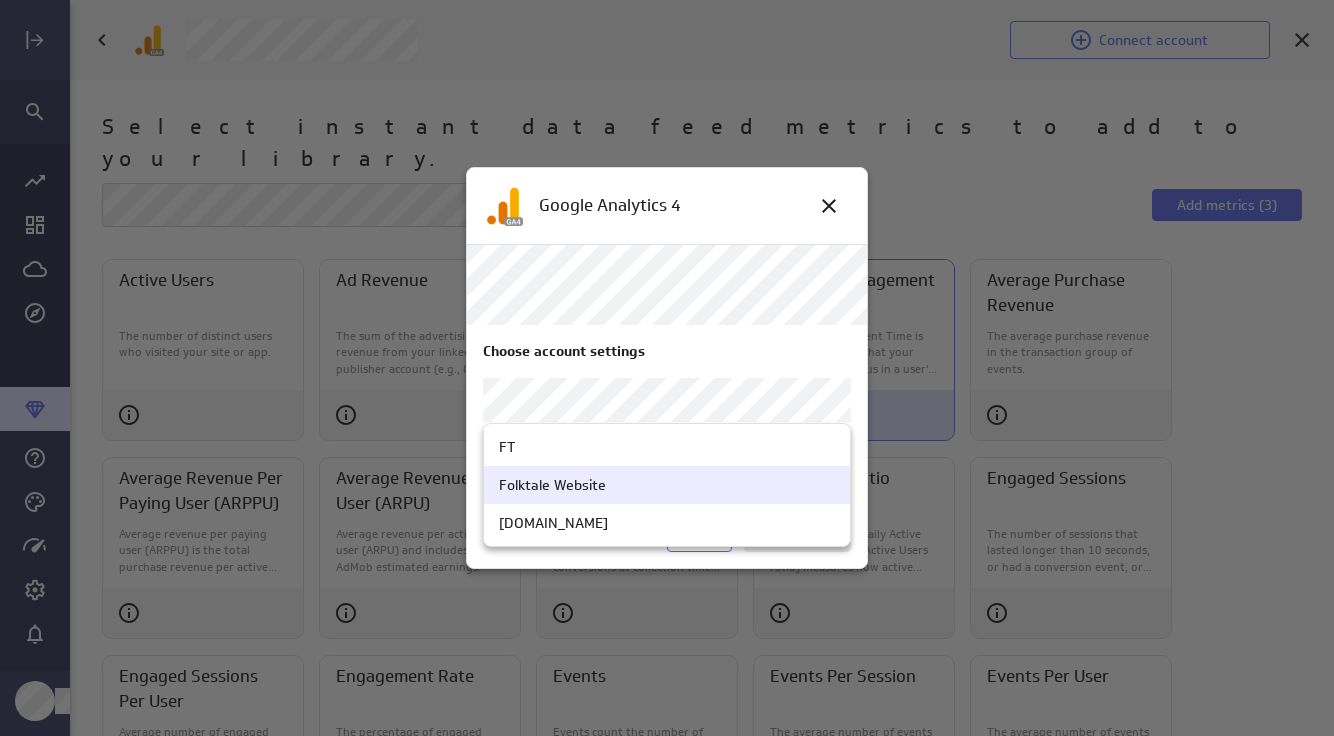 click on "Folktale Website" at bounding box center [667, 485] 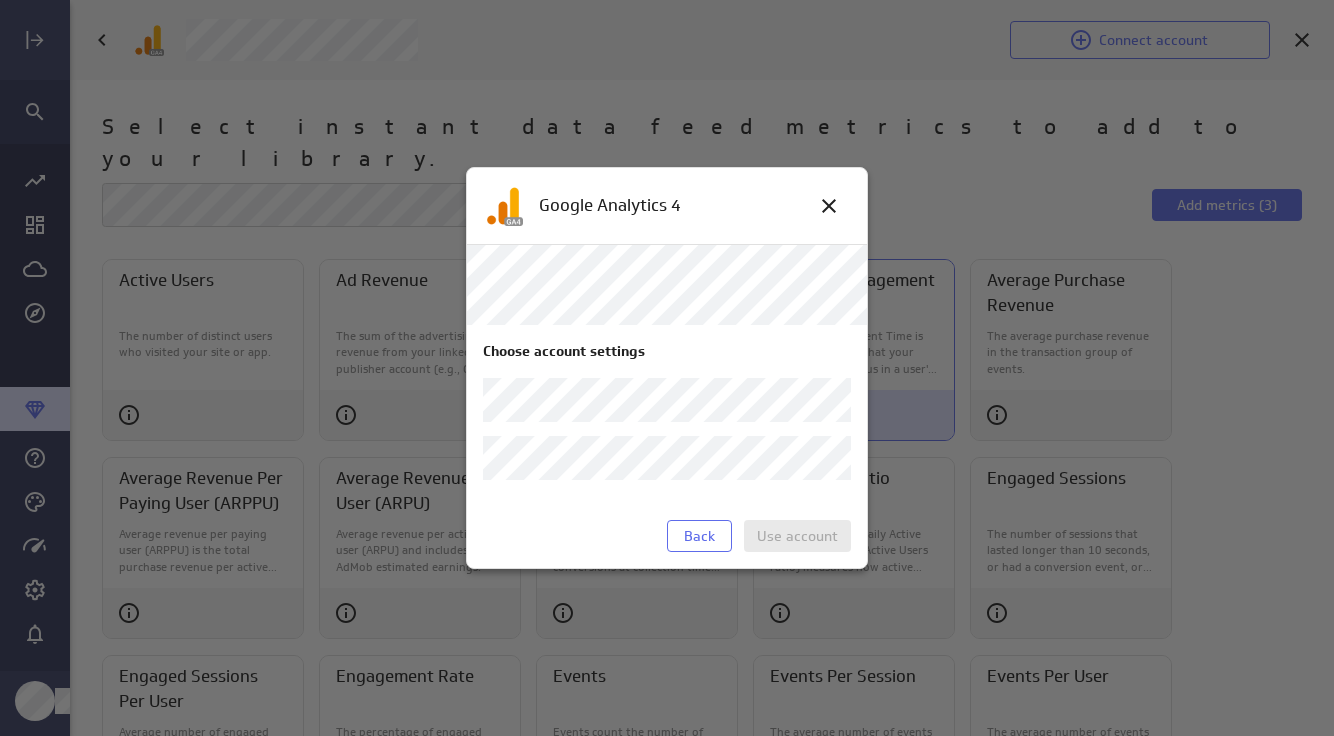 click on "Connect account Select instant data feed metrics to add to your library. Add metrics (3) Active Users The number of distinct users who visited your site or app. Ad Revenue The sum of the advertising revenue from your linked publisher account (e.g., Google AdSense, AdMob, or Ad Manager) for a user. Ad Unit Exposure The time that an ad unit was exposed to a user, in milliseconds. An ad unit is a container you place on your site/app to show ads from your linked publisher account (e.g., Google AdSense, AdMob, or Ad Manager) to users. Average Engagement Time Average Engagement Time is the average time that your website was in focus in a user's browser or an app was in the foreground of a user's device. It is the sum of user engagement durations divided by the number of active users and it represents the average engagement time per user. Average Purchase Revenue The average purchase revenue in the transaction group of events. Average Revenue Per Paying User (ARPPU) Conversions Events" at bounding box center (667, 368) 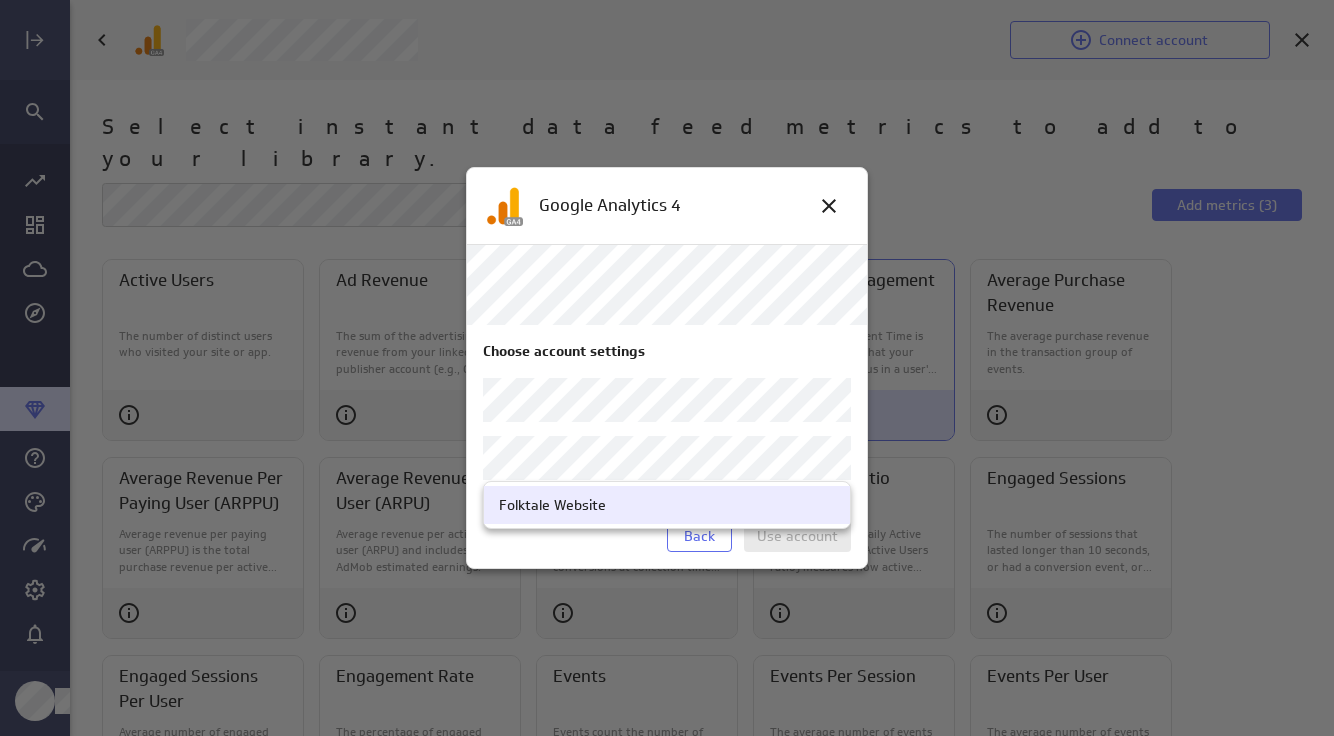 click on "Folktale Website" at bounding box center [552, 505] 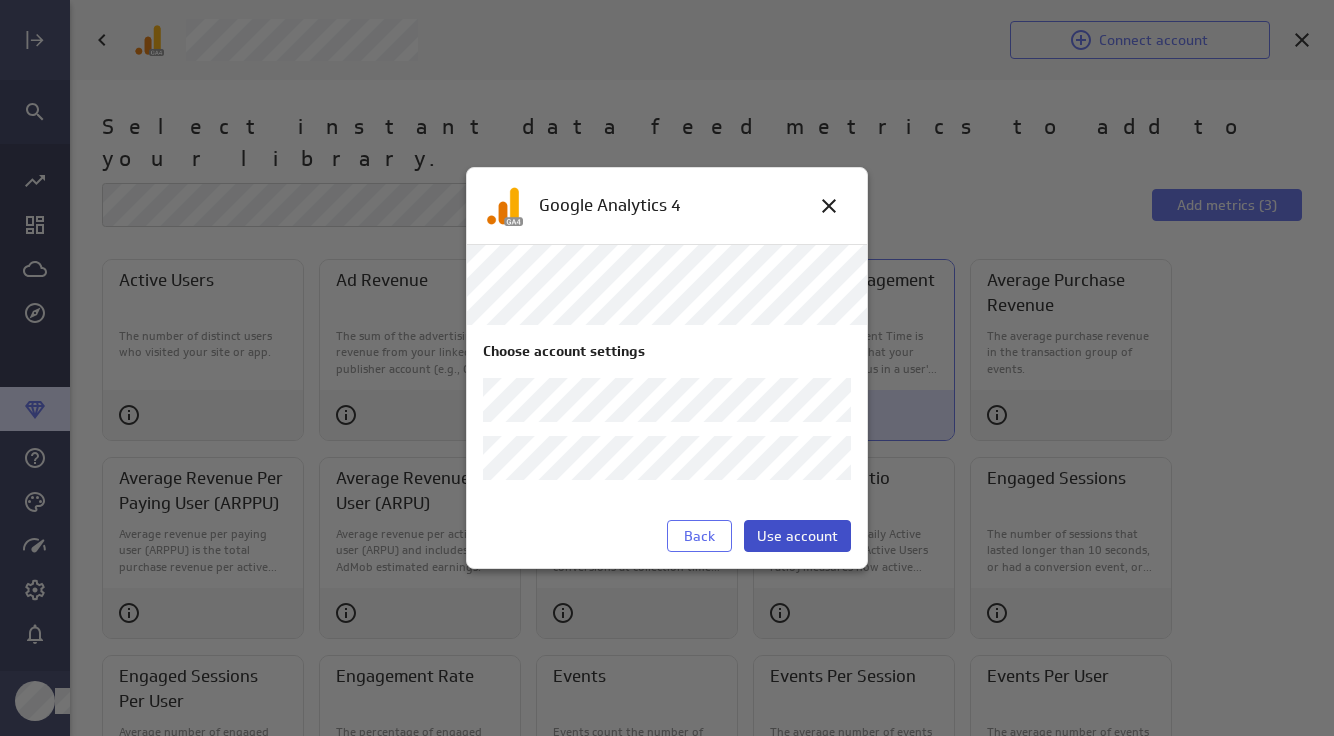 click on "Use account" at bounding box center (797, 536) 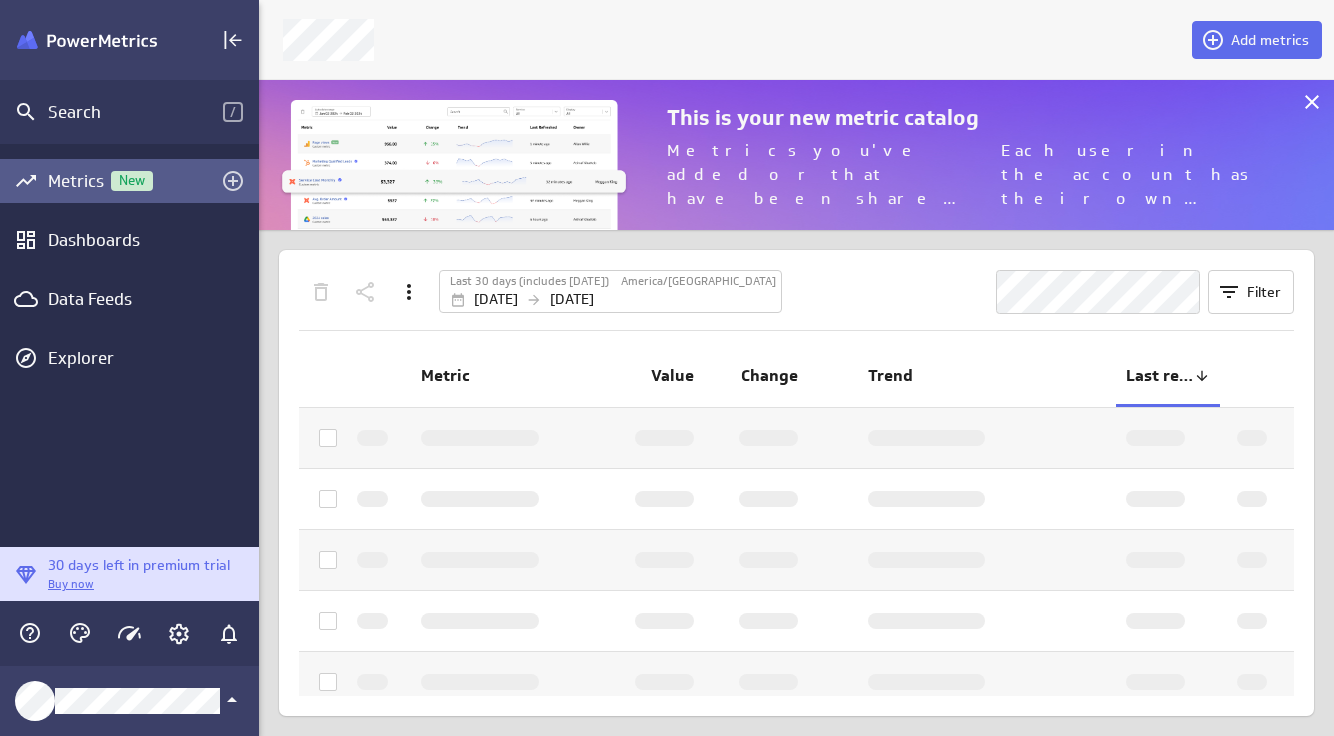 scroll, scrollTop: 10, scrollLeft: 10, axis: both 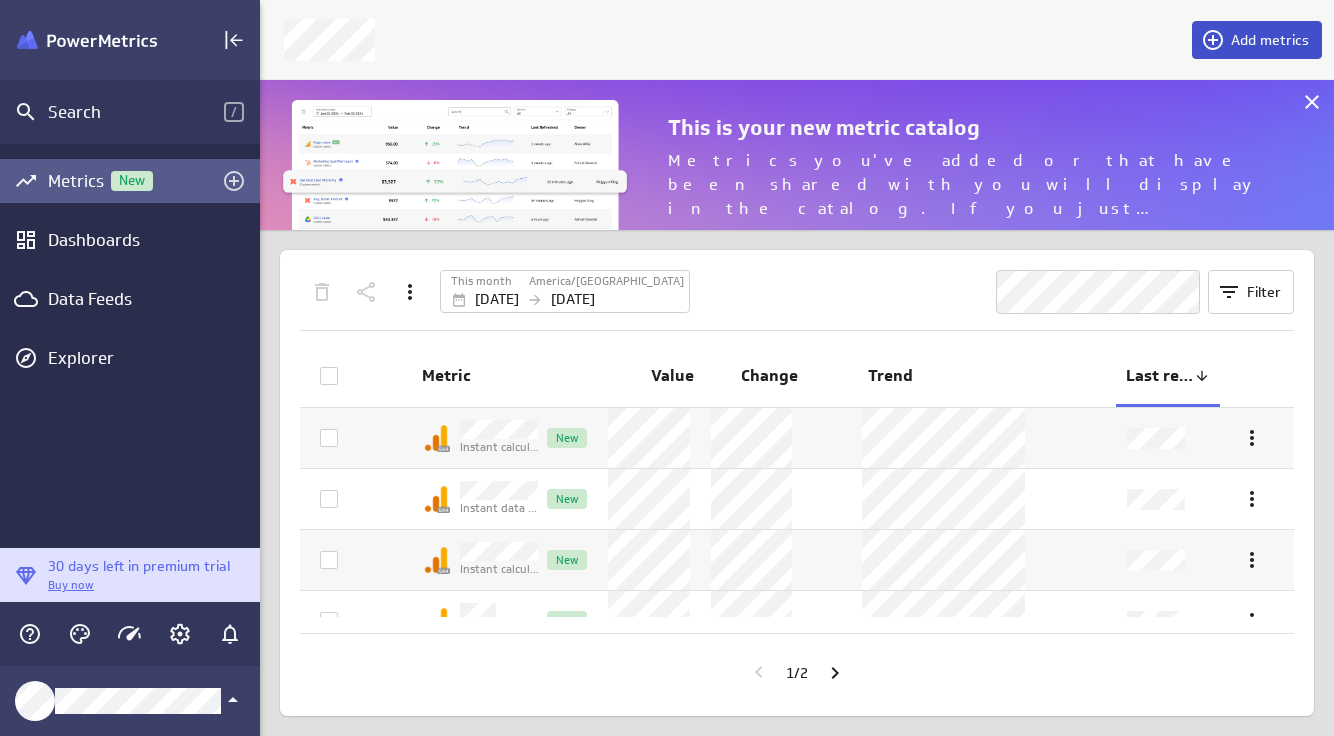 click at bounding box center (1216, 40) 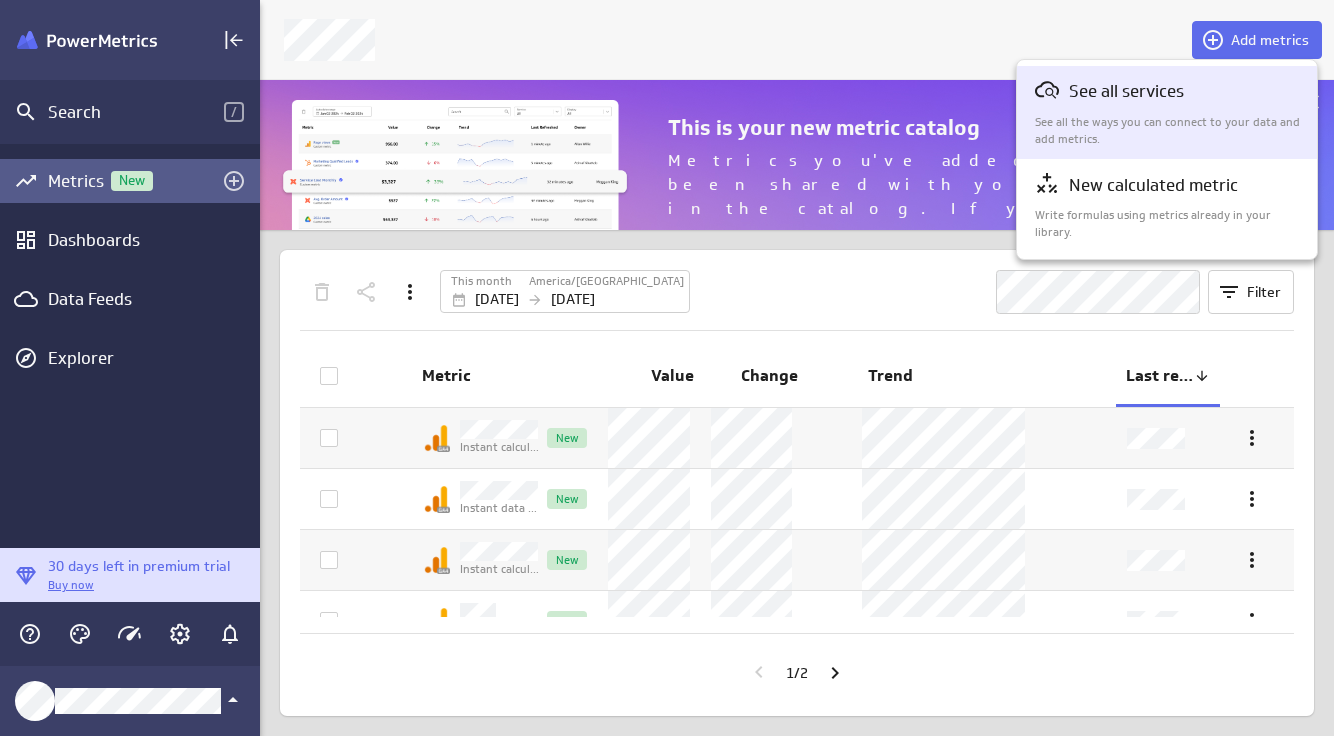 click on "See all the ways you can connect to your data and add metrics." at bounding box center (1168, 131) 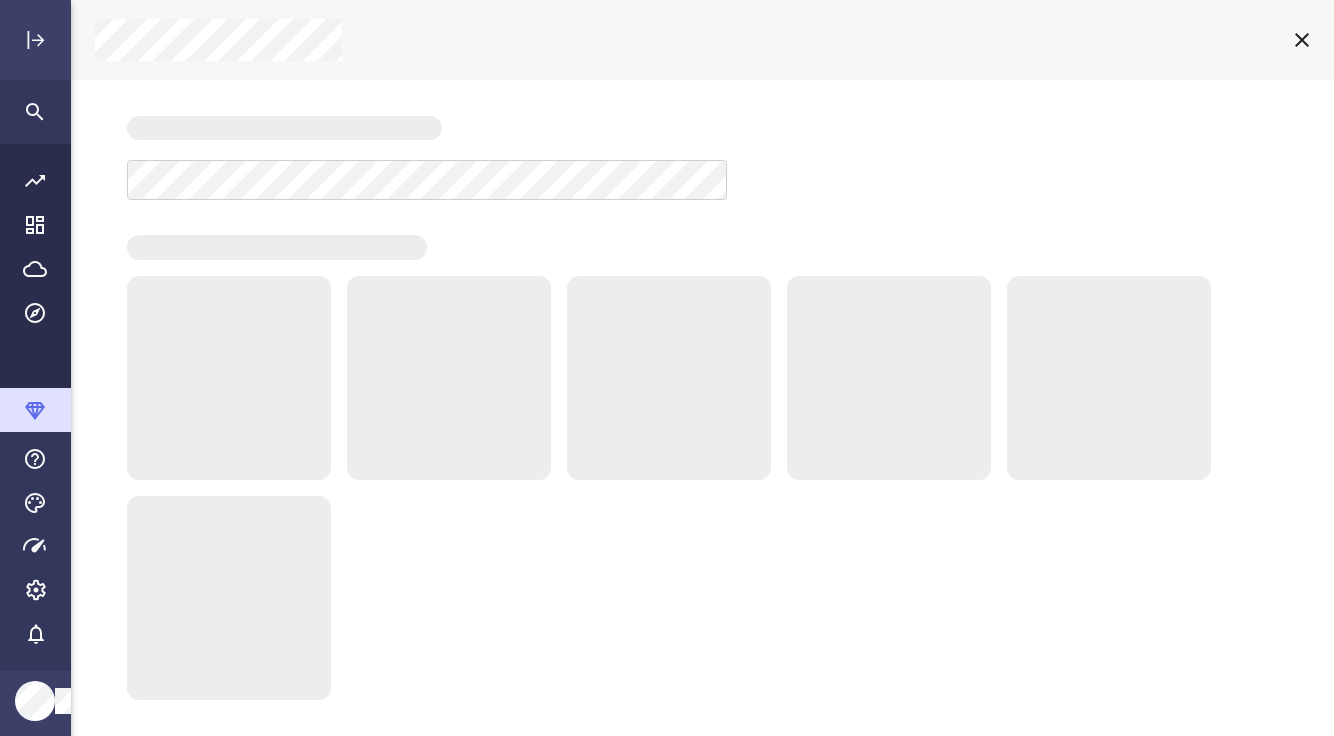 scroll, scrollTop: 10, scrollLeft: 10, axis: both 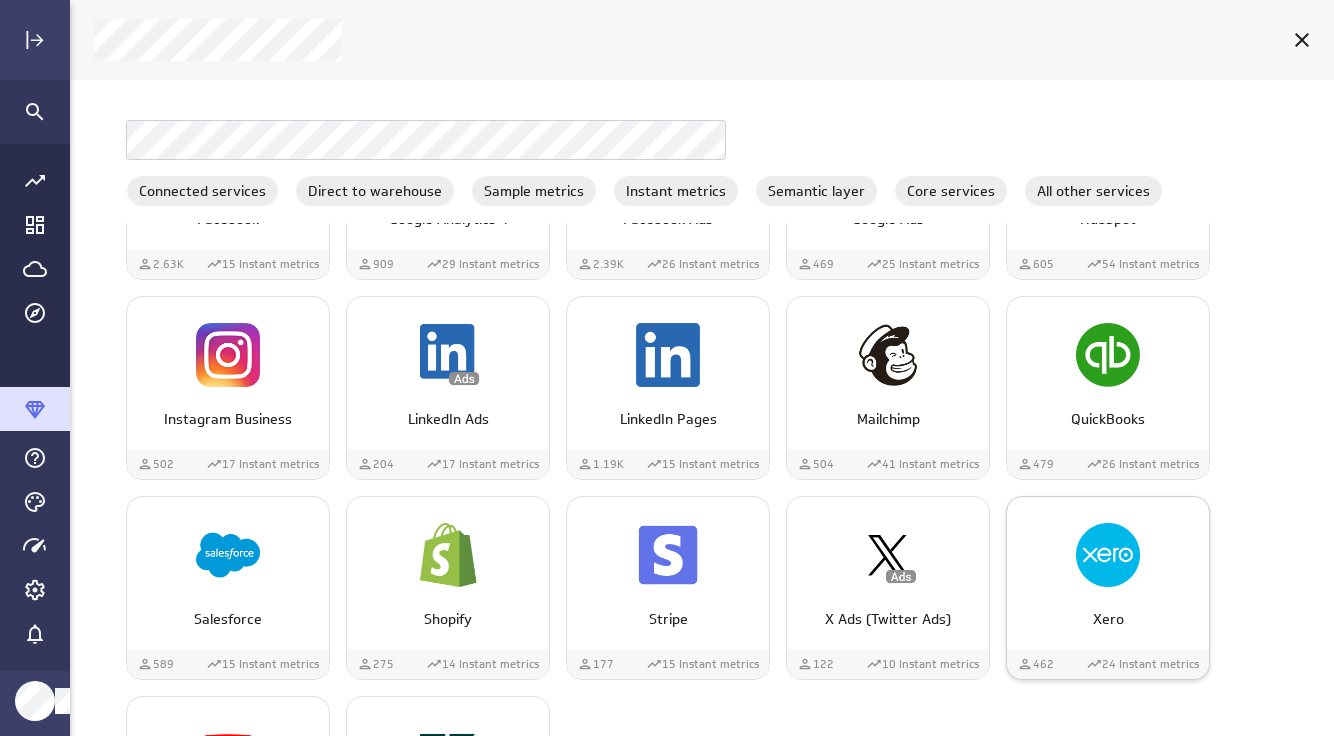 click at bounding box center [1108, 555] 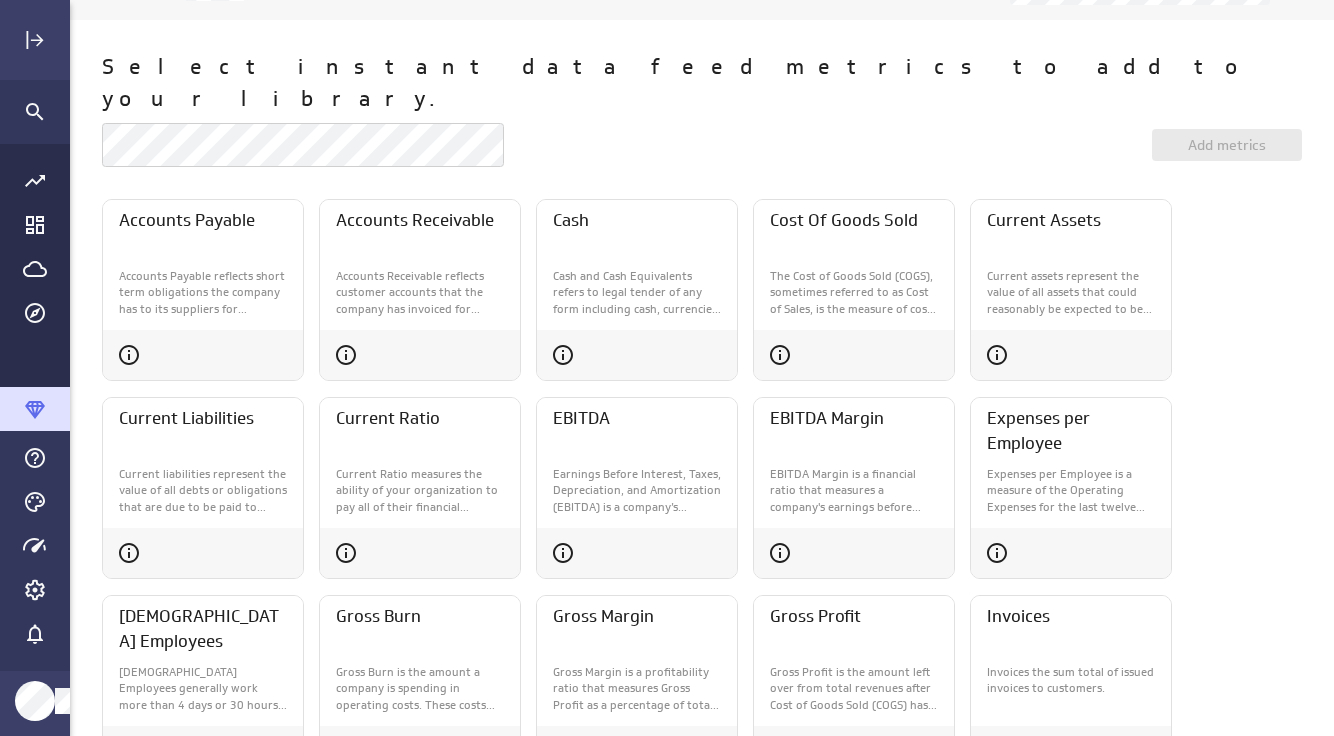 scroll, scrollTop: 88, scrollLeft: 0, axis: vertical 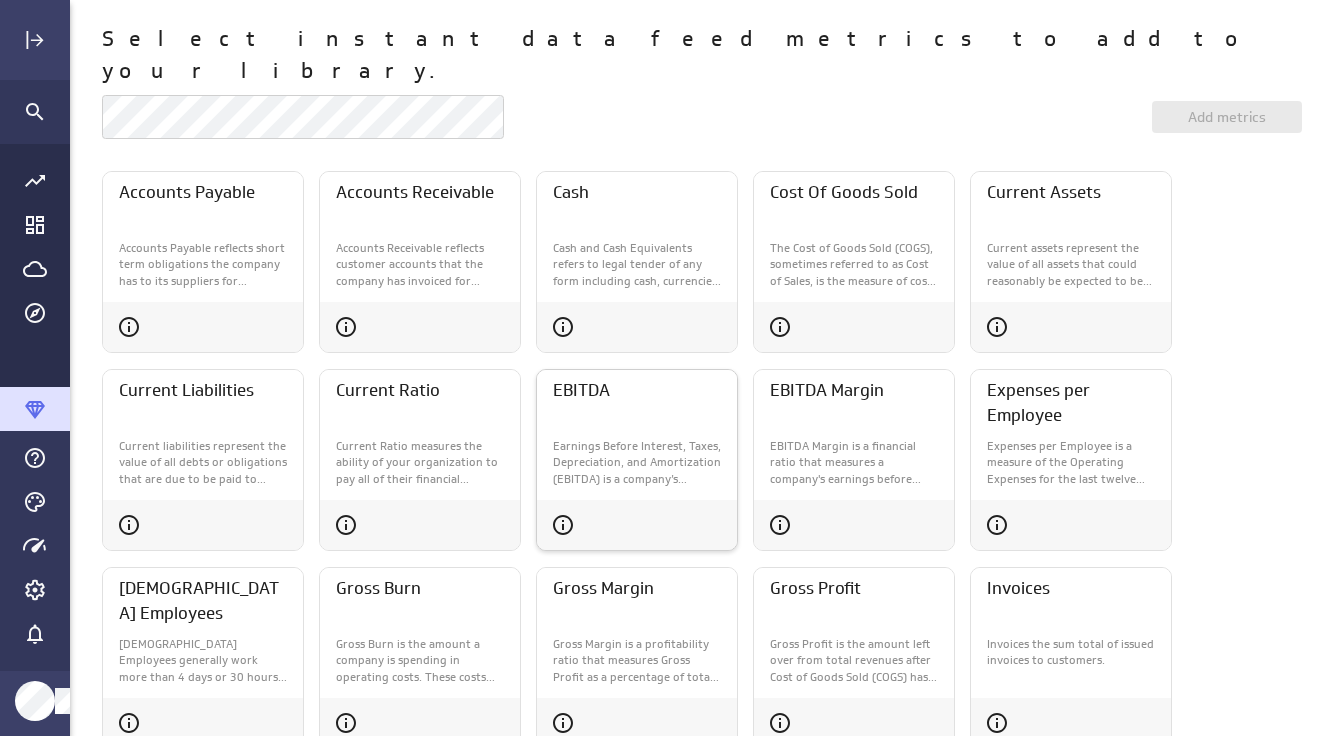 click on "EBITDA" at bounding box center (637, 400) 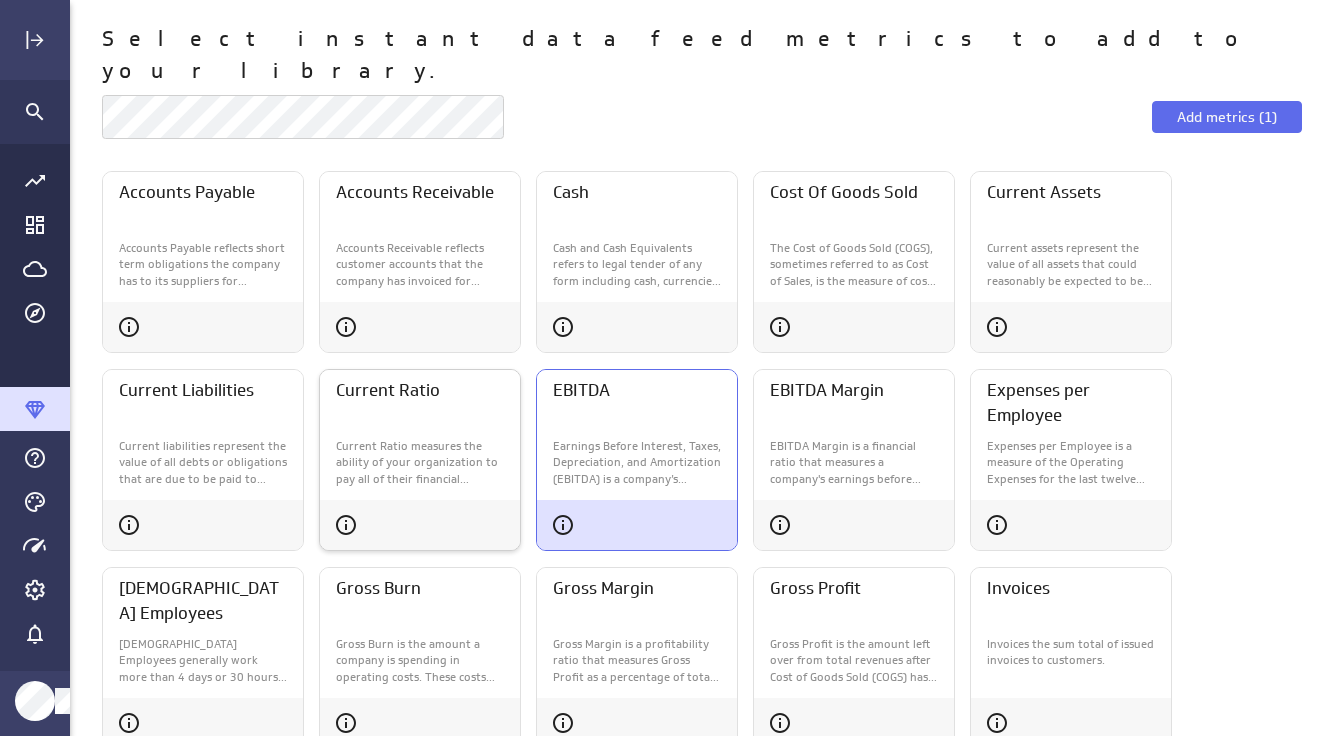 click on "Current Ratio measures the ability of your organization to pay all of their financial obligations in the short term, which is generally one year. This ratio accounts for your current assets, such as accounts receivable, and your current liabilities, such as accounts payable, to help you understand the solvency of your business." at bounding box center [420, 463] 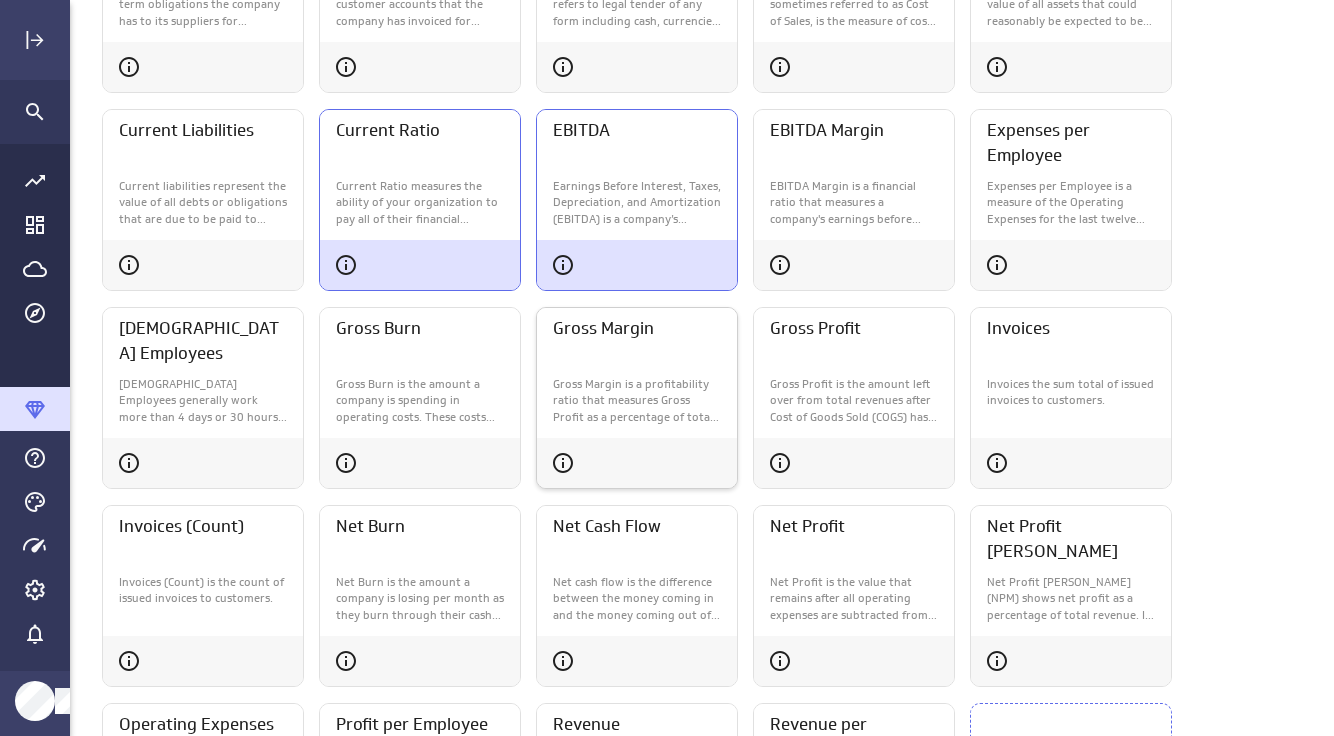 scroll, scrollTop: 352, scrollLeft: 0, axis: vertical 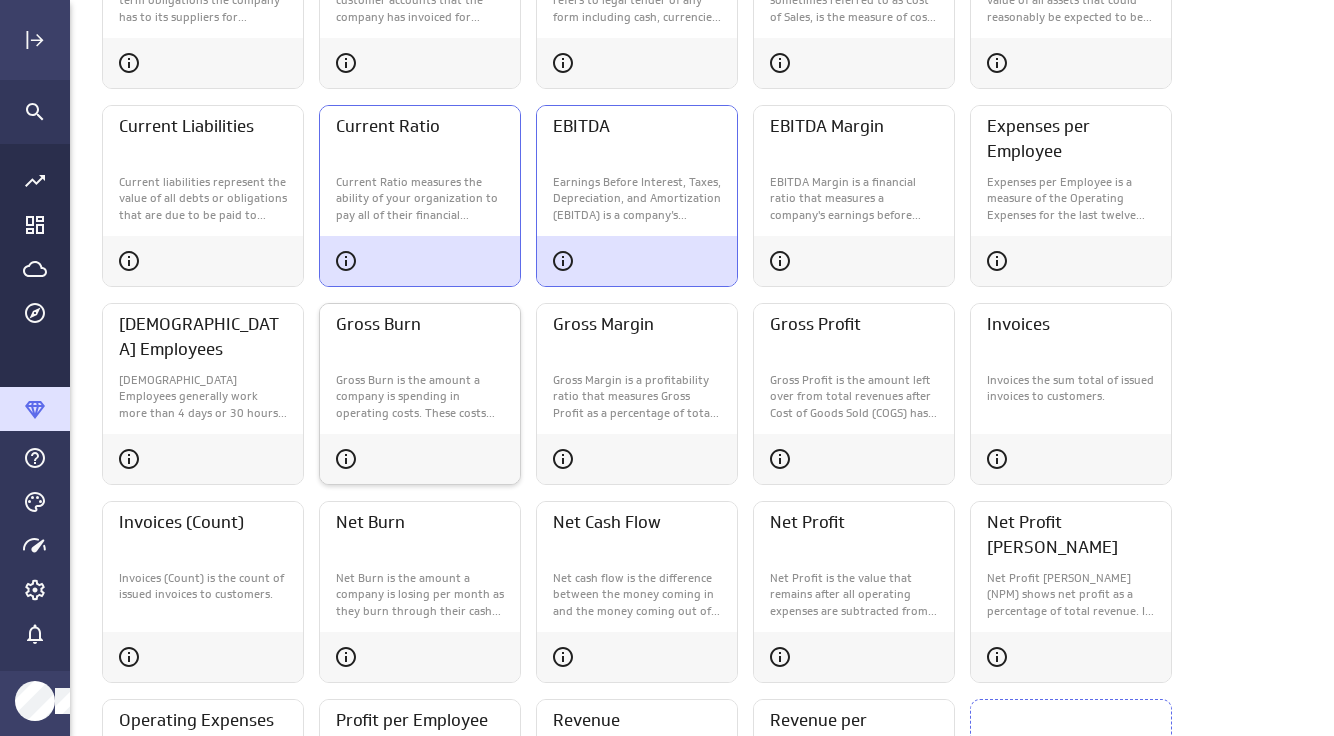 click on "Gross Burn is the amount a company is spending in operating costs. These costs typically include all salaries, rent, and other overhead as well as interest and taxes." at bounding box center [420, 397] 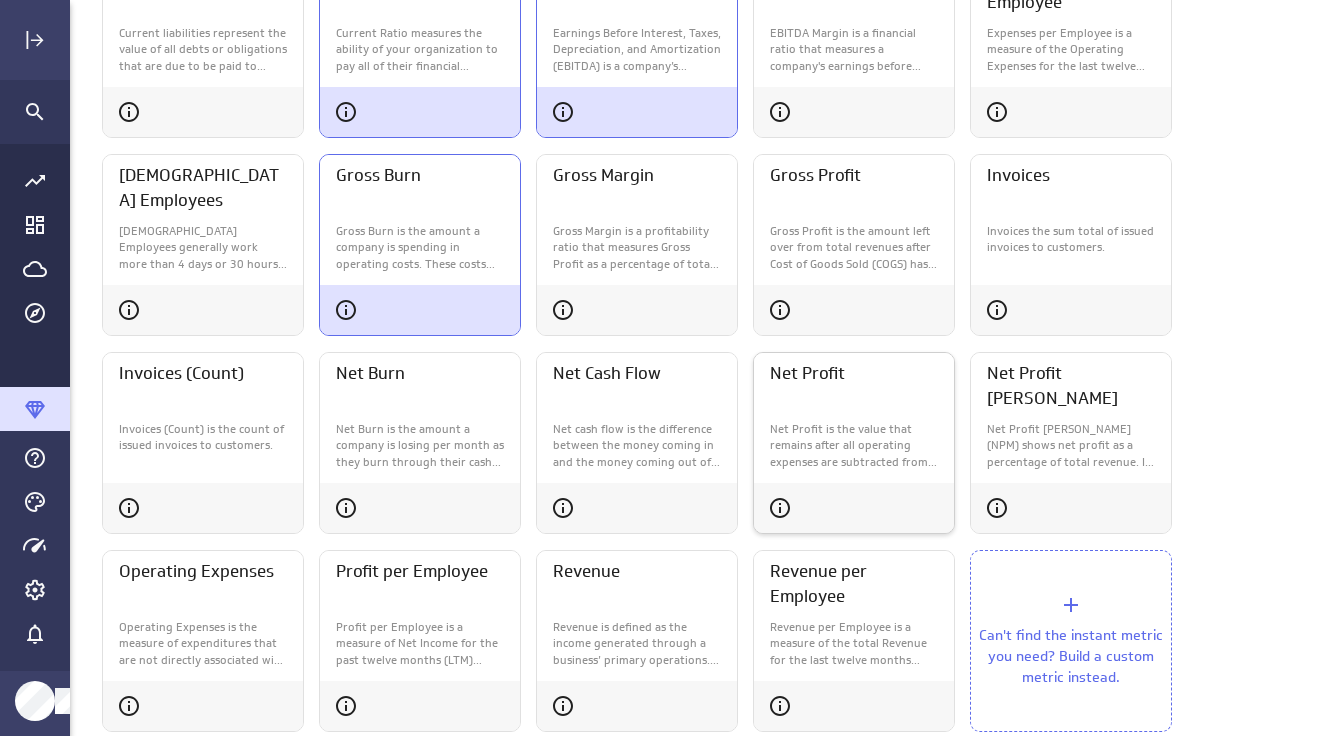 scroll, scrollTop: 529, scrollLeft: 0, axis: vertical 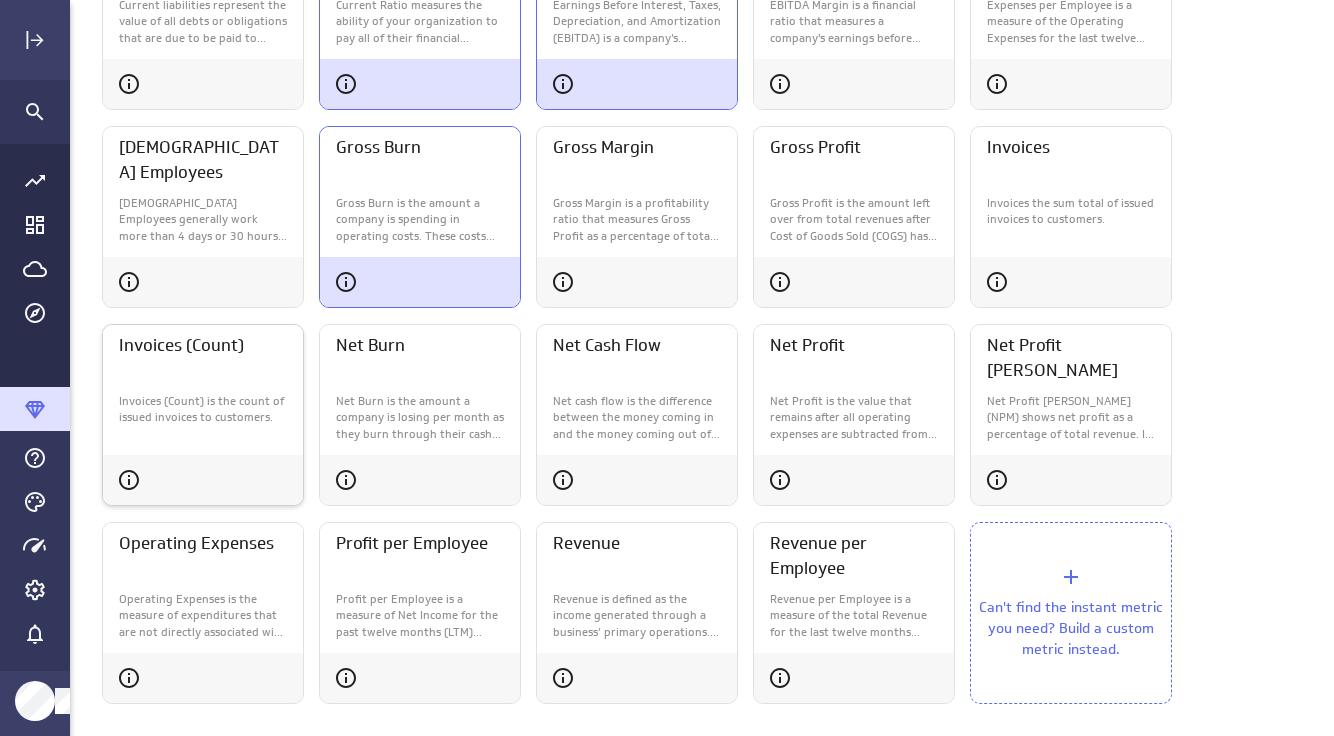 click on "Invoices (Count) is the count of issued invoices to customers." at bounding box center (203, 410) 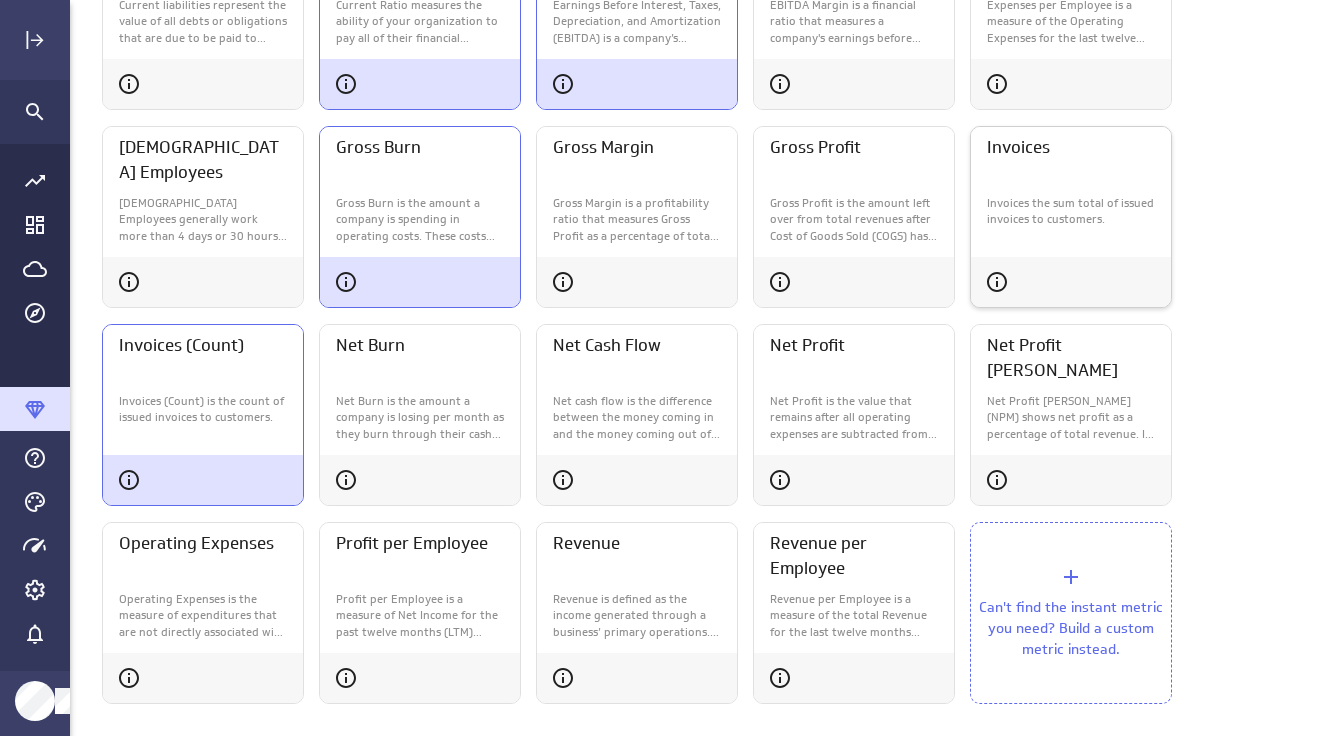 click on "Invoices the sum total of issued invoices to customers." at bounding box center (1071, 212) 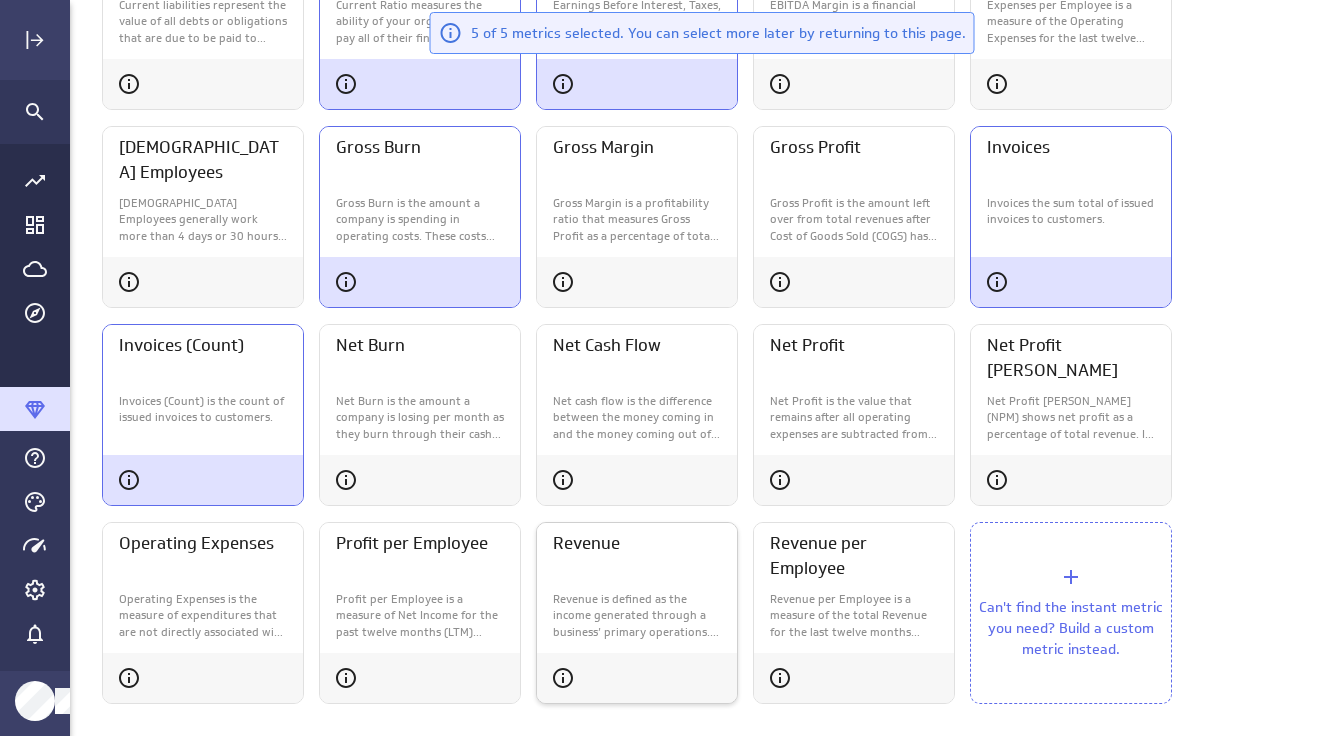 click on "Revenue is defined as the income generated through a business’ primary operations. It is often referred to as “top line” and is shown at the top of an income statement. This may include revenue from sources such as purchases, subscriptions, and advertising." at bounding box center (637, 616) 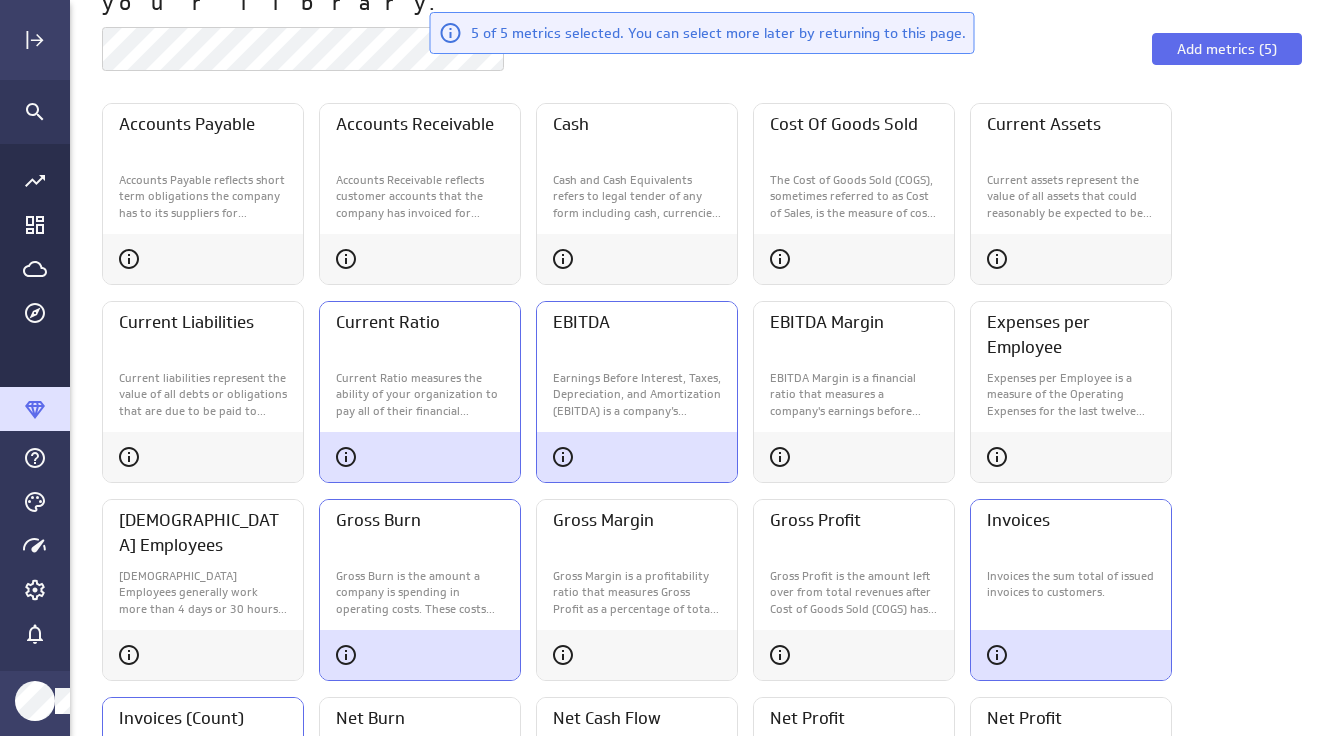 scroll, scrollTop: 183, scrollLeft: 0, axis: vertical 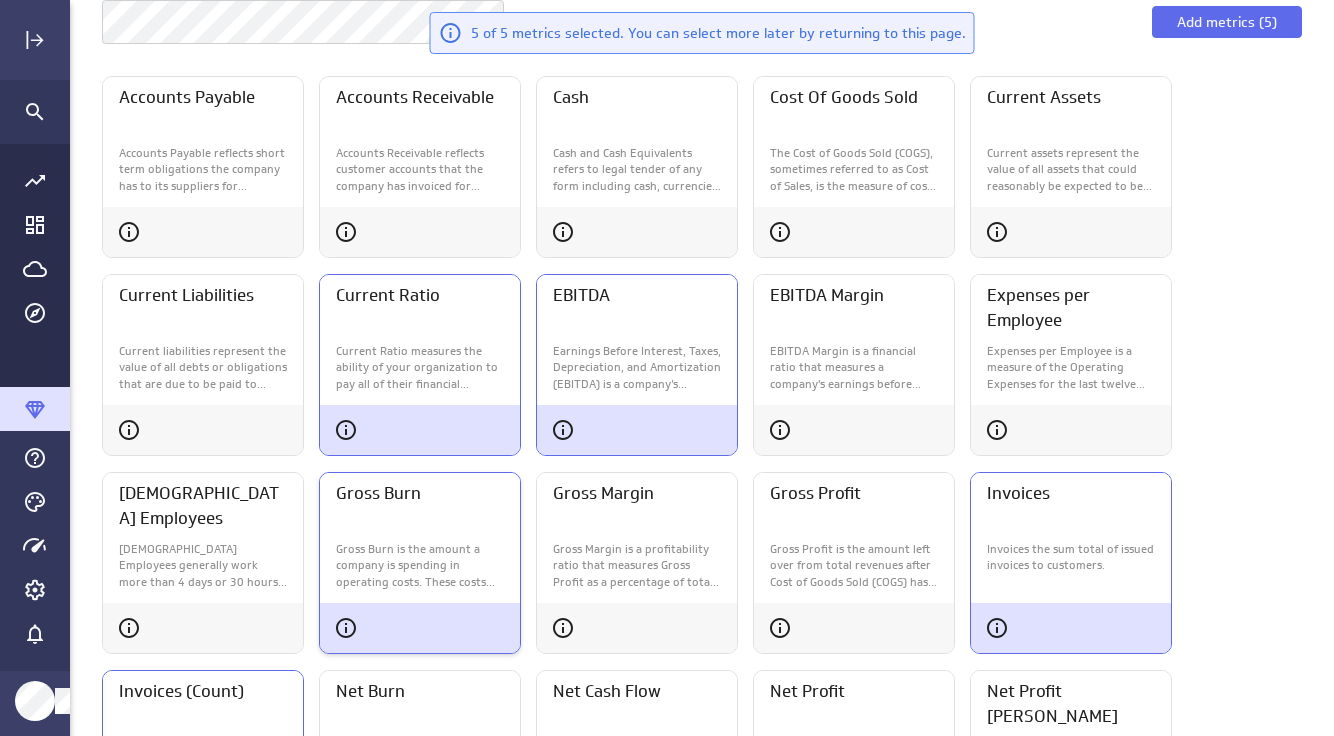 click on "Gross Burn is the amount a company is spending in operating costs. These costs typically include all salaries, rent, and other overhead as well as interest and taxes." at bounding box center (420, 566) 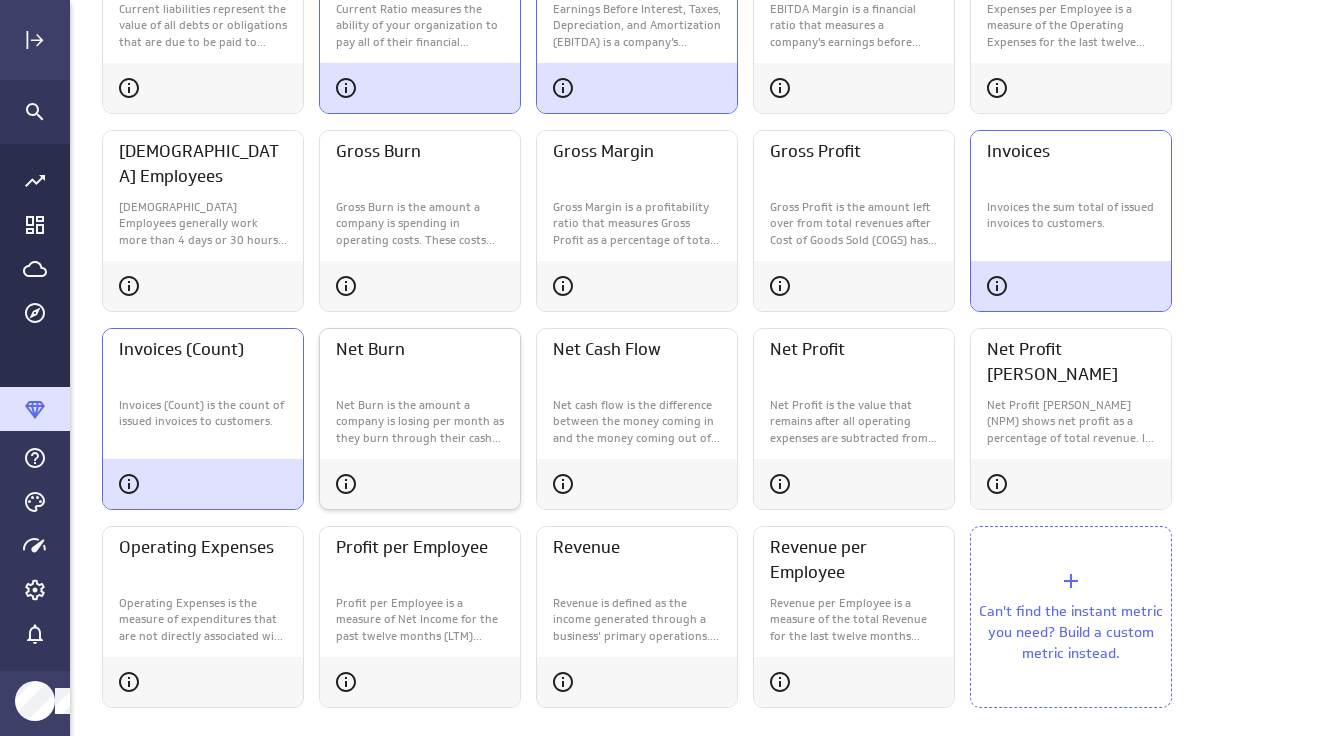 scroll, scrollTop: 529, scrollLeft: 0, axis: vertical 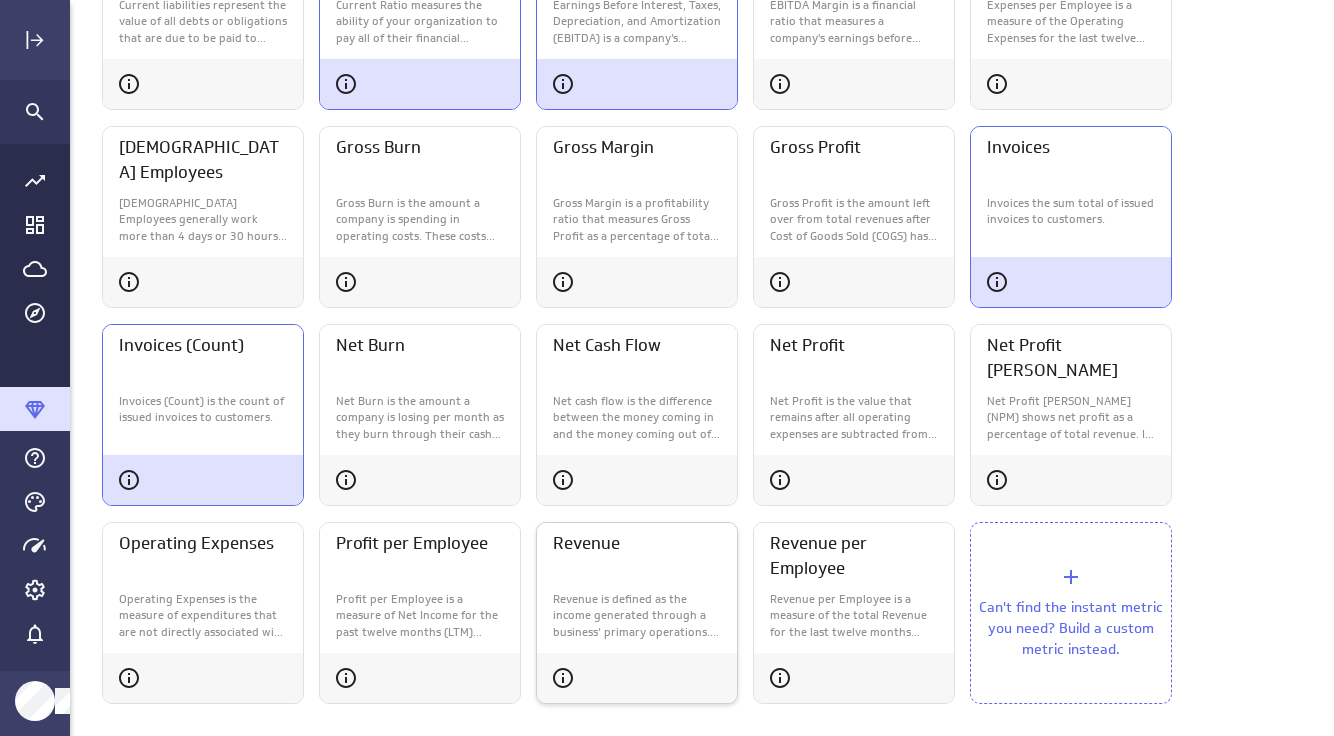click on "Revenue is defined as the income generated through a business’ primary operations. It is often referred to as “top line” and is shown at the top of an income statement. This may include revenue from sources such as purchases, subscriptions, and advertising." at bounding box center (637, 616) 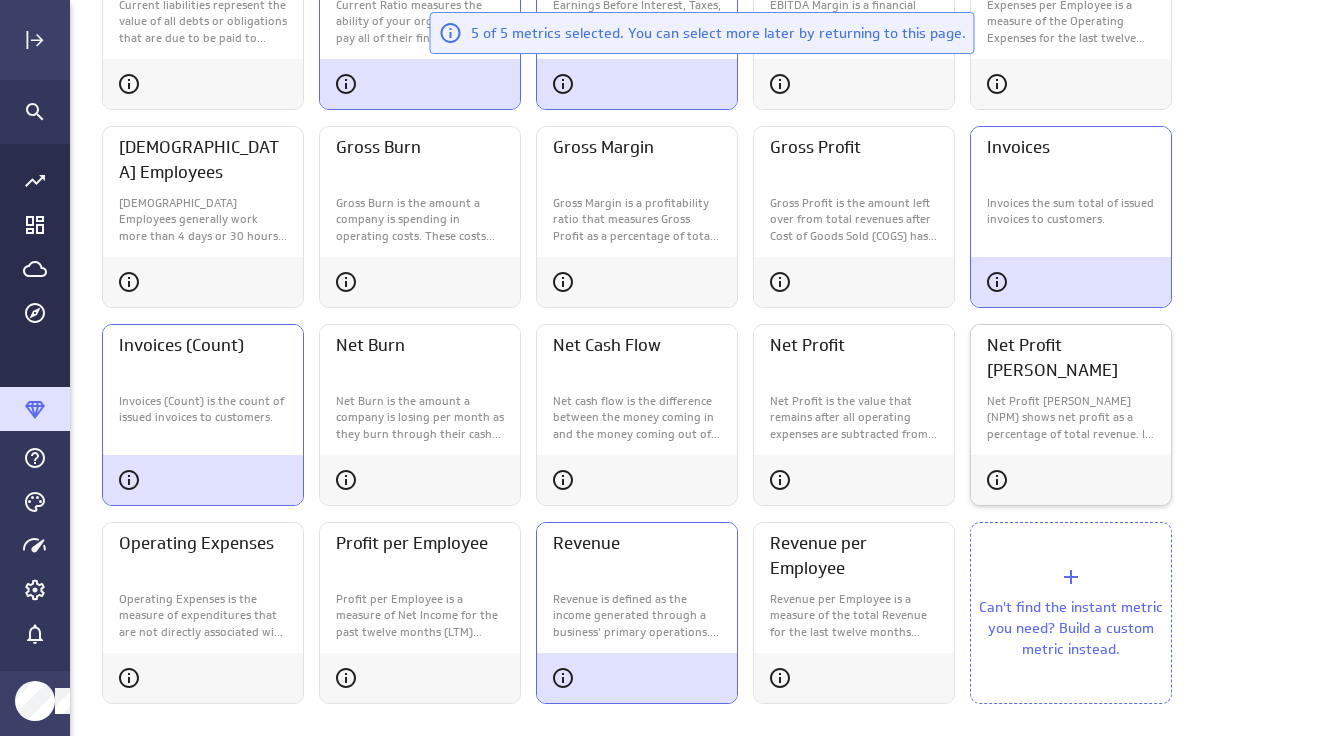 scroll, scrollTop: 0, scrollLeft: 0, axis: both 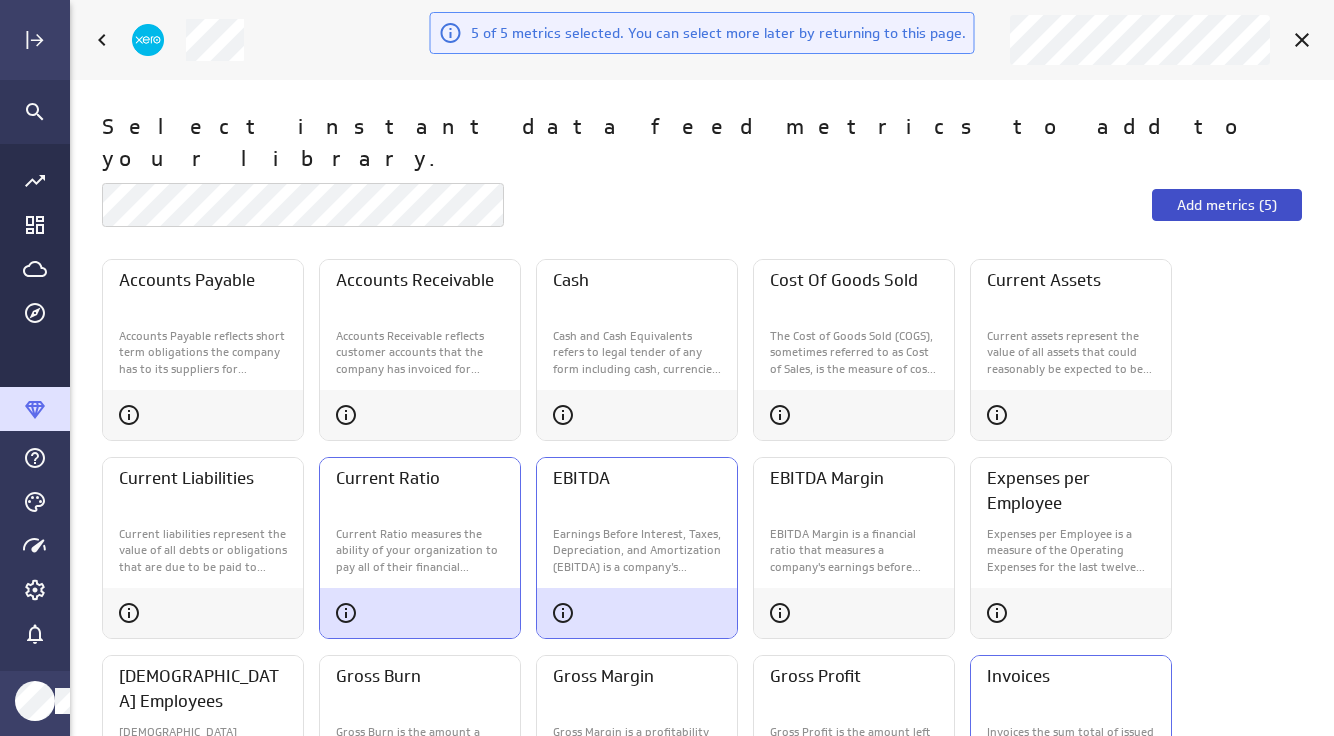 click on "Add metrics (5)" at bounding box center (1227, 205) 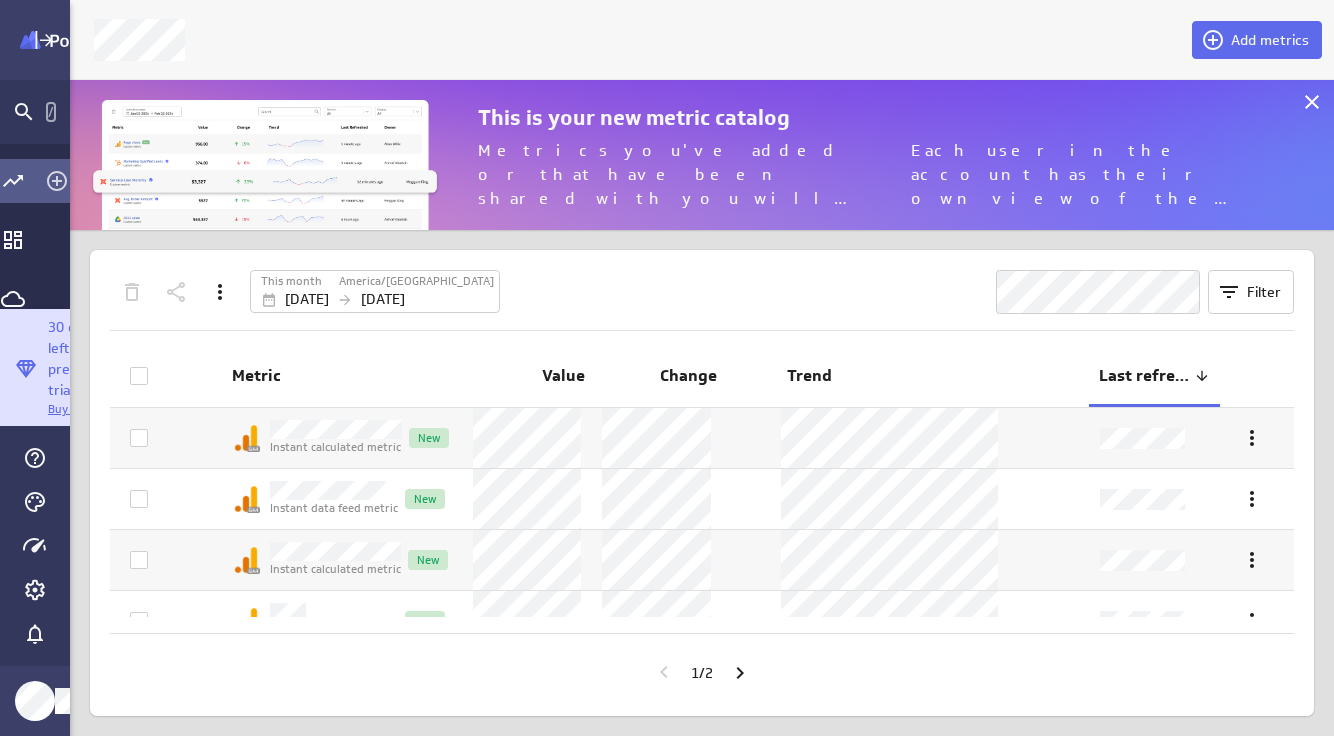 scroll, scrollTop: 10, scrollLeft: 57, axis: both 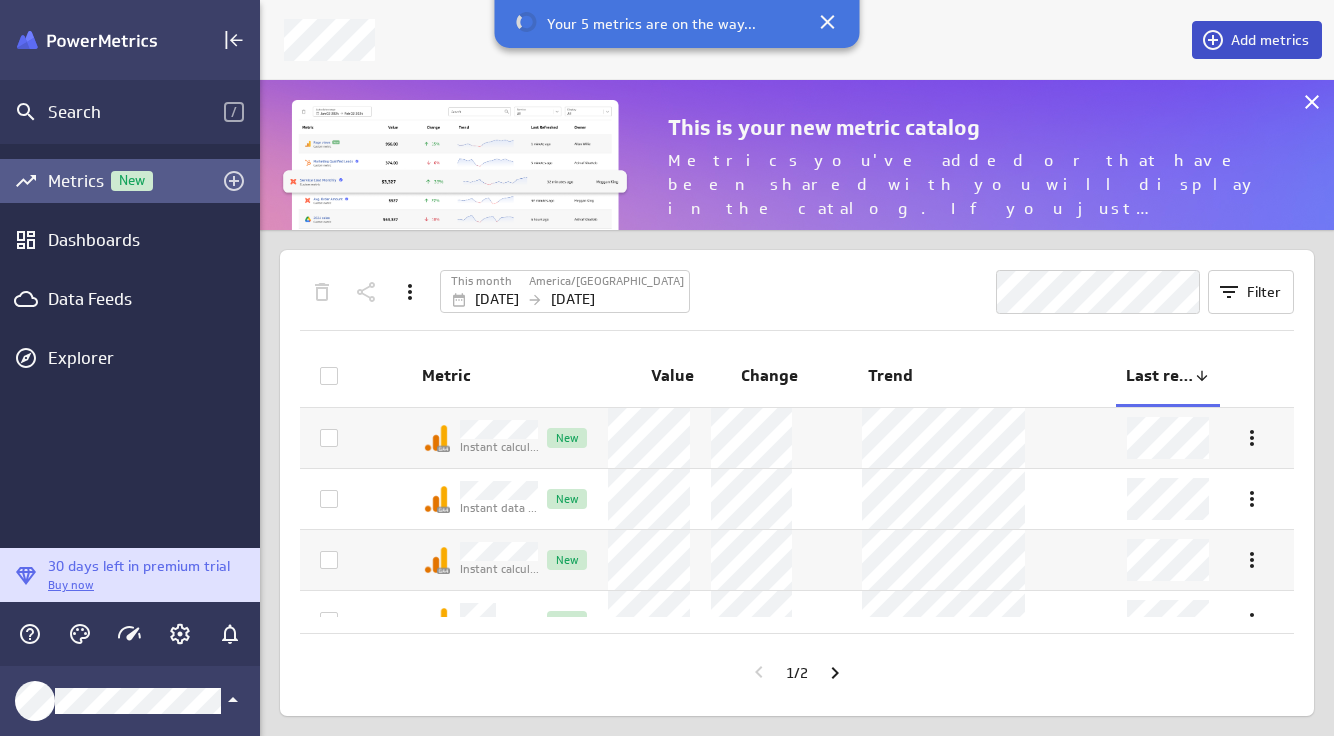click on "Add metrics" at bounding box center [1270, 40] 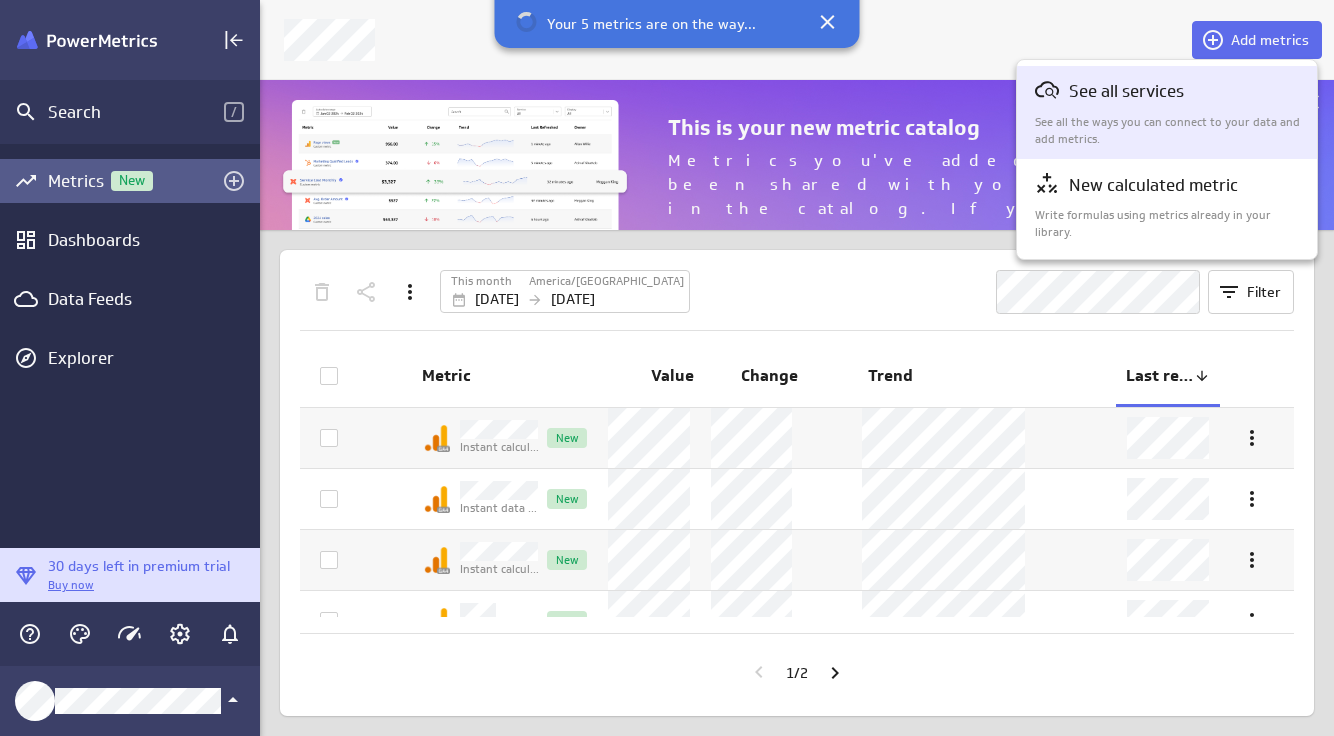 click on "See all services" at bounding box center (1168, 92) 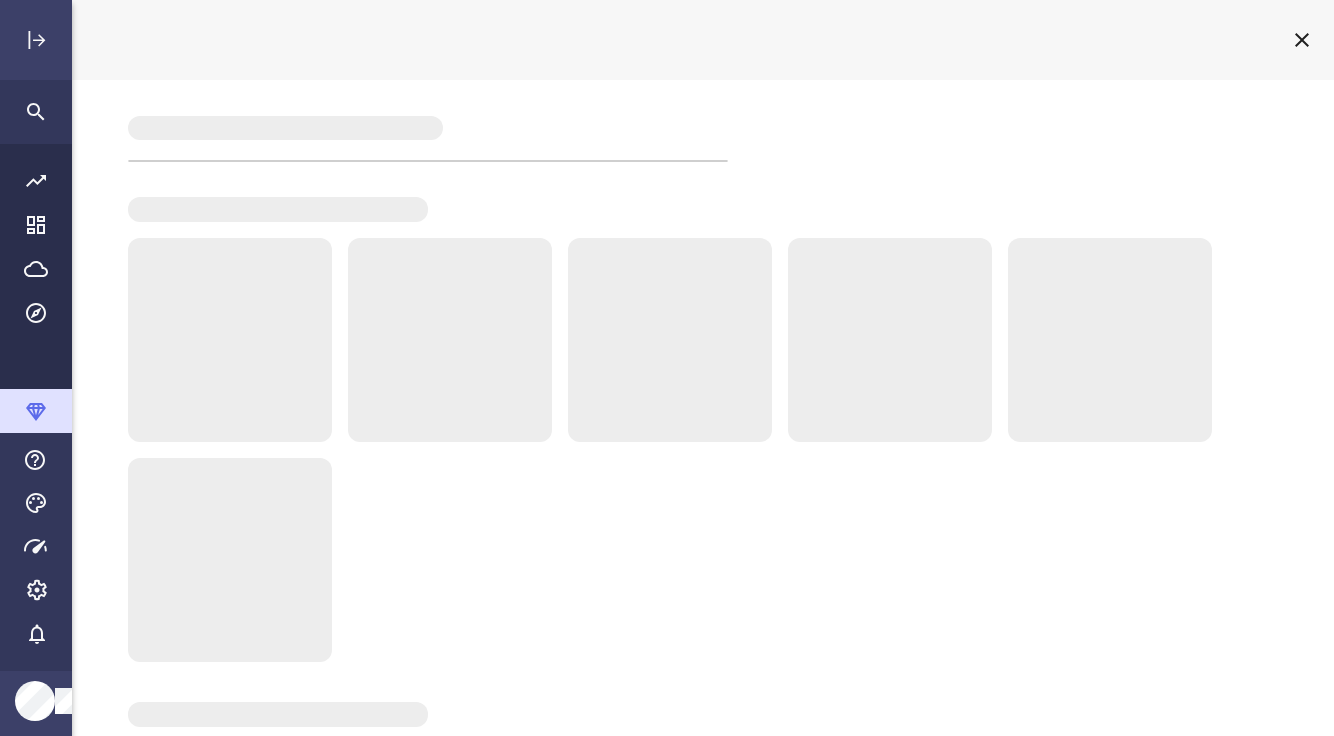 scroll, scrollTop: 10, scrollLeft: 10, axis: both 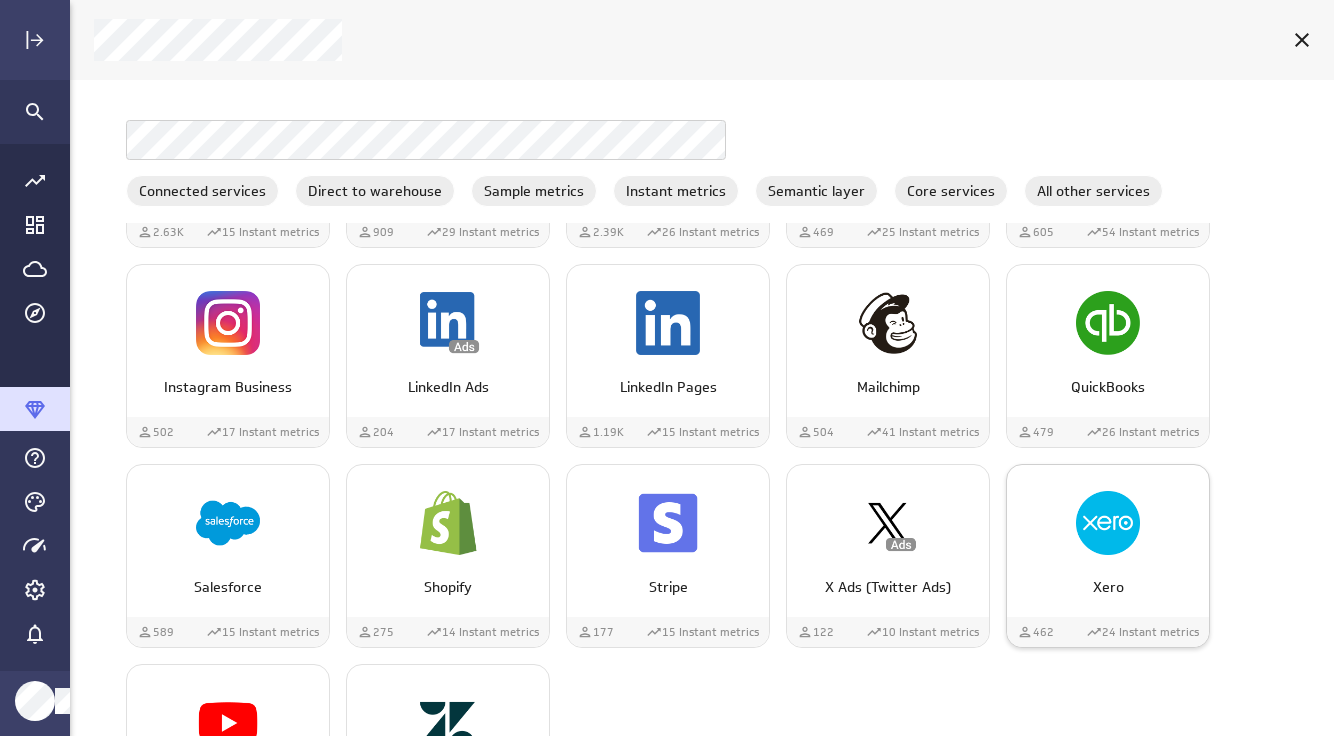click at bounding box center [1108, 523] 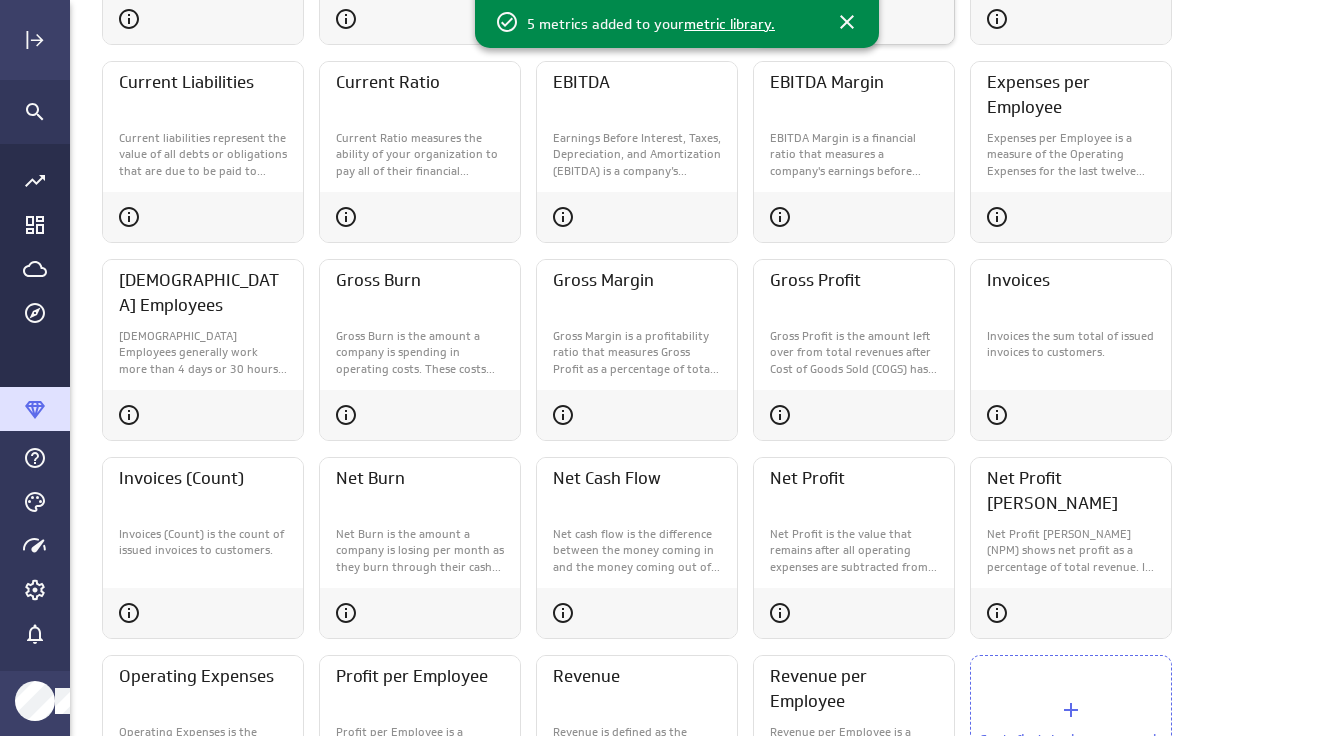 scroll, scrollTop: 529, scrollLeft: 0, axis: vertical 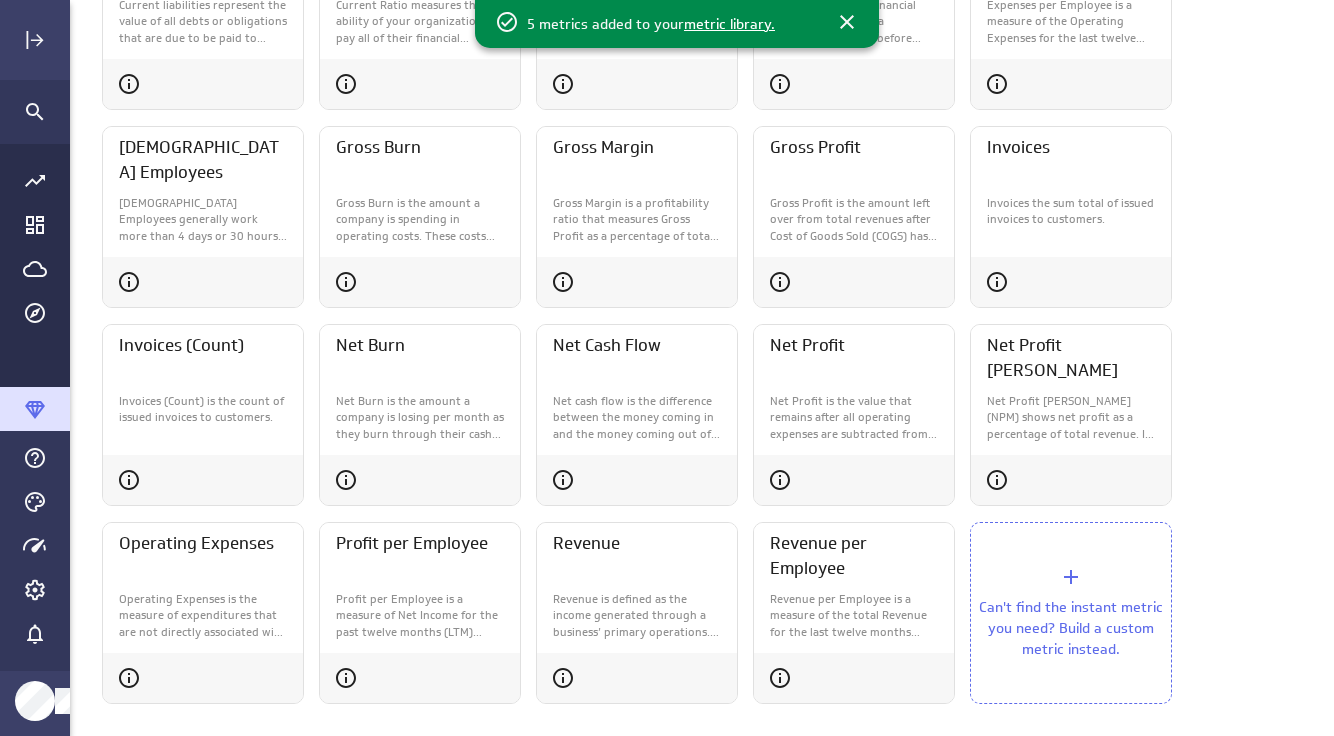 click on "Can't find the instant metric you need? Build a custom metric instead." at bounding box center (1071, 628) 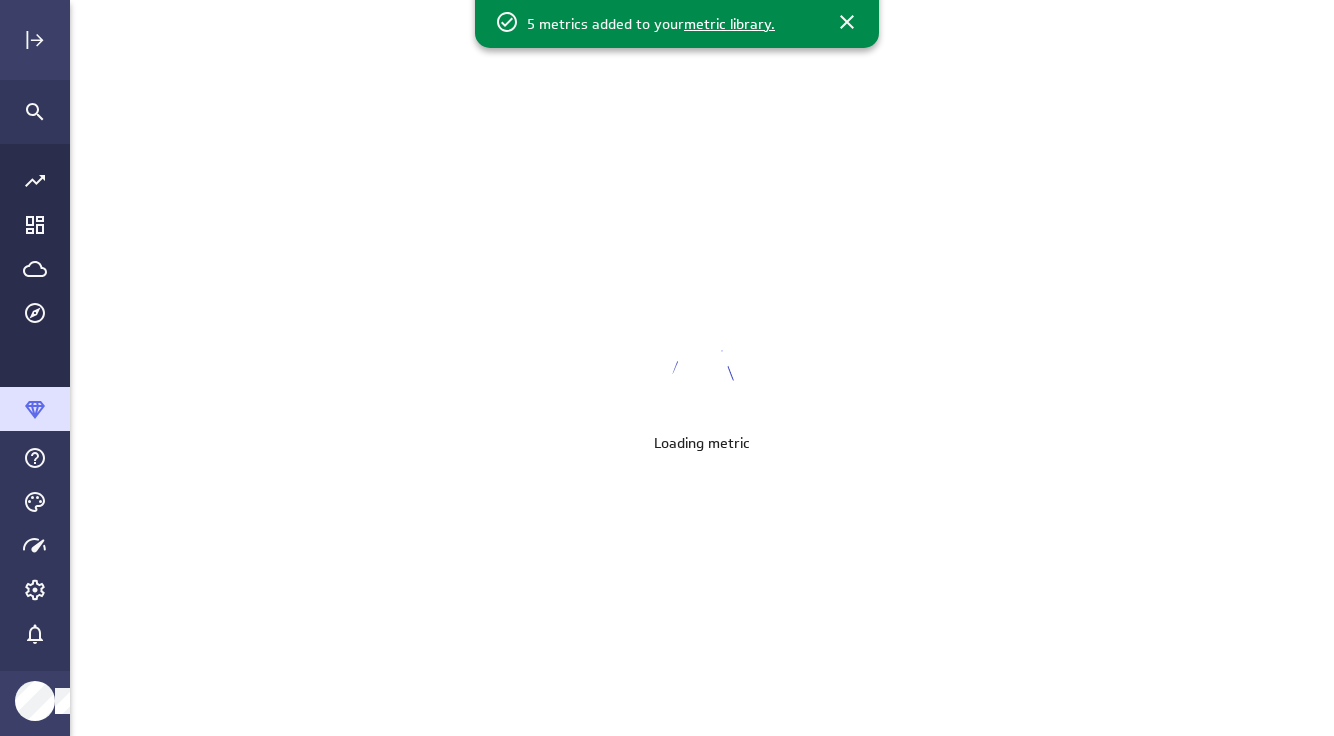 scroll, scrollTop: 0, scrollLeft: 0, axis: both 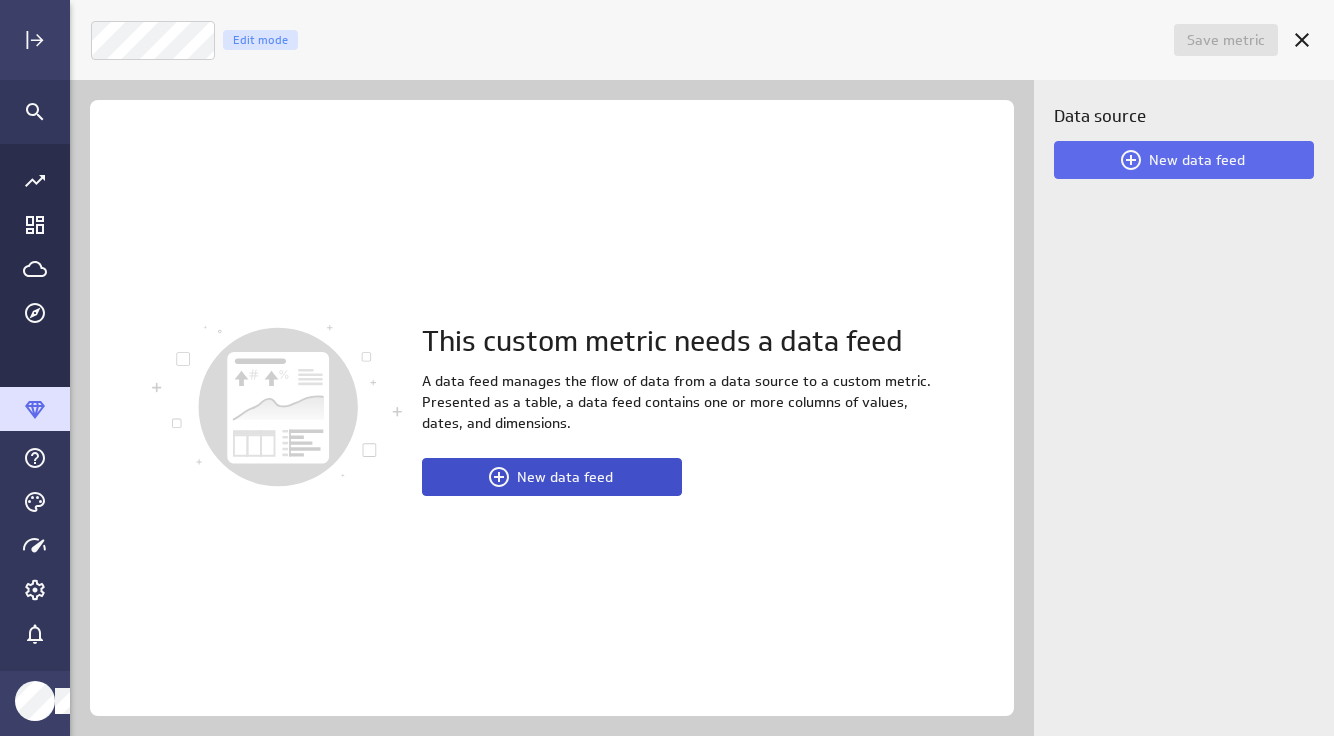 click on "New data feed" at bounding box center [565, 477] 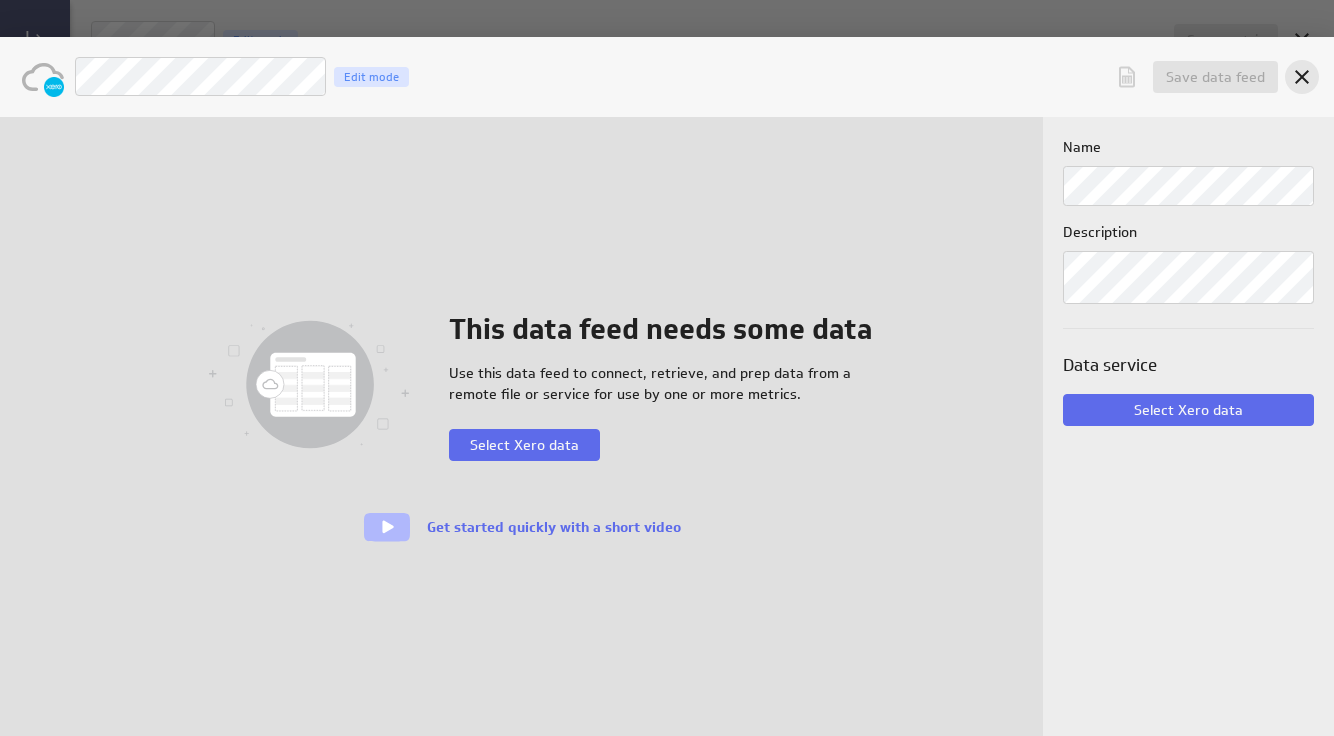 click 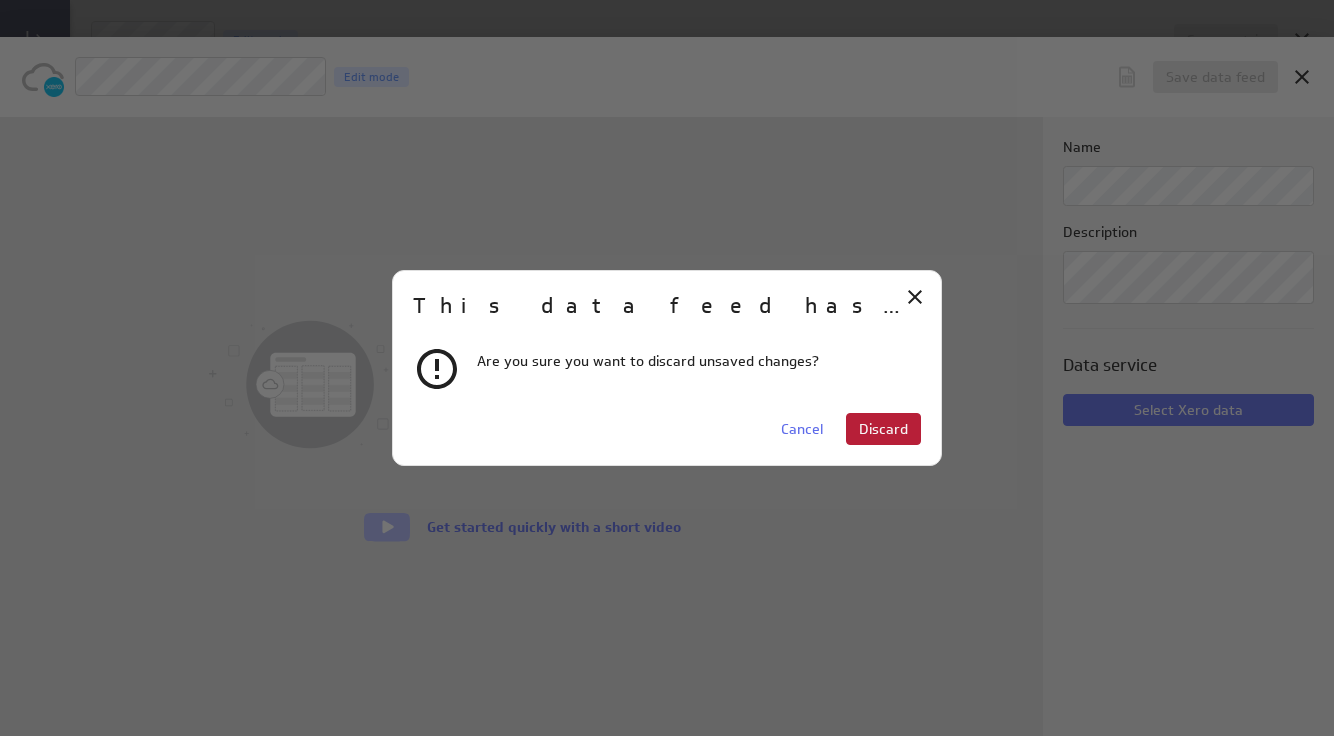 click on "Discard" at bounding box center (883, 429) 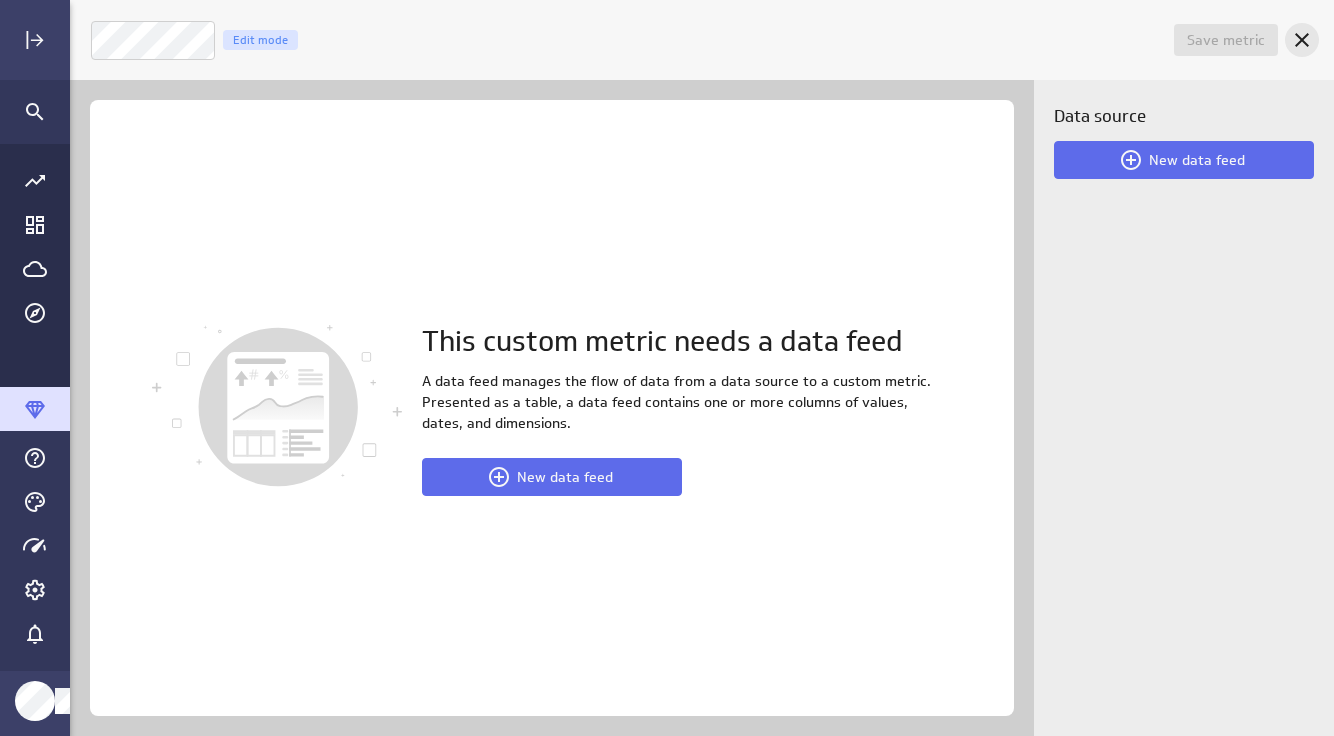 click 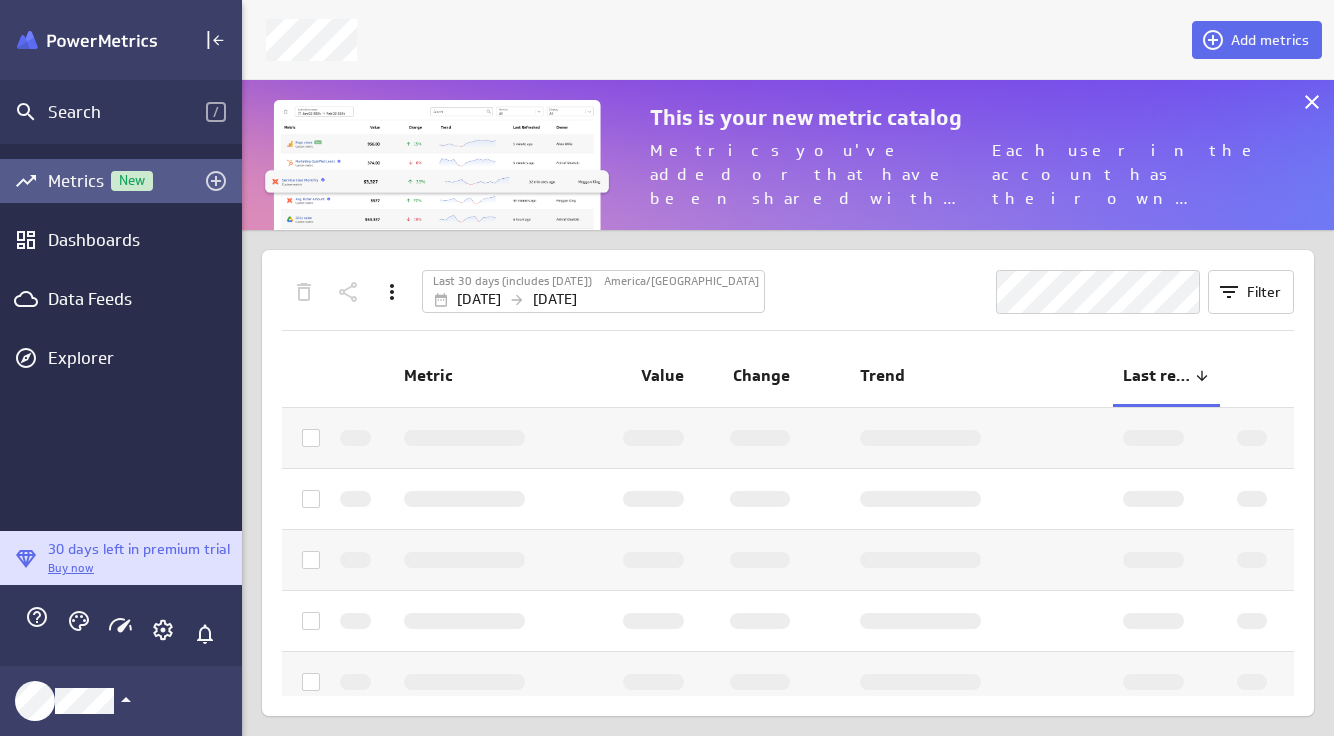 scroll, scrollTop: 737, scrollLeft: 1075, axis: both 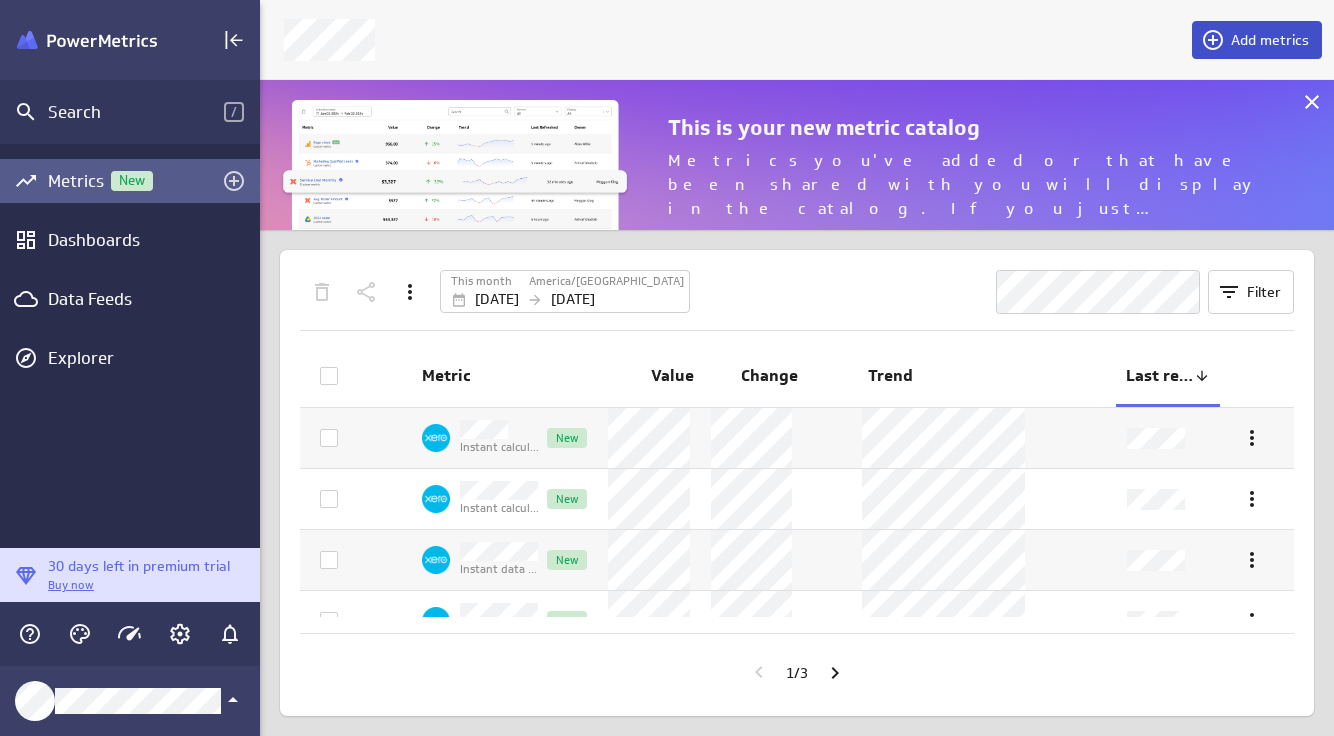 click on "Add metrics" at bounding box center [1270, 40] 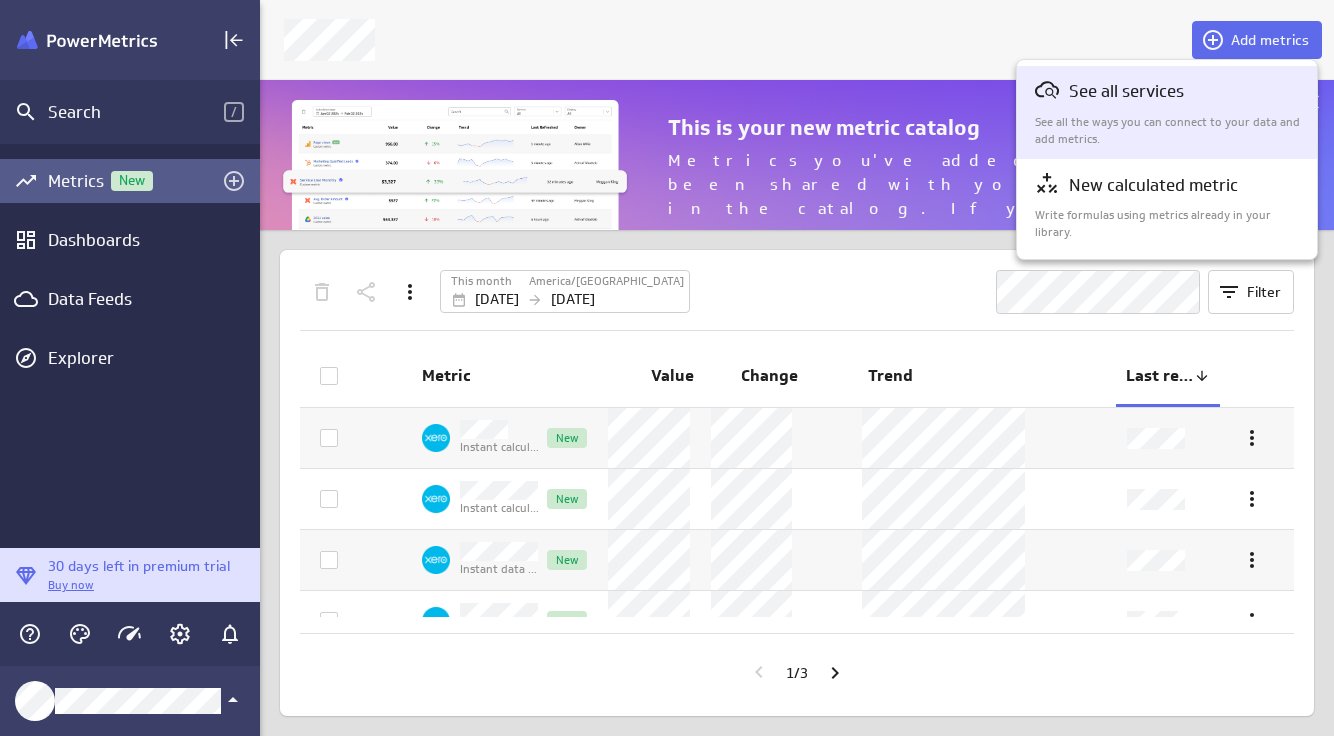 click on "See all services See all the ways you can connect to your data and add metrics." at bounding box center [1168, 112] 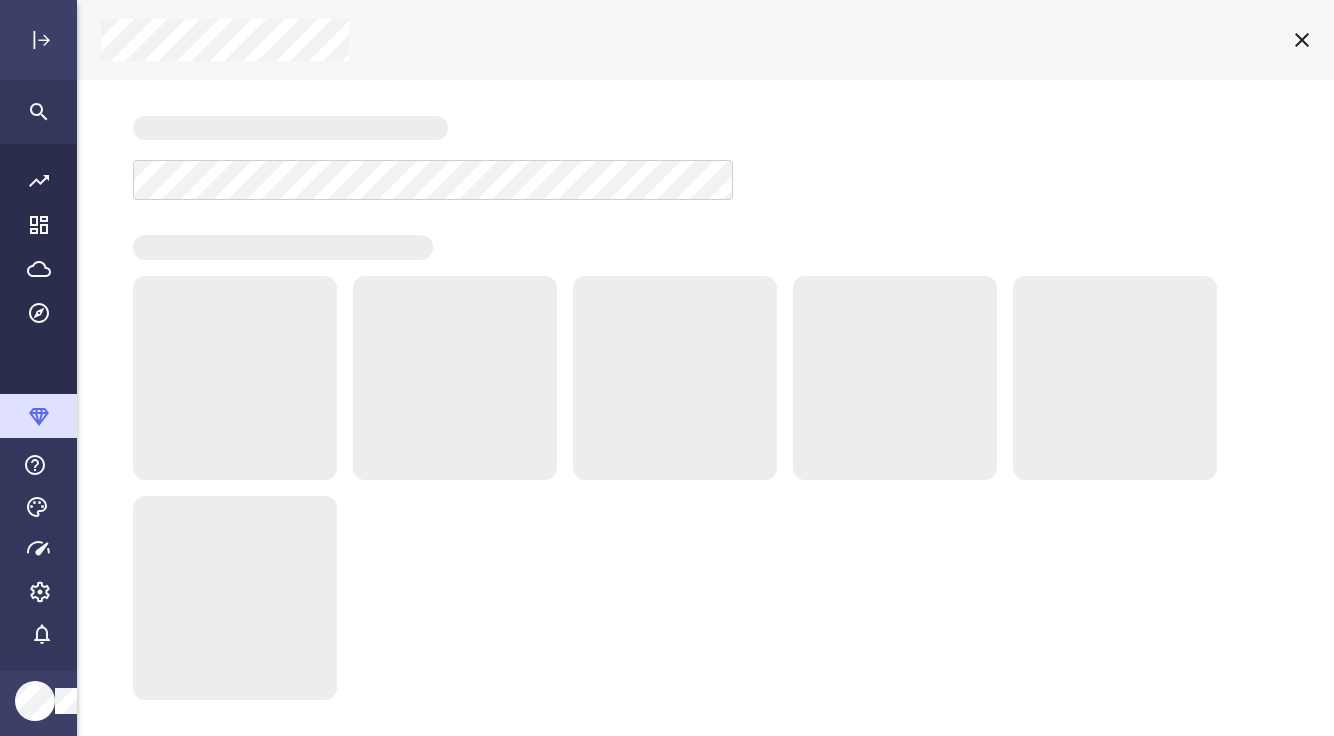 scroll, scrollTop: 10, scrollLeft: 9, axis: both 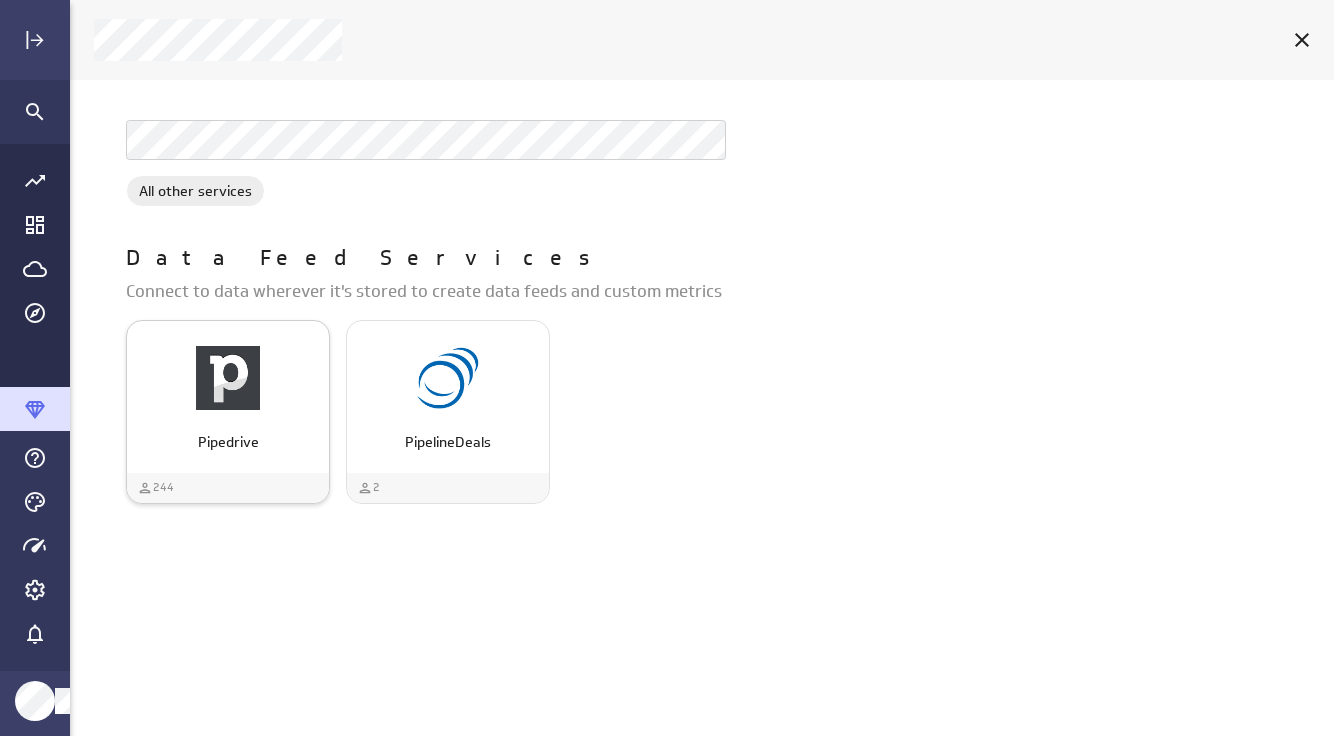 click at bounding box center (228, 378) 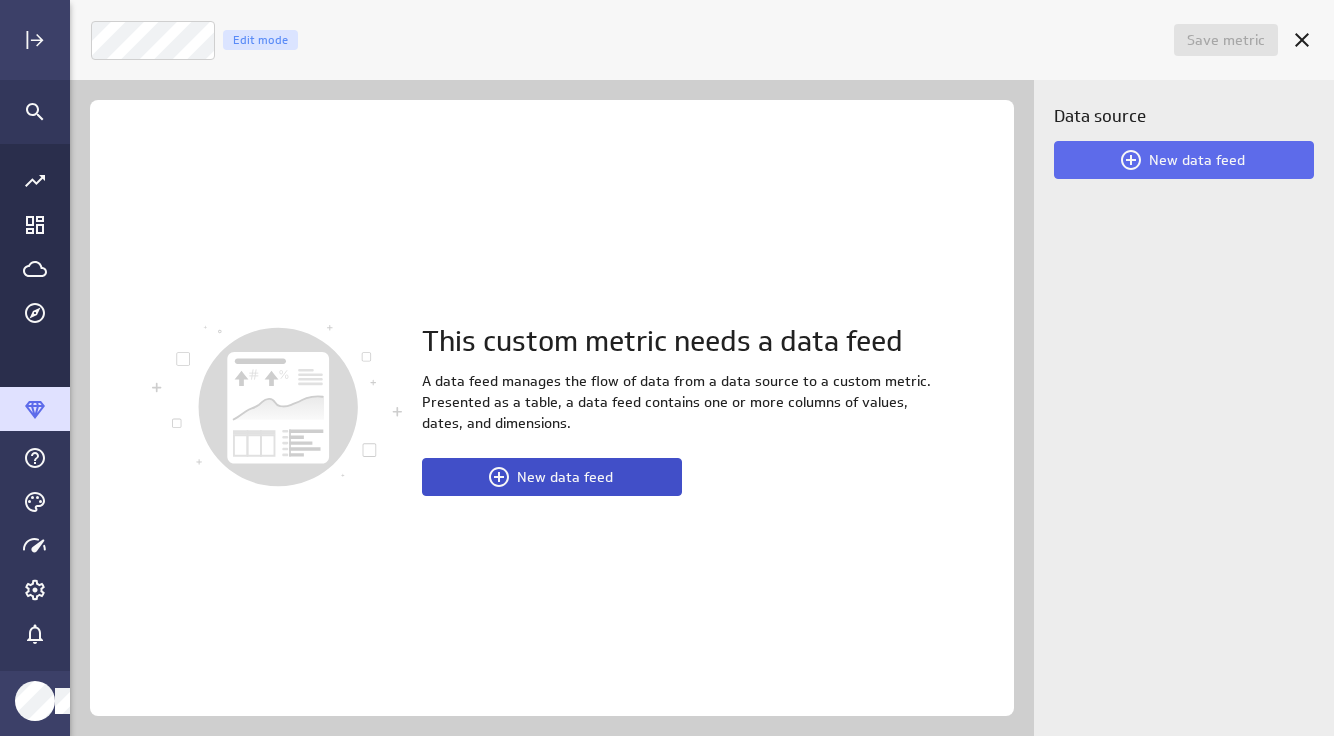 click on "New data feed" at bounding box center (565, 477) 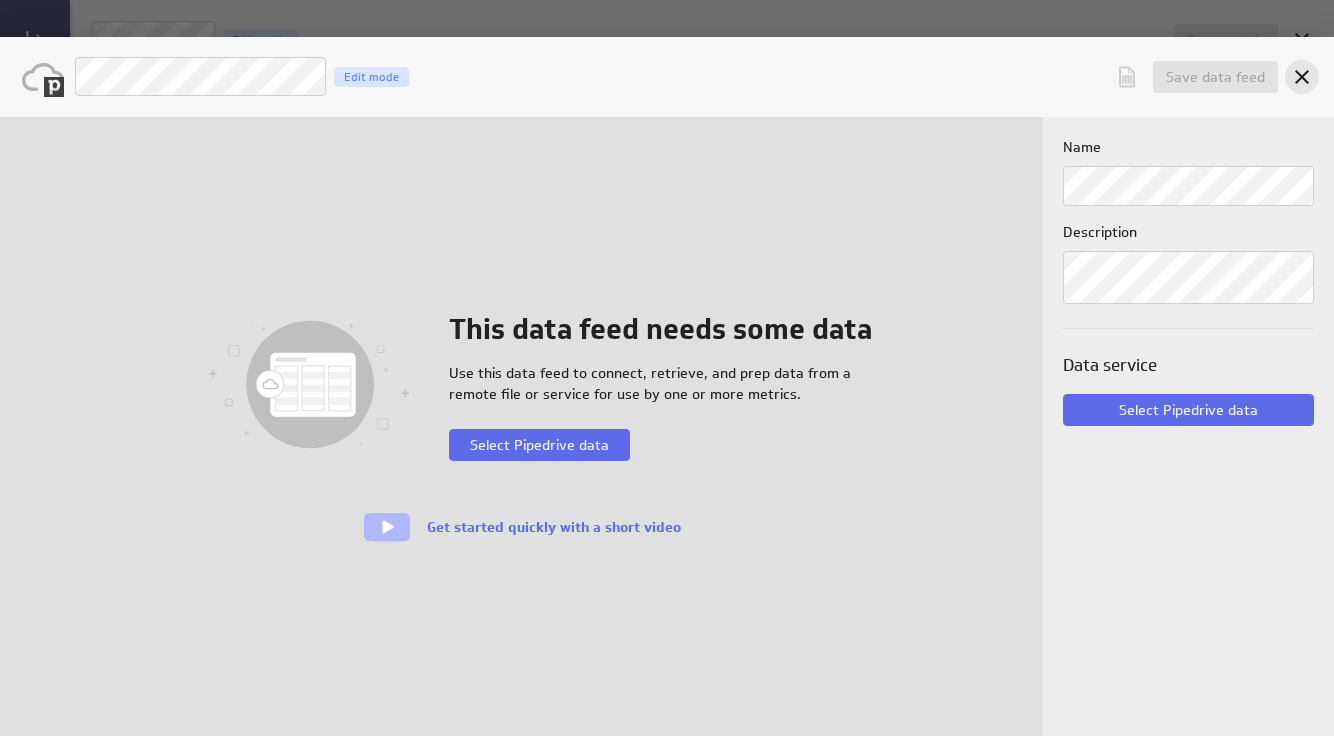 click 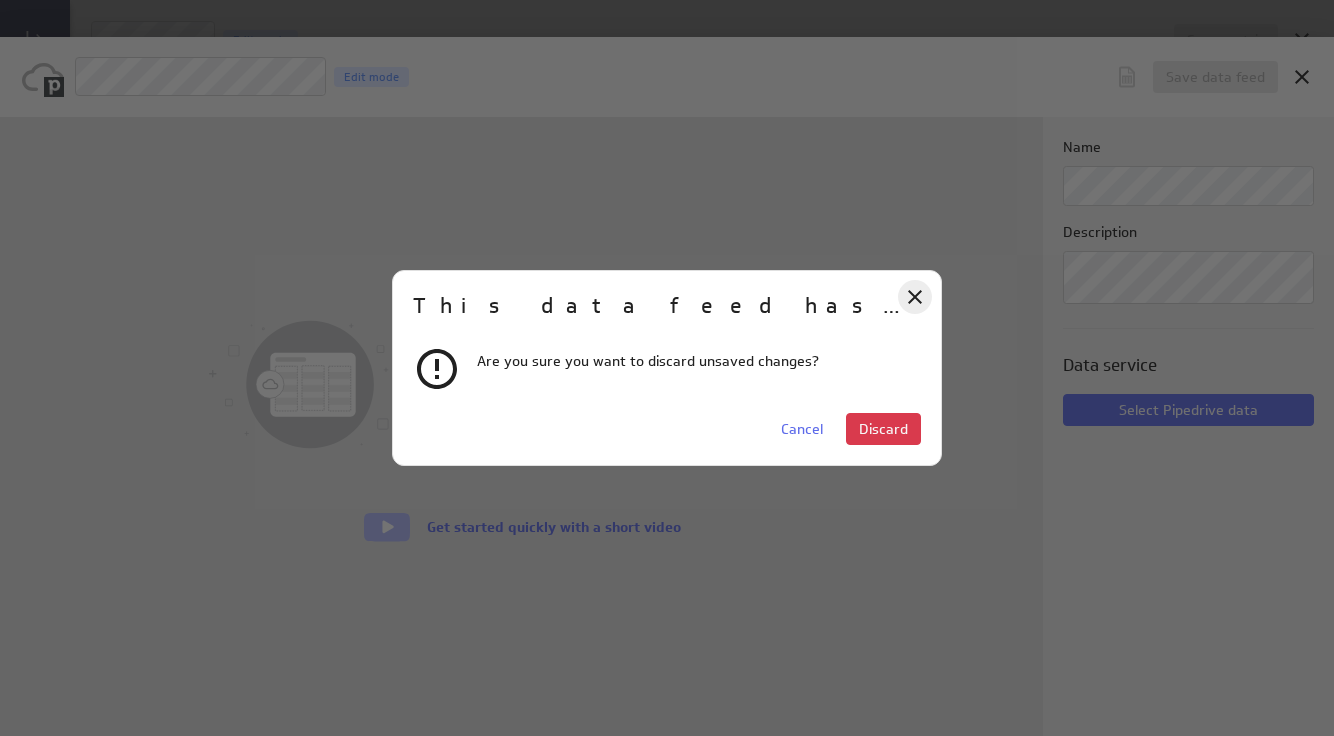 click 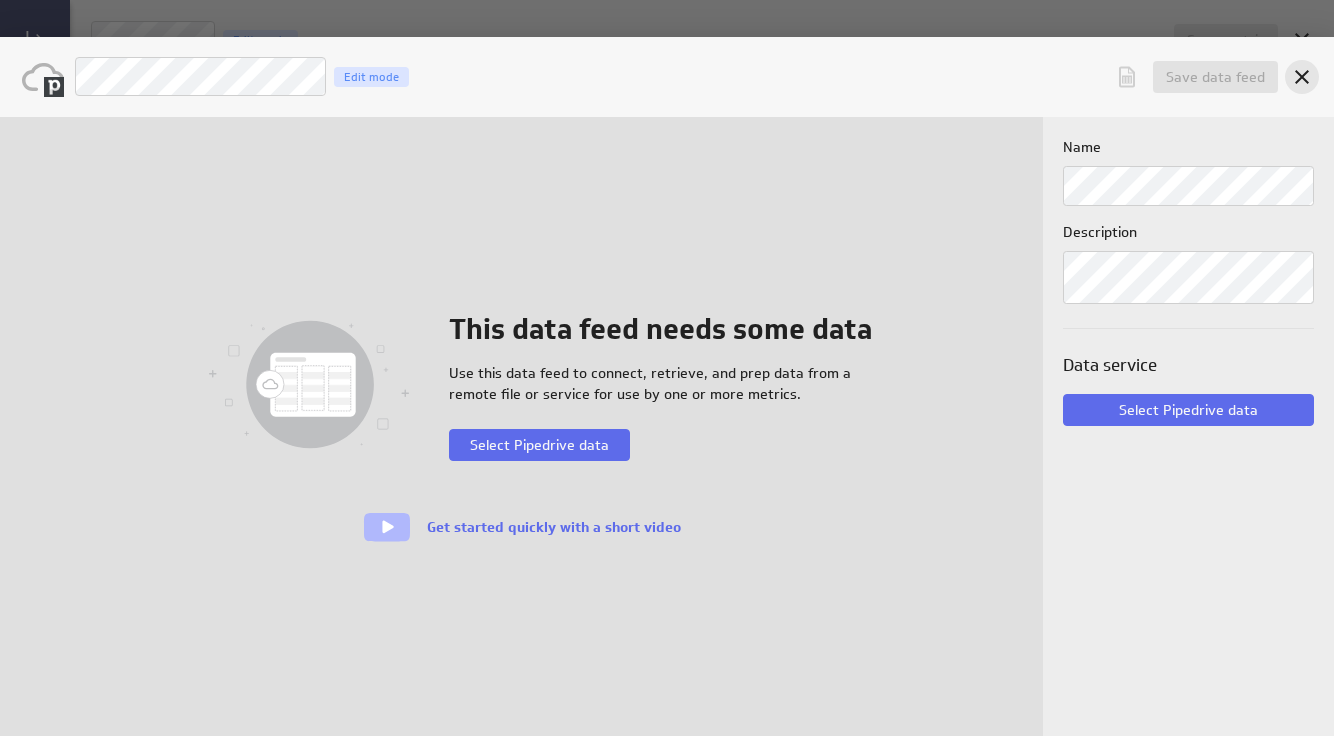 click 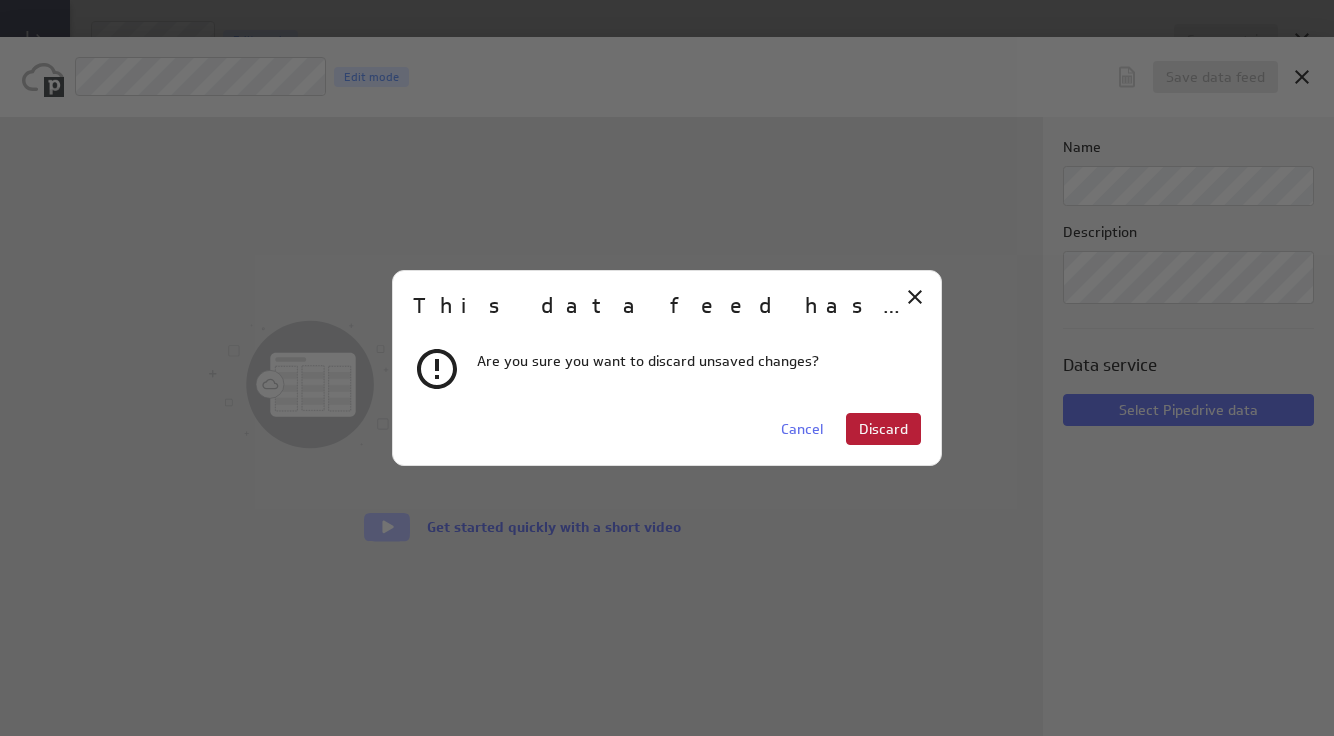 click on "Discard" at bounding box center [883, 429] 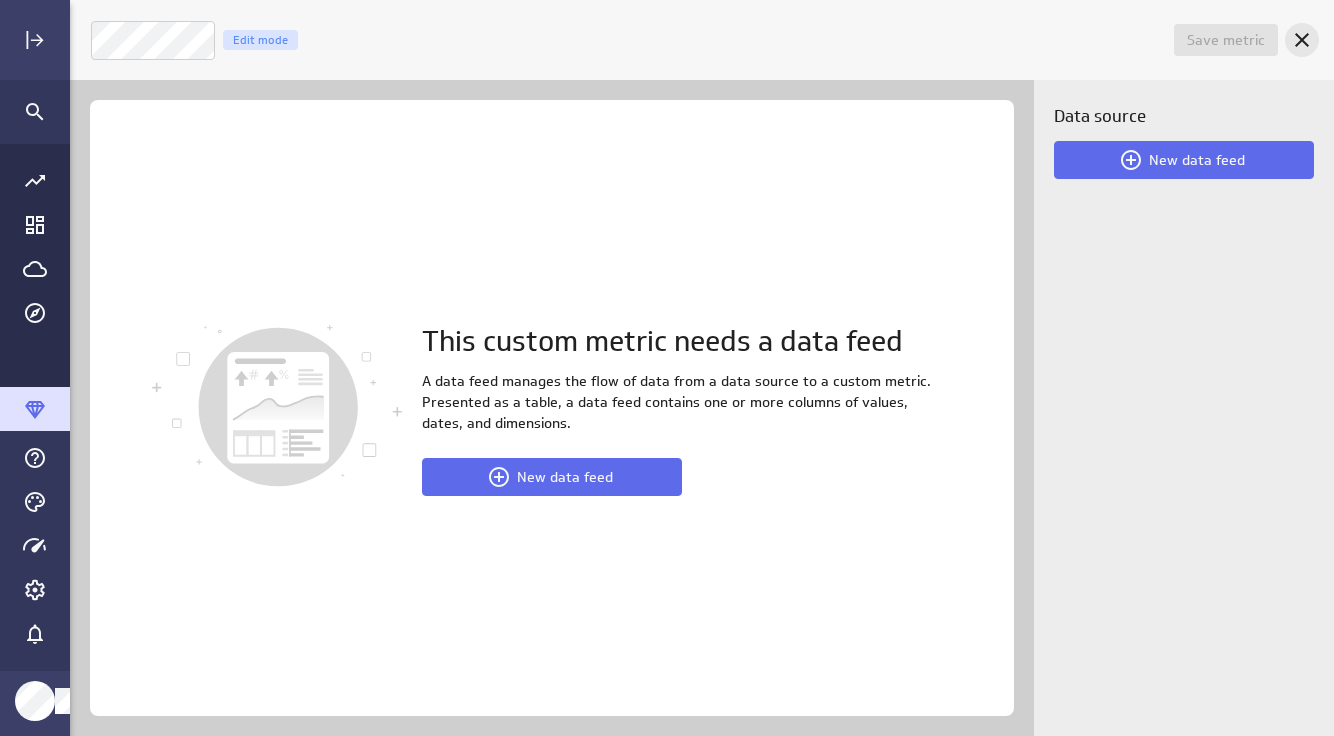 click 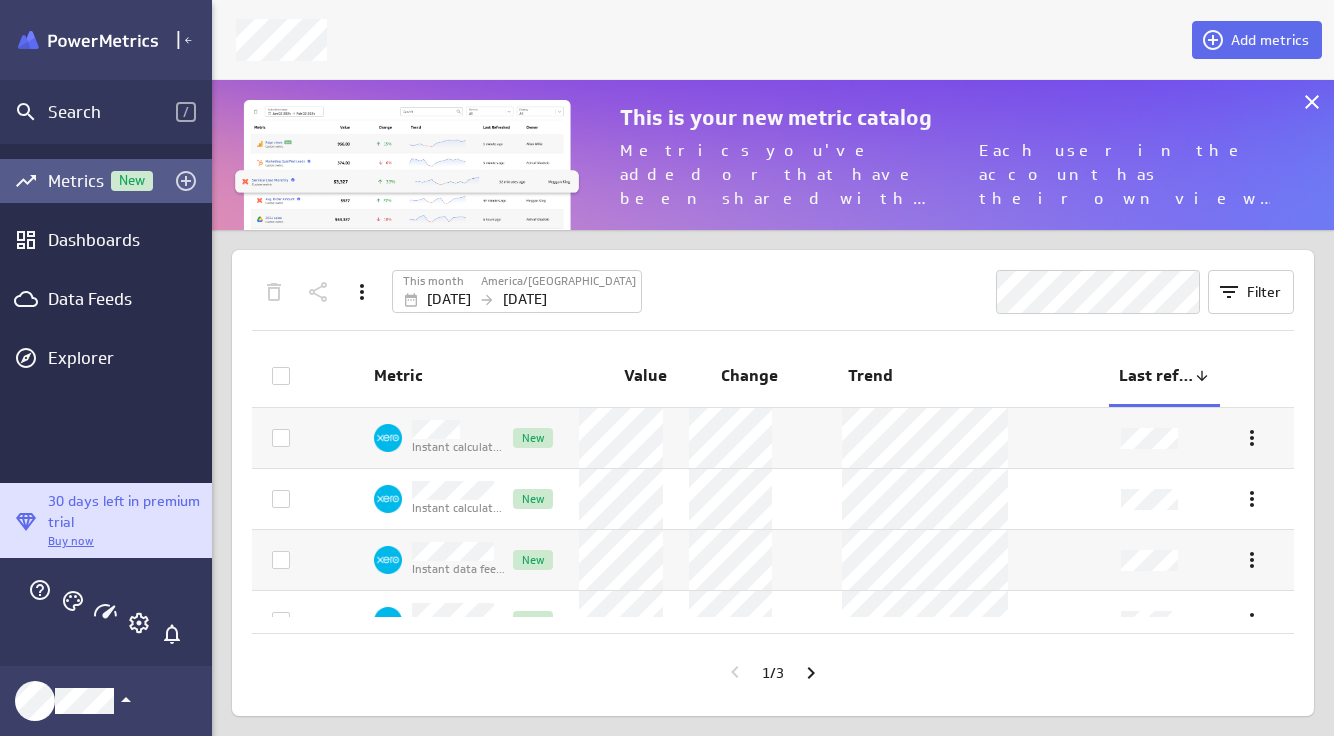 scroll, scrollTop: 151, scrollLeft: 1075, axis: both 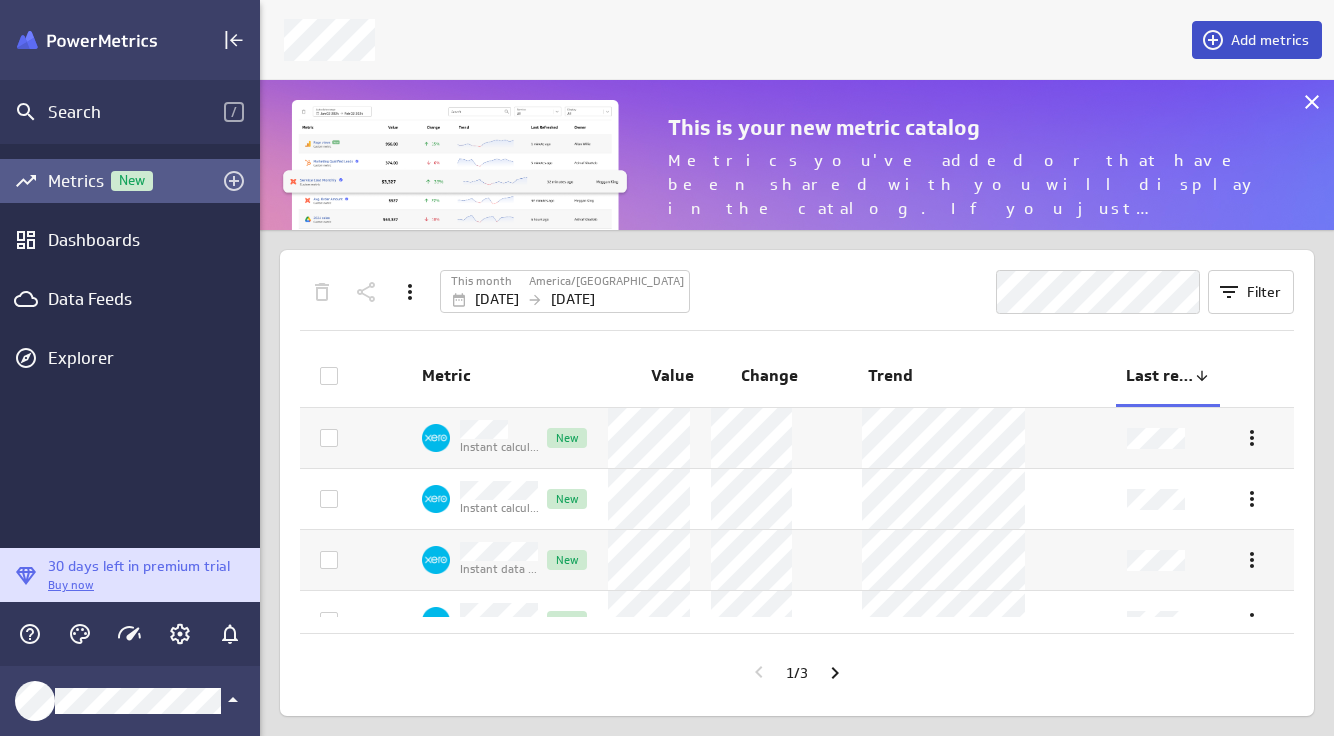 click on "Add metrics" at bounding box center [1257, 40] 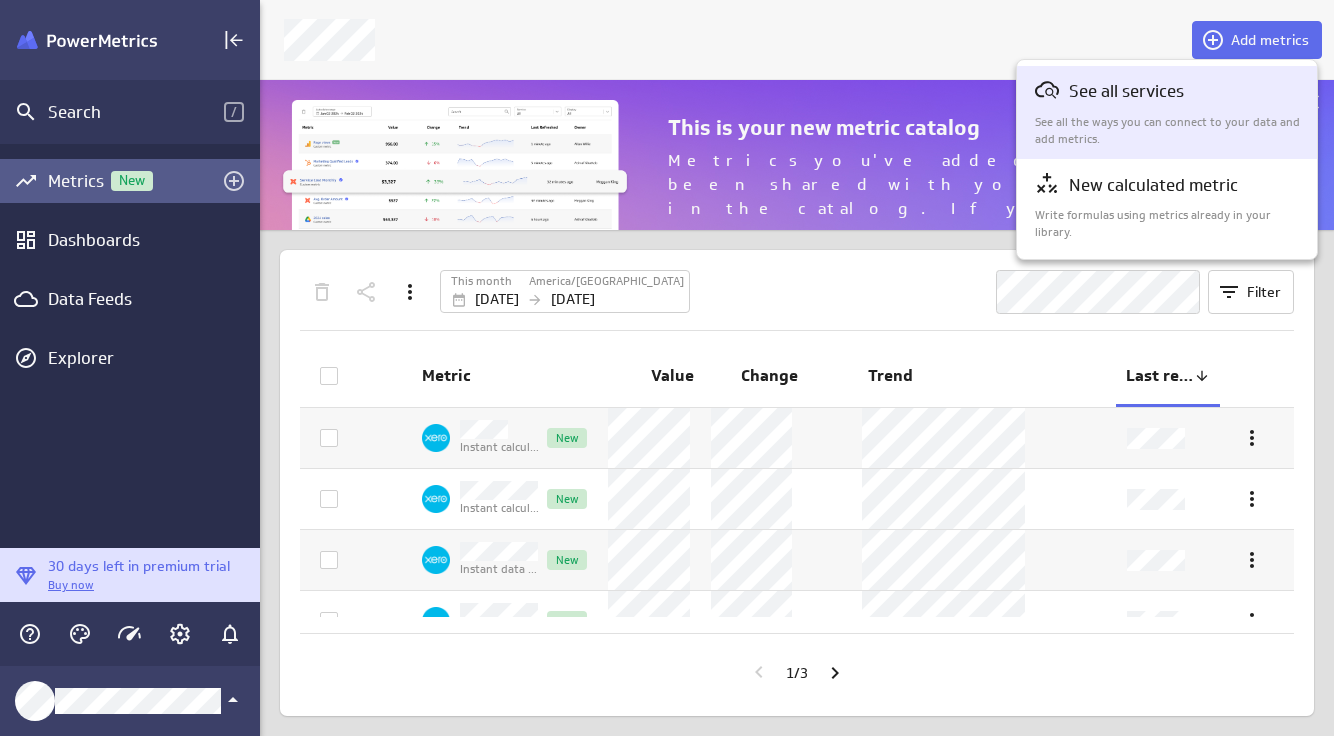 click on "See all the ways you can connect to your data and add metrics." at bounding box center [1168, 131] 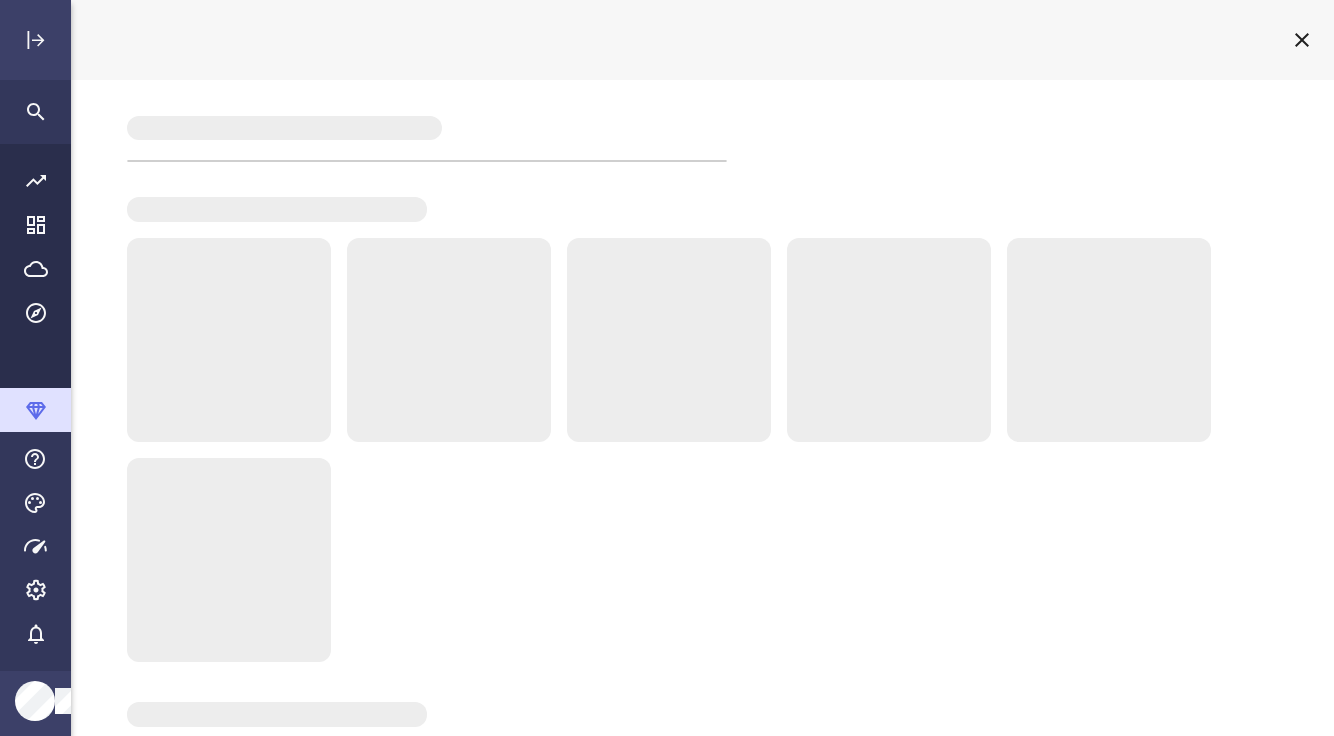 scroll, scrollTop: 10, scrollLeft: 10, axis: both 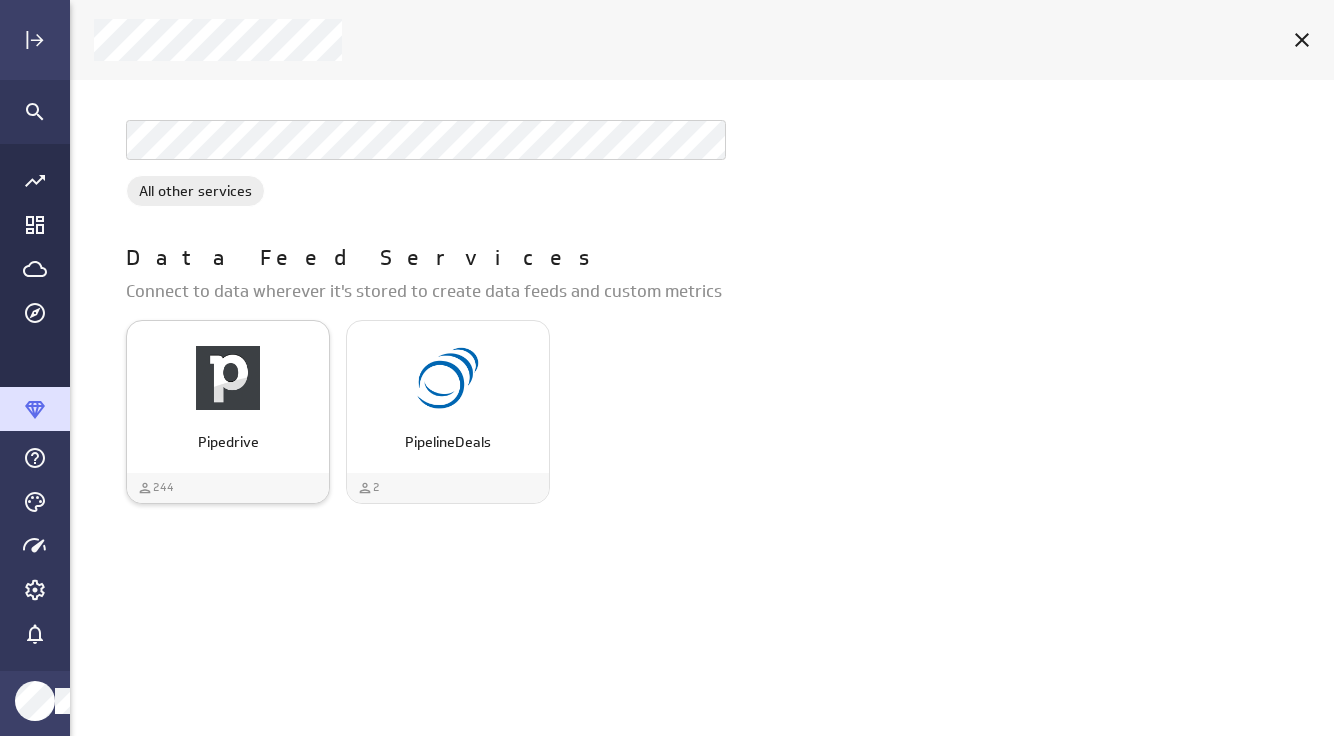 click on "Pipedrive" at bounding box center [228, 434] 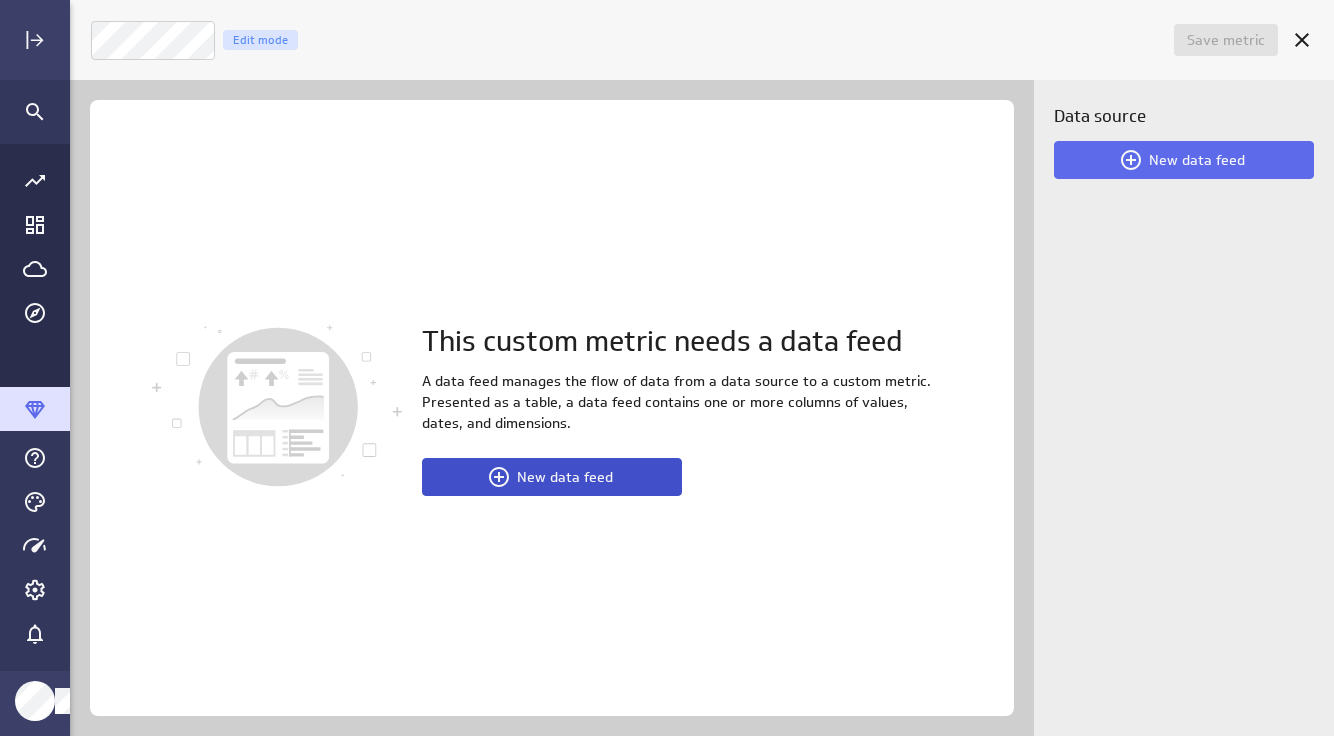 click on "New data feed" at bounding box center (552, 477) 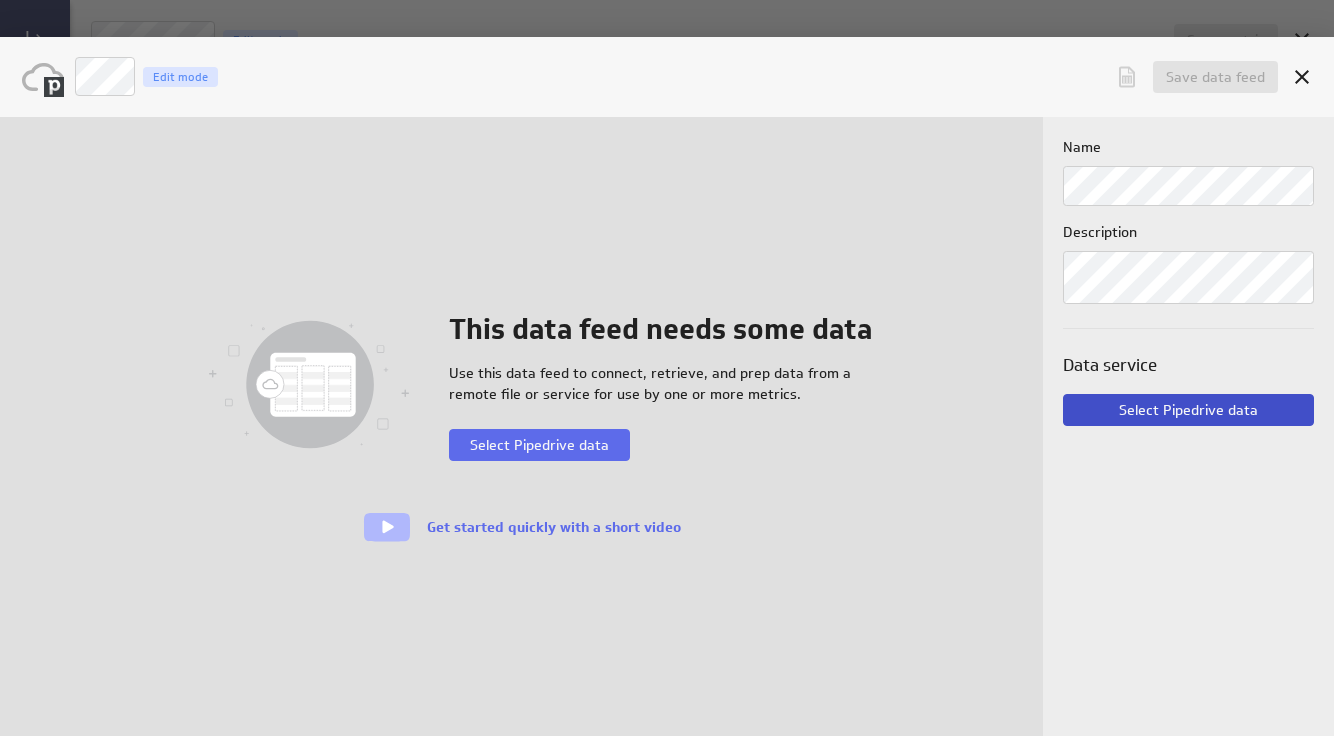 click on "Select Pipedrive data" at bounding box center [1188, 410] 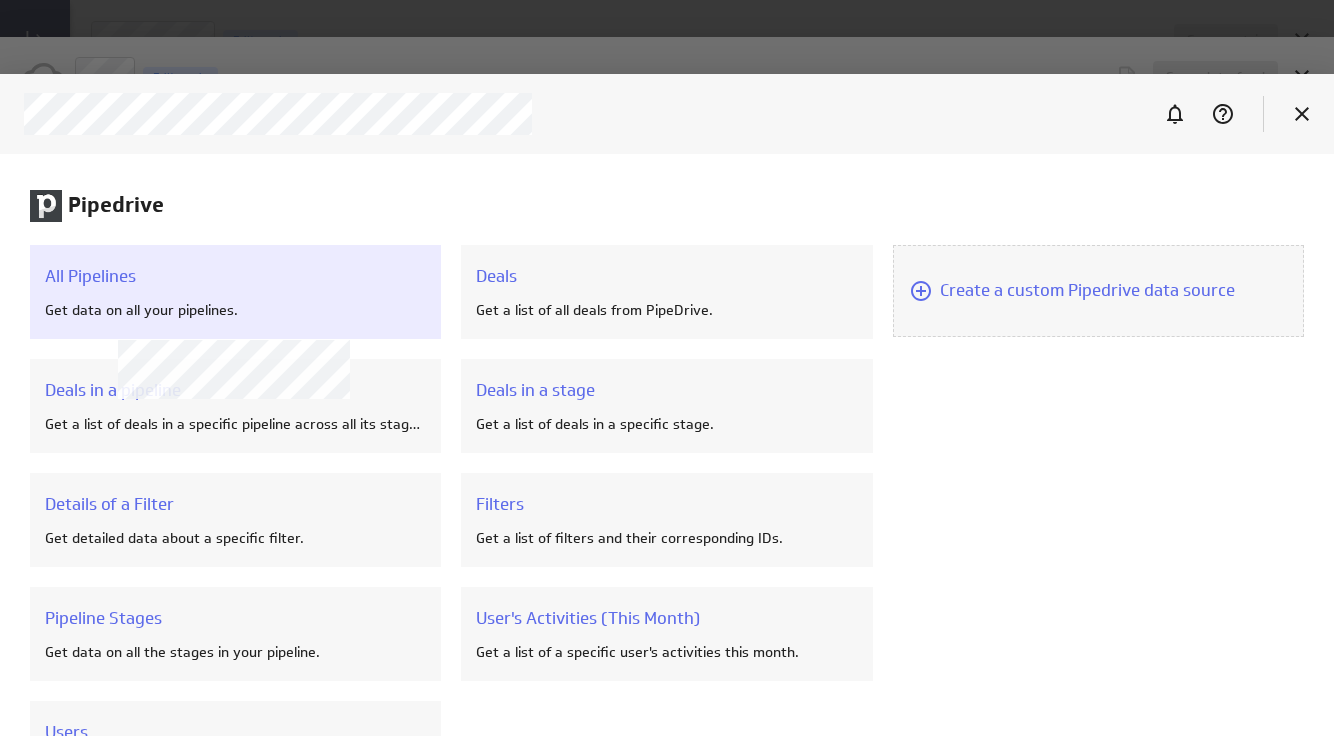 click on "Get data on all your pipelines." at bounding box center [235, 310] 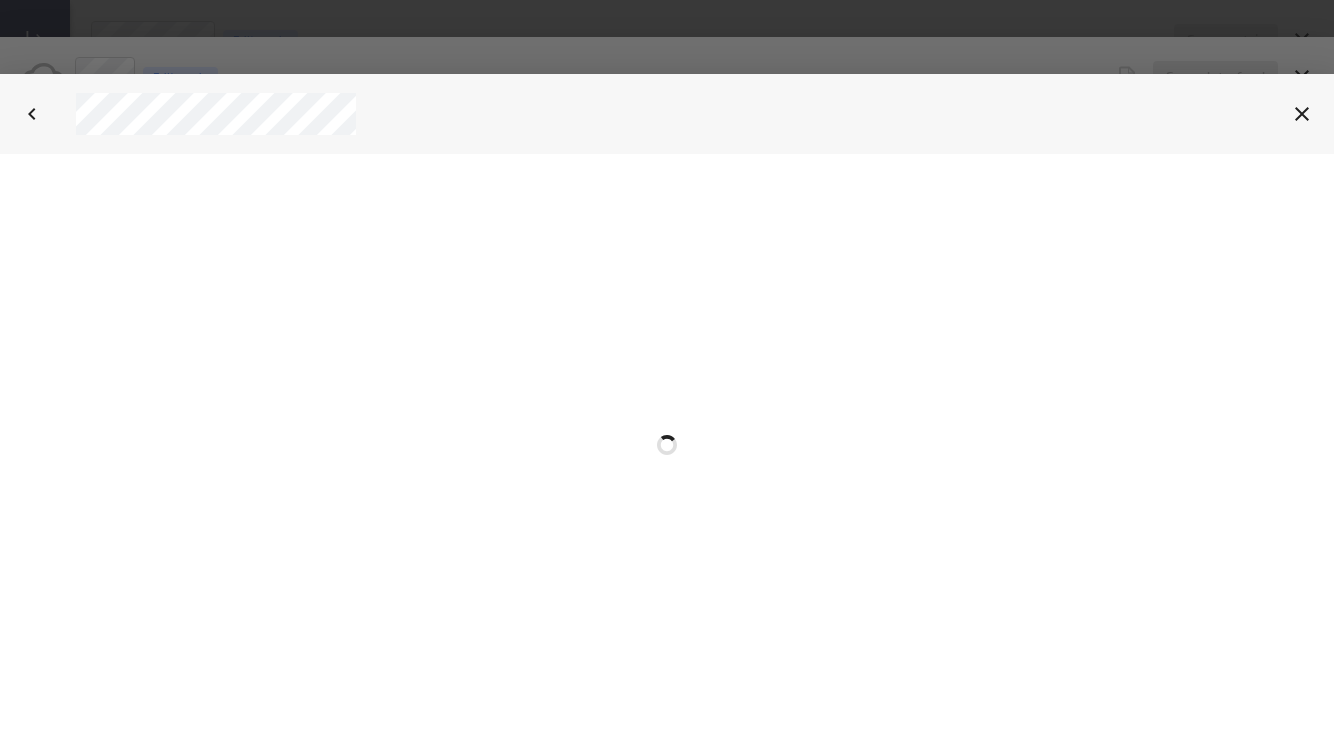 scroll, scrollTop: 0, scrollLeft: 0, axis: both 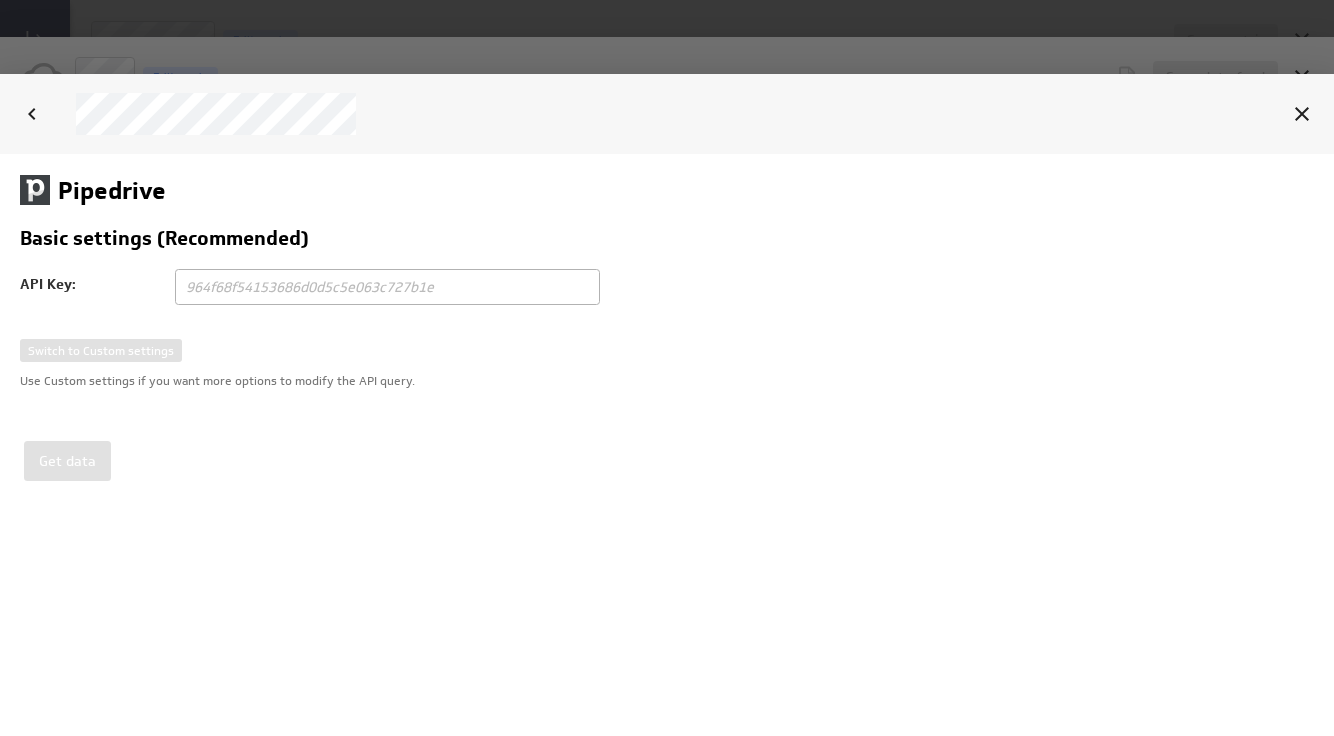 click at bounding box center (387, 286) 